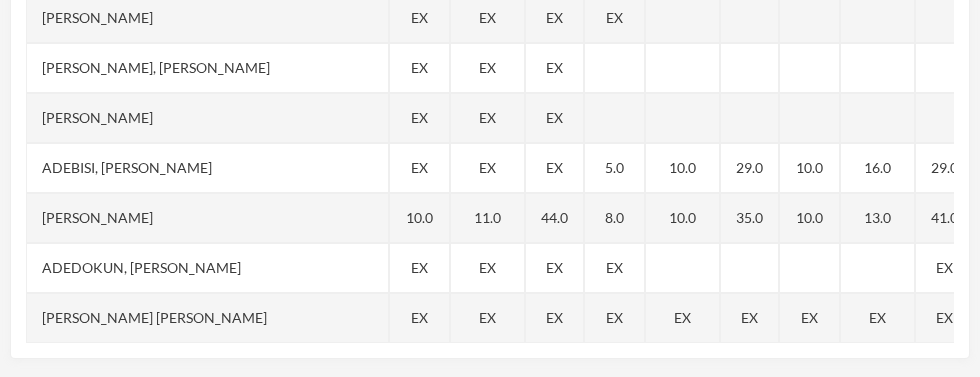 scroll, scrollTop: 526, scrollLeft: 0, axis: vertical 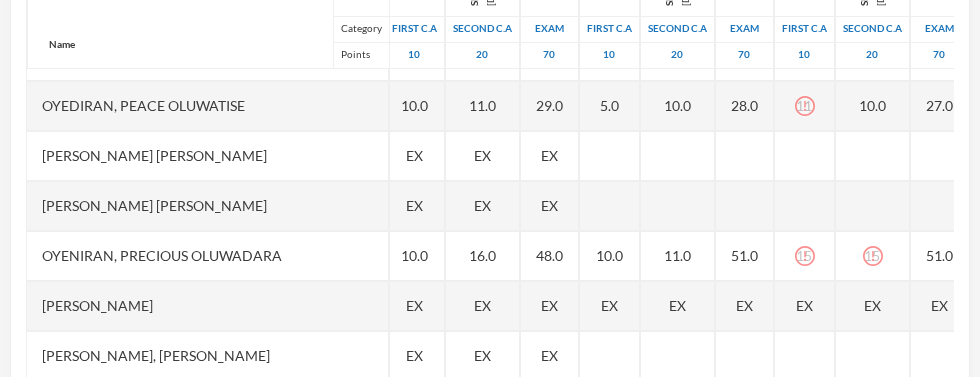 click on "EX" at bounding box center [804, 305] 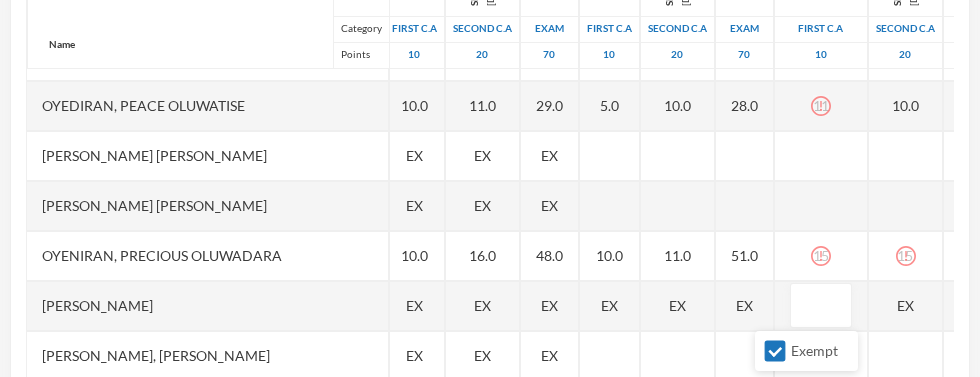 scroll, scrollTop: 450, scrollLeft: 0, axis: vertical 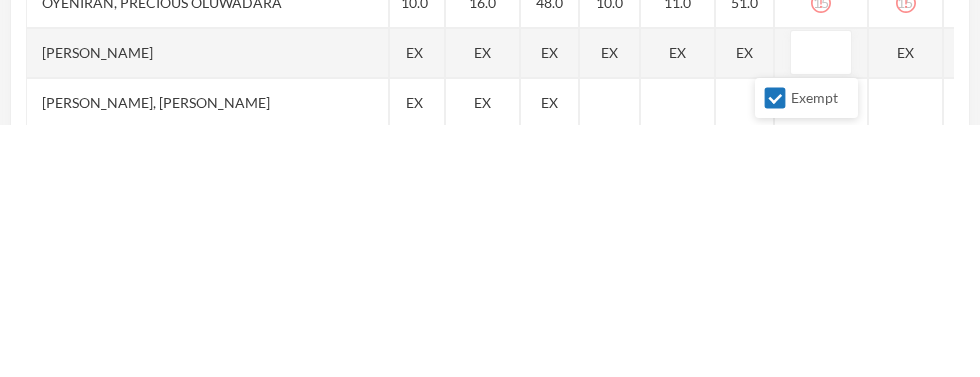 click on "Exempt" at bounding box center [775, 350] 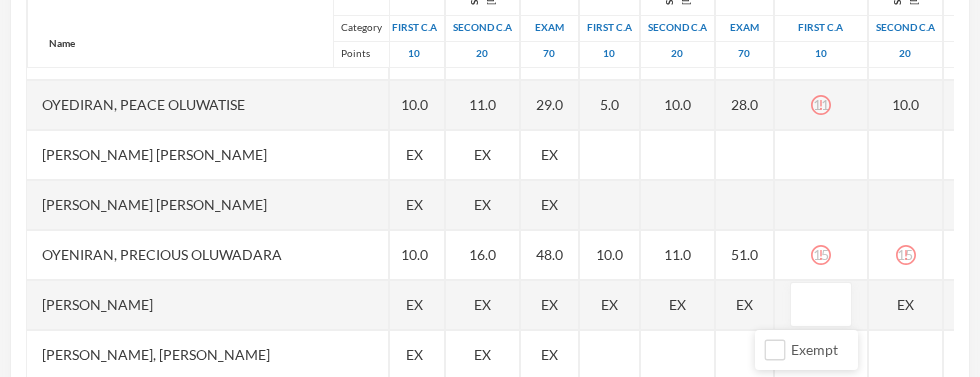 click on "EX" at bounding box center [906, 305] 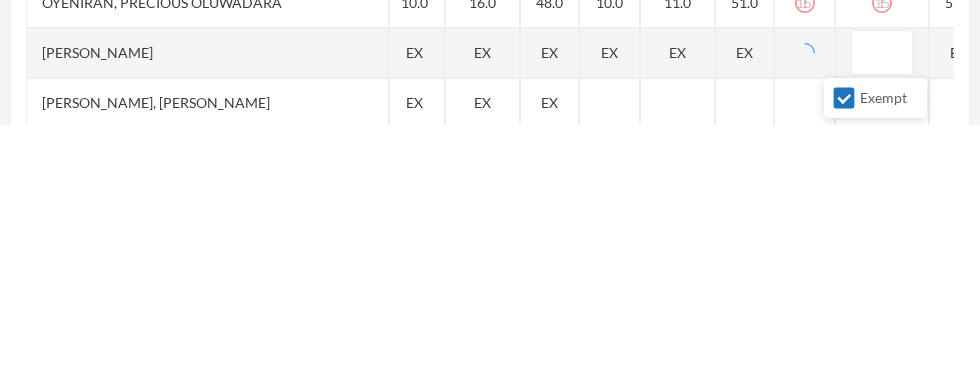 click on "Exempt" at bounding box center [844, 350] 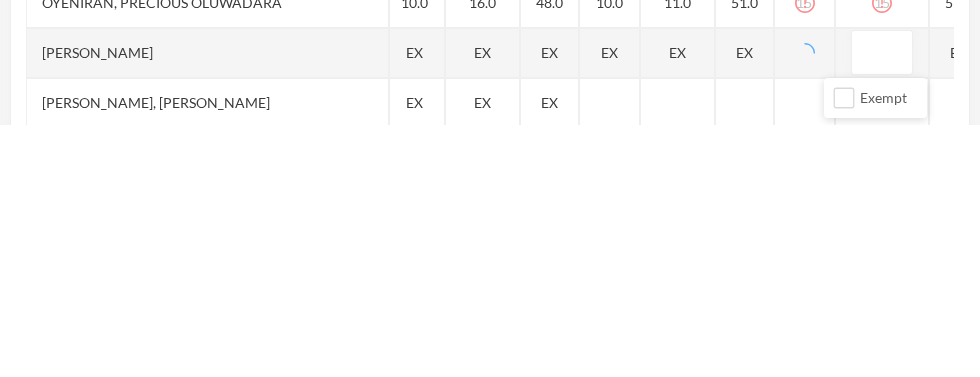 click on "70" at bounding box center [958, 54] 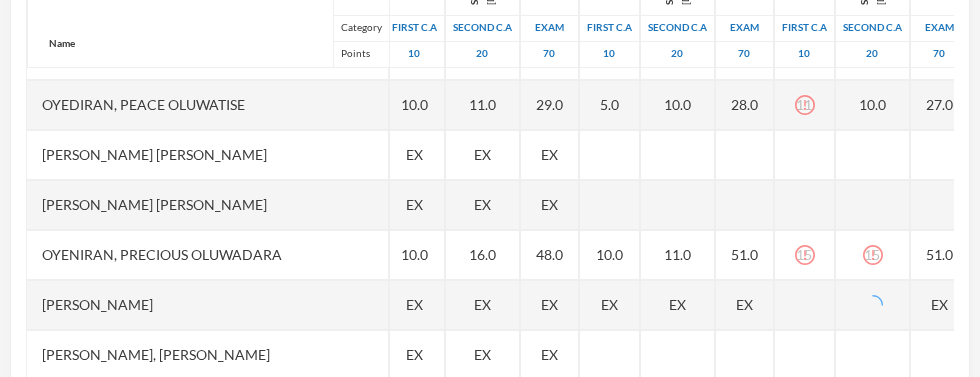 click on "EX" at bounding box center [939, 304] 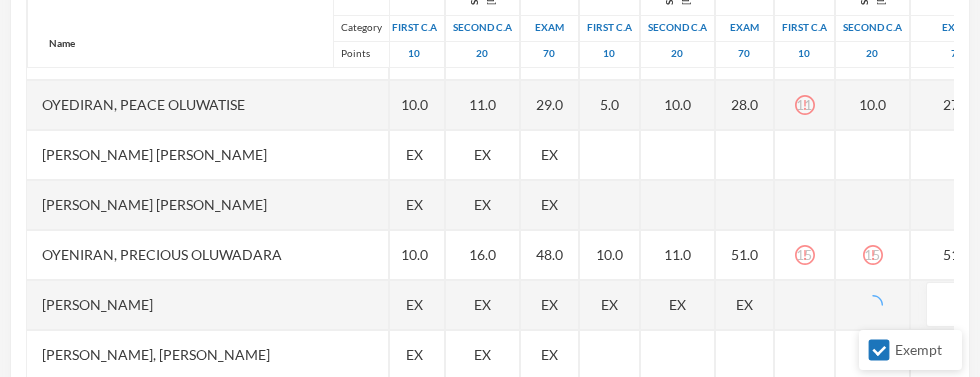 click on "Exempt" at bounding box center (879, 350) 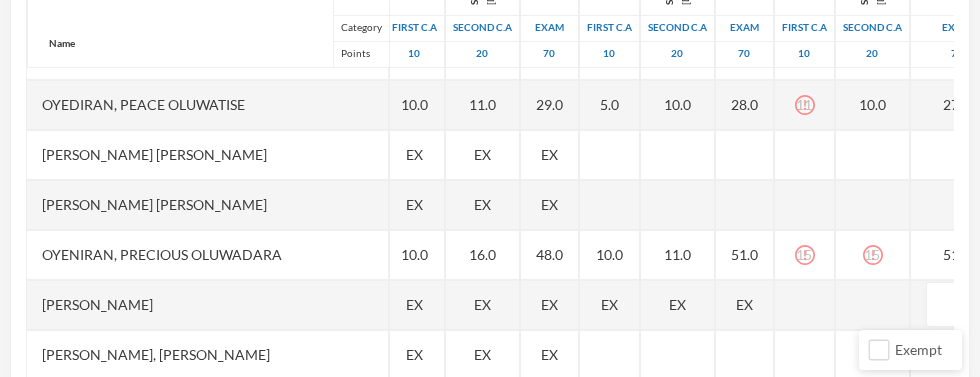 click at bounding box center (957, 305) 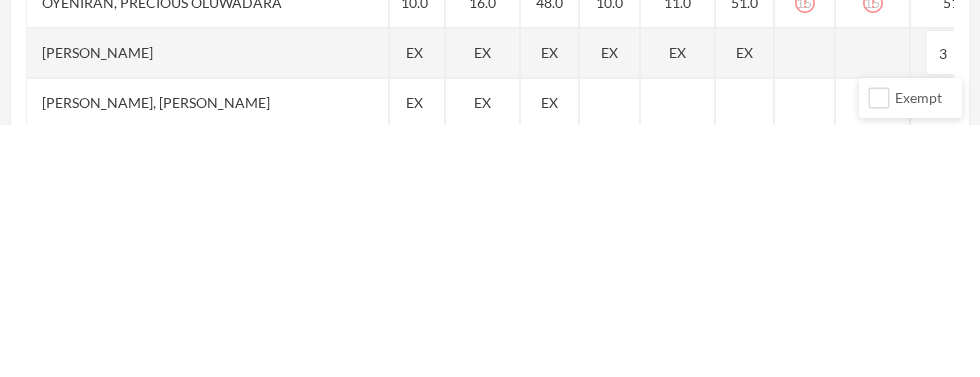 type on "37" 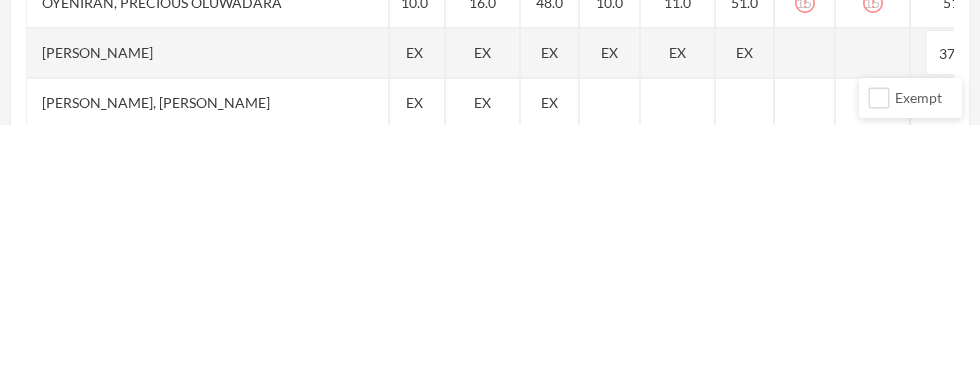 click at bounding box center [805, 305] 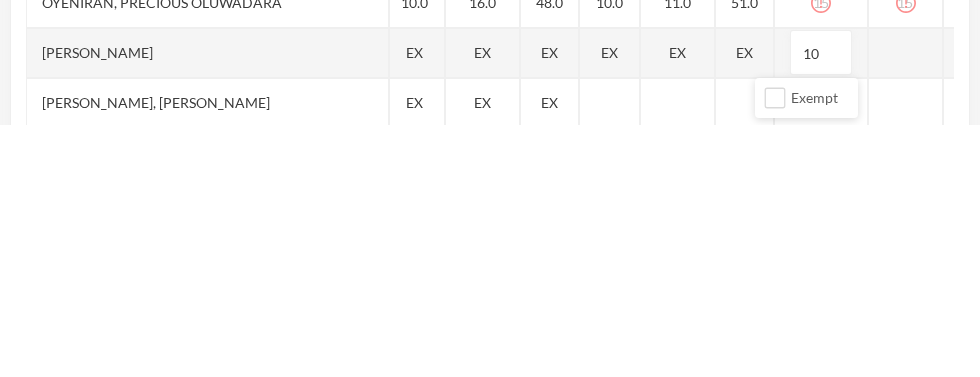 click at bounding box center (906, 305) 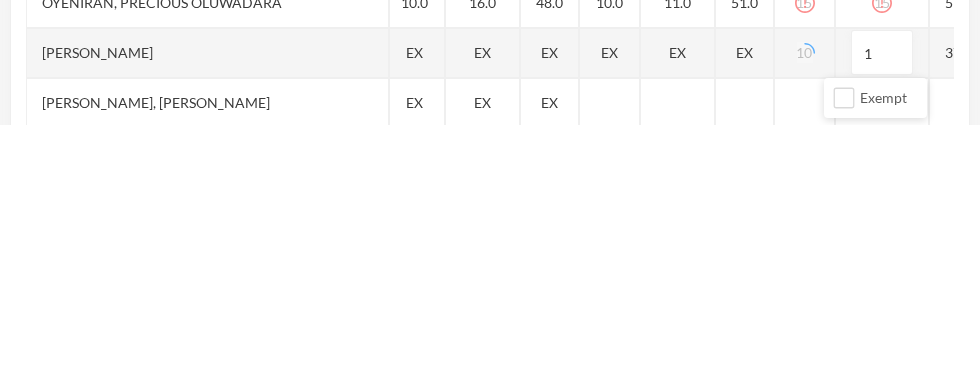 type on "13" 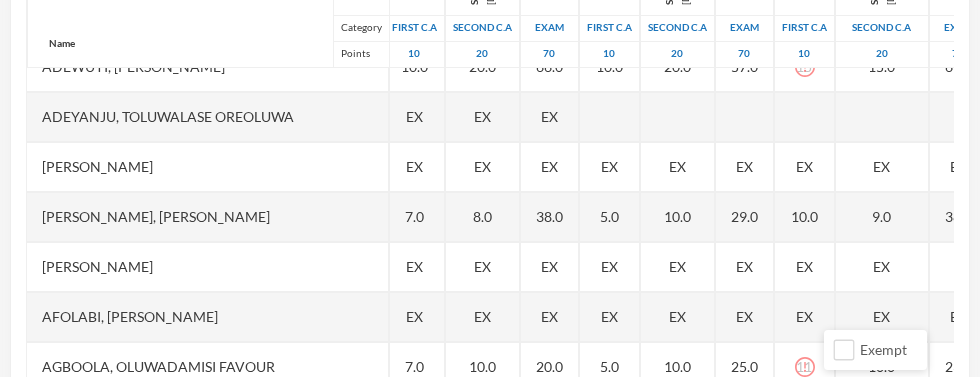 scroll, scrollTop: 777, scrollLeft: 24, axis: both 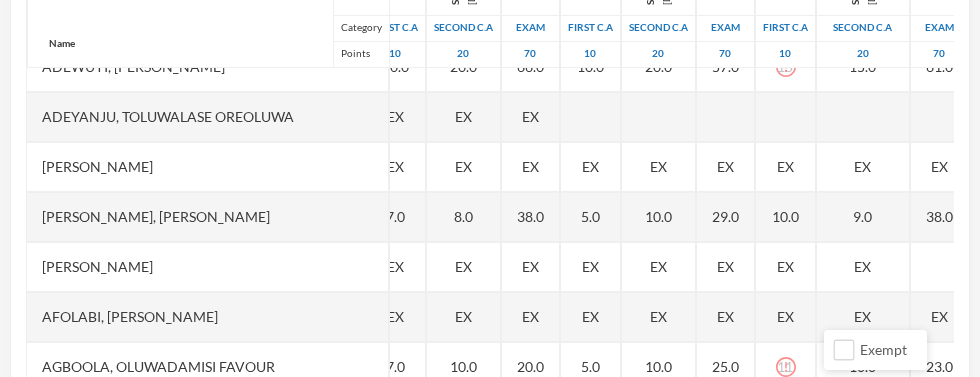 click on "EX" at bounding box center [786, 167] 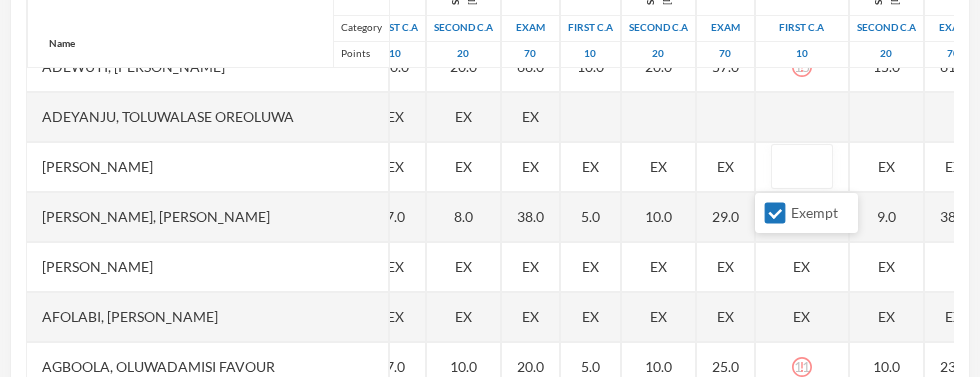 scroll, scrollTop: 777, scrollLeft: 5, axis: both 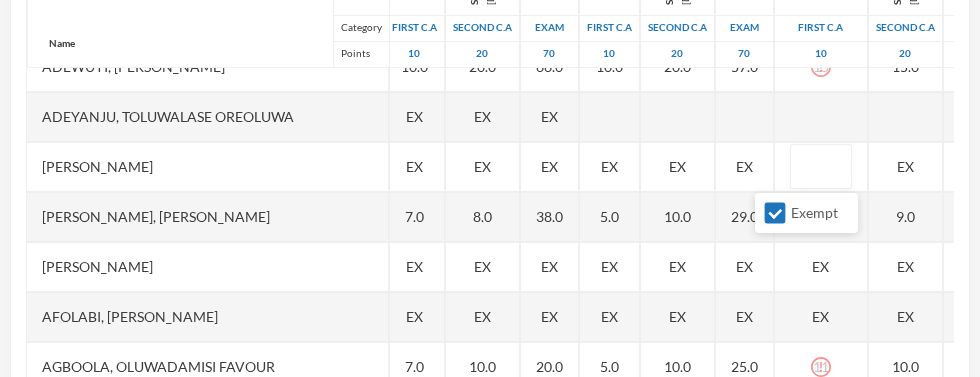 click on "Exempt" at bounding box center (775, 213) 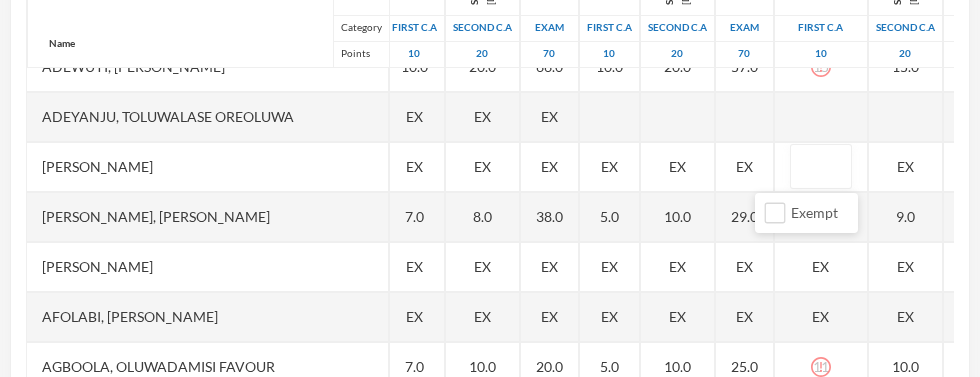 click on "Name   Category Points [PERSON_NAME], [PERSON_NAME] [PERSON_NAME], [PERSON_NAME] [PERSON_NAME], [PERSON_NAME] [PERSON_NAME], [PERSON_NAME], [PERSON_NAME], Adejoju [PERSON_NAME], [PERSON_NAME], [PERSON_NAME] [PERSON_NAME], [PERSON_NAME] [PERSON_NAME], Oluwajomiloju [GEOGRAPHIC_DATA] [PERSON_NAME] [GEOGRAPHIC_DATA][PERSON_NAME] [PERSON_NAME], Ololade [PERSON_NAME], [PERSON_NAME], [PERSON_NAME], [PERSON_NAME] [PERSON_NAME], [PERSON_NAME] [PERSON_NAME], [PERSON_NAME] [PERSON_NAME] [PERSON_NAME], [PERSON_NAME], Oluwadarasimi Peace [PERSON_NAME] [PERSON_NAME], [PERSON_NAME] [PERSON_NAME] Oluwanifemi [PERSON_NAME], [PERSON_NAME], [PERSON_NAME] [PERSON_NAME], Ayomide [PERSON_NAME], [PERSON_NAME] [PERSON_NAME], Oluwasemiloore [PERSON_NAME], Precious [PERSON_NAME], Iyanuoluwa [PERSON_NAME], [PERSON_NAME] [PERSON_NAME], [PERSON_NAME], [PERSON_NAME], [PERSON_NAME]" at bounding box center [490, 169] 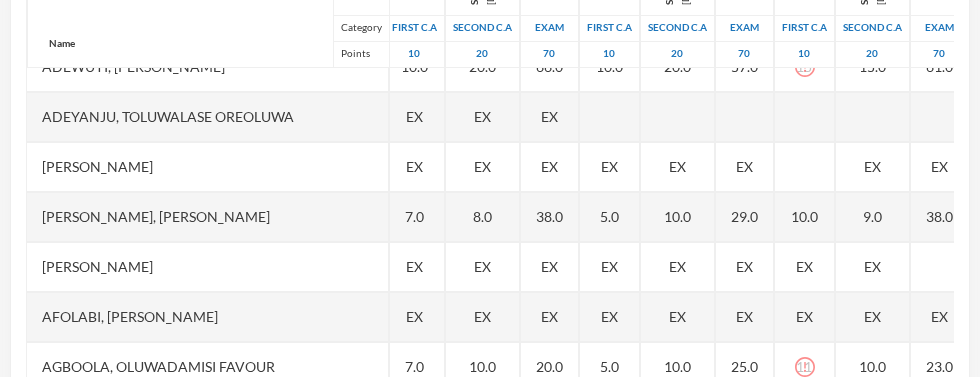 click on "EX" at bounding box center [873, 167] 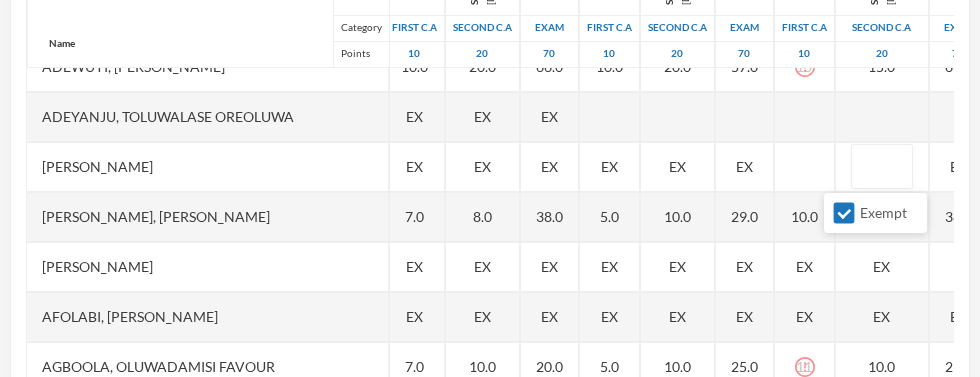 type on "O" 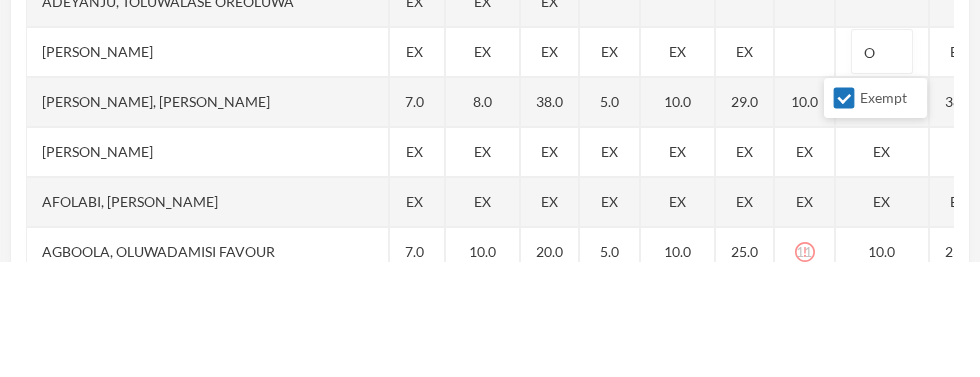 type 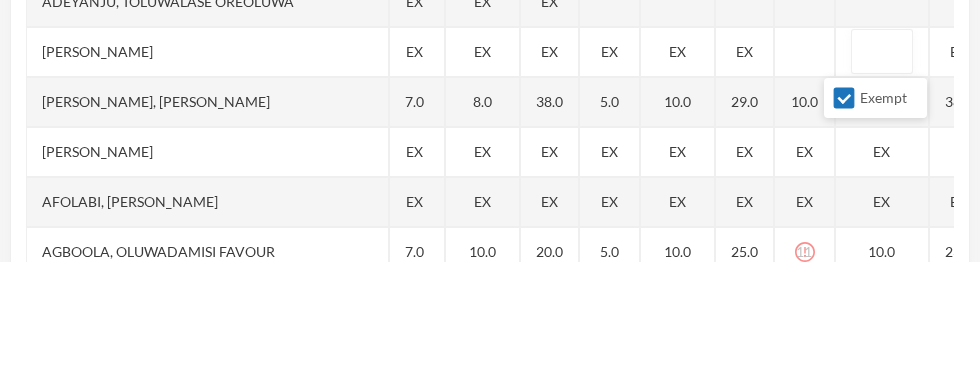 click at bounding box center (882, 167) 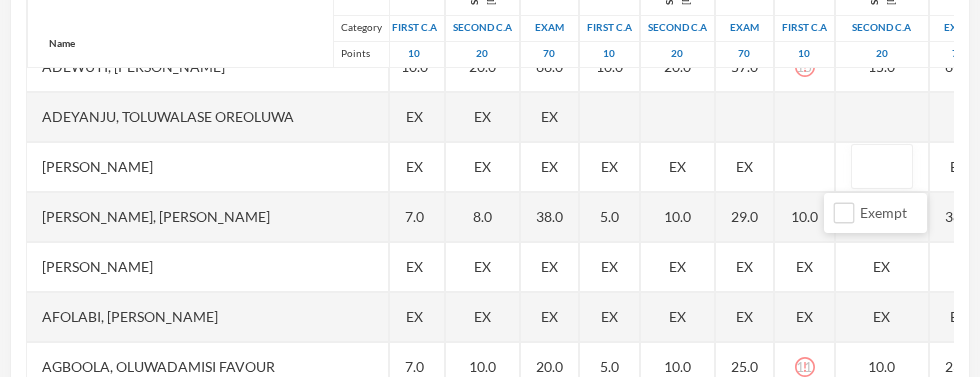 click on "EX" at bounding box center [959, 167] 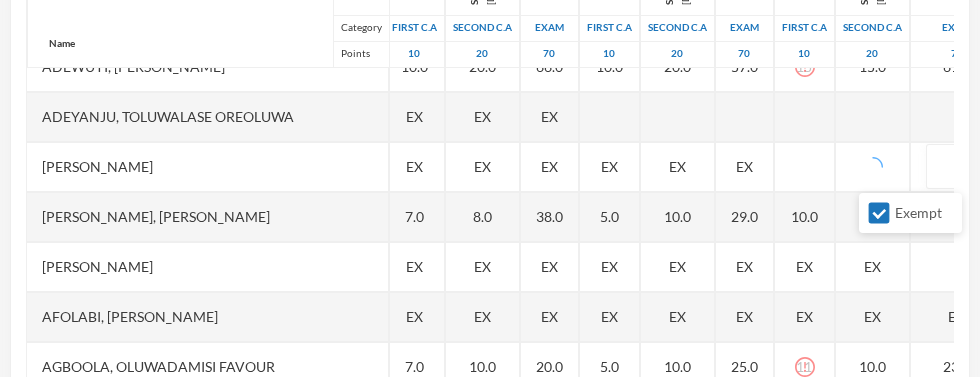 click on "Exempt" at bounding box center (879, 213) 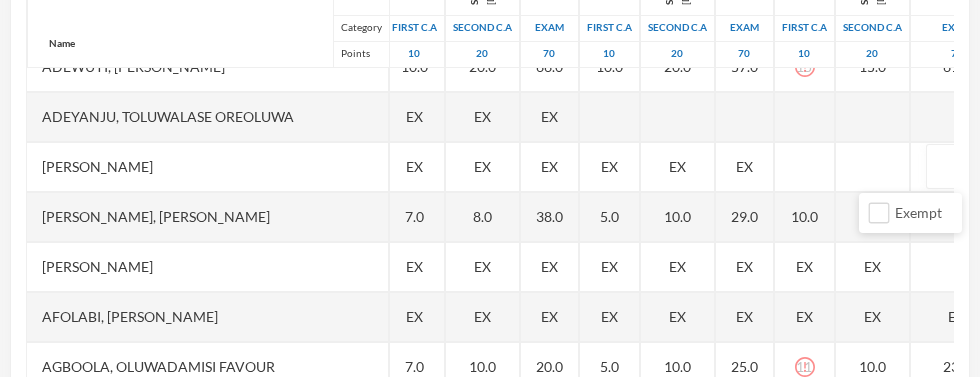 click at bounding box center [957, 167] 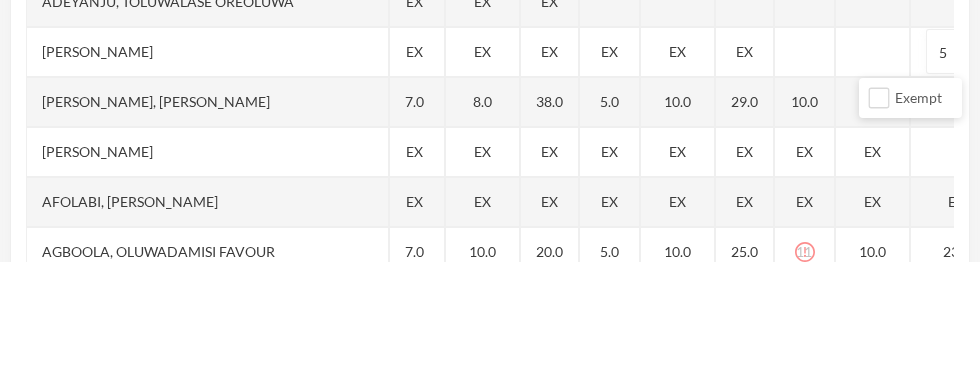 type on "52" 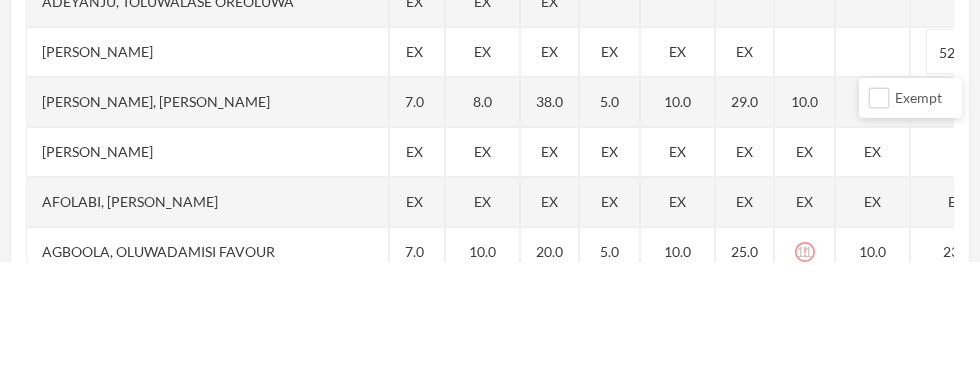 click at bounding box center (873, 167) 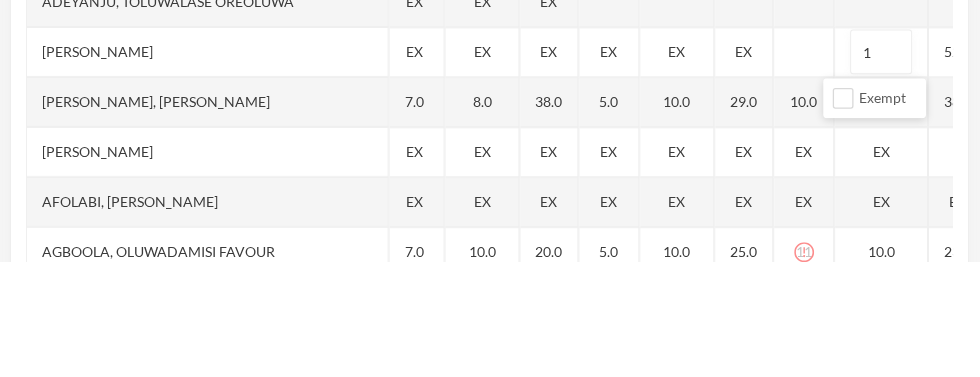 type on "18" 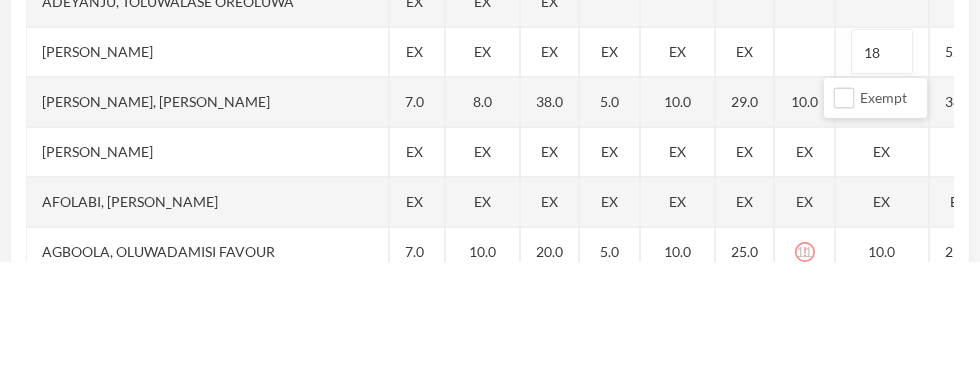 click at bounding box center [805, 167] 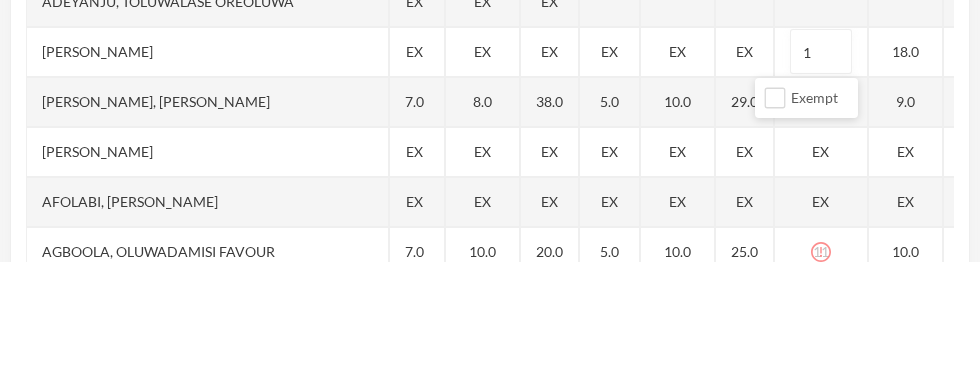 type on "10" 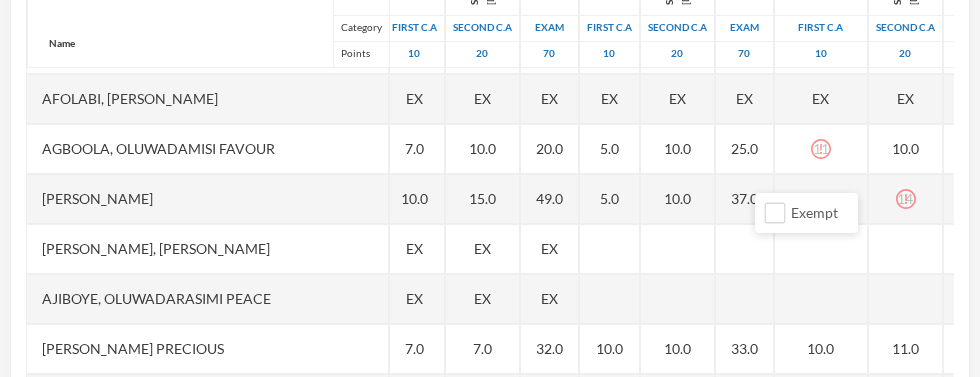 scroll, scrollTop: 995, scrollLeft: 29, axis: both 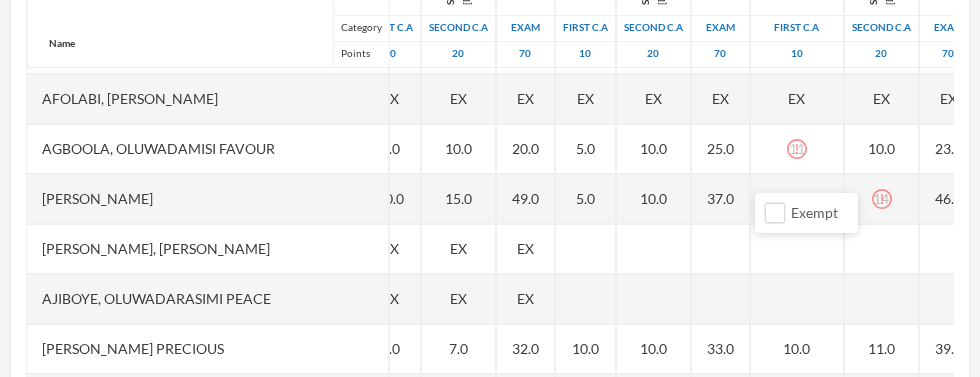 click on "EX" at bounding box center [797, 99] 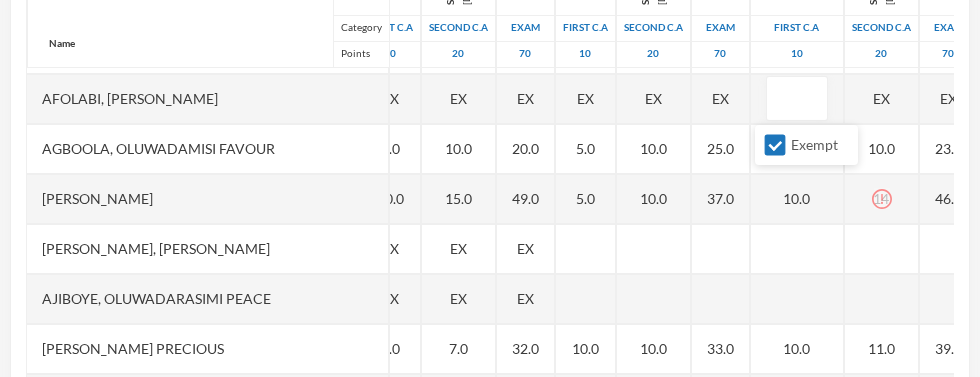 scroll, scrollTop: 995, scrollLeft: 5, axis: both 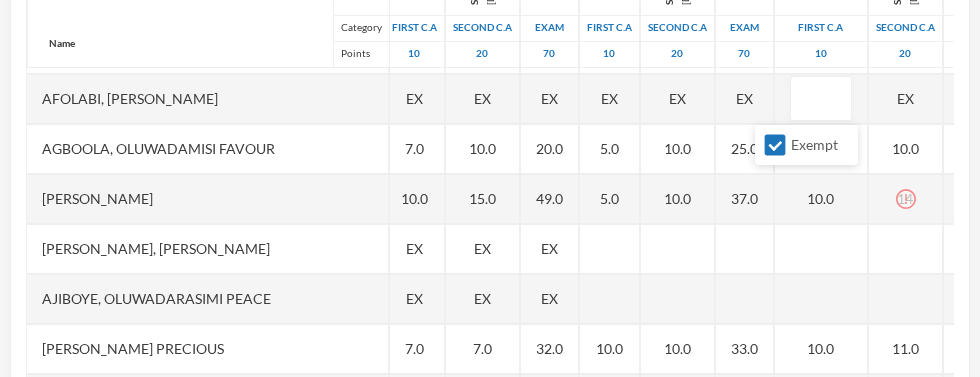 click on "Exempt" at bounding box center [775, 145] 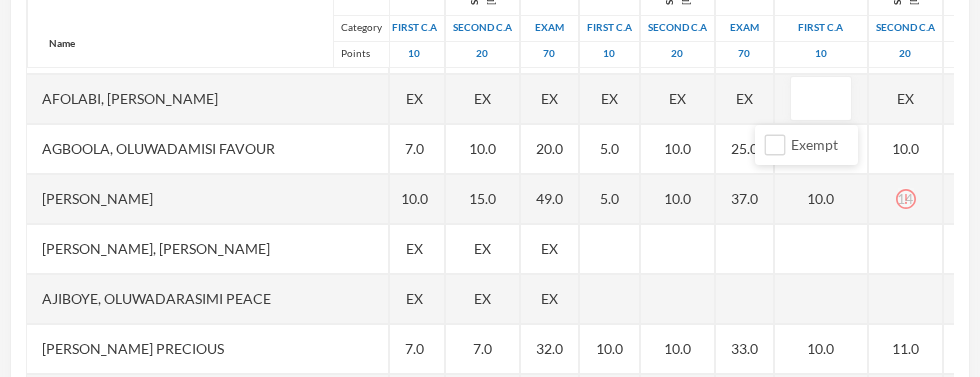 click on "EX" at bounding box center (906, 99) 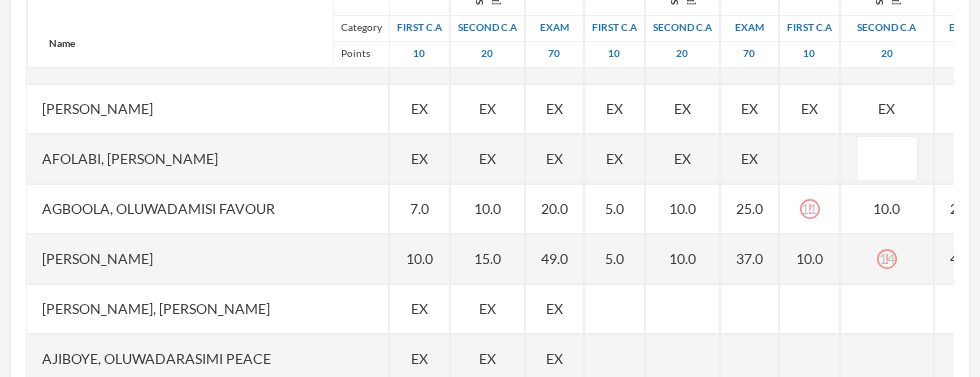 scroll, scrollTop: 935, scrollLeft: 0, axis: vertical 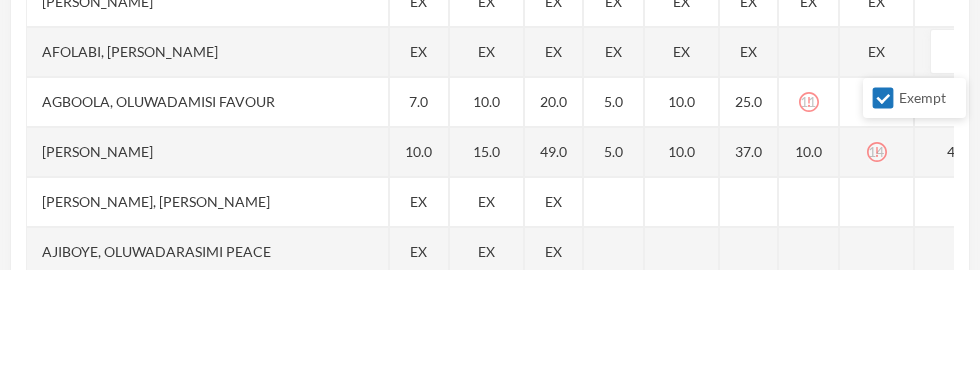 click on "Exempt" at bounding box center (883, 205) 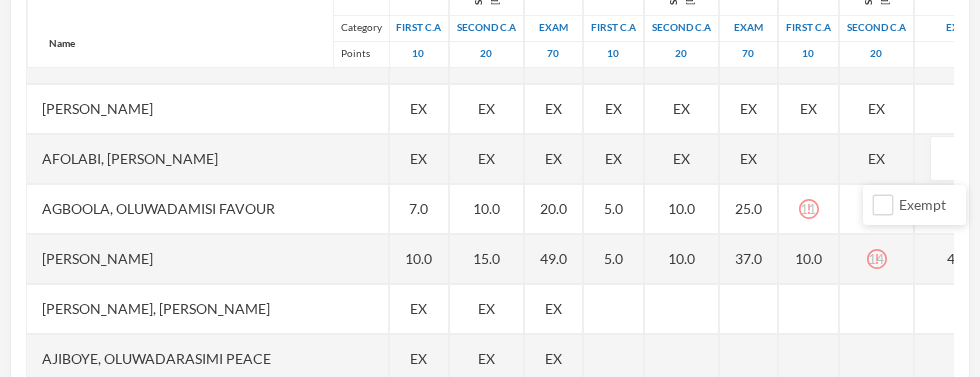 click at bounding box center (809, 159) 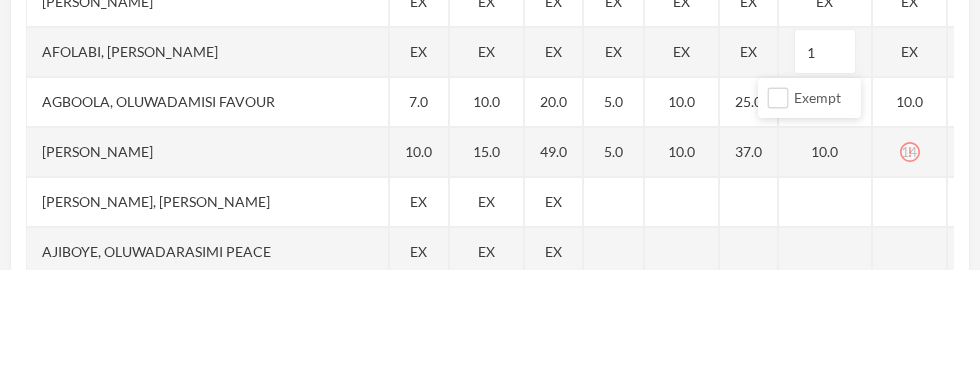type on "10" 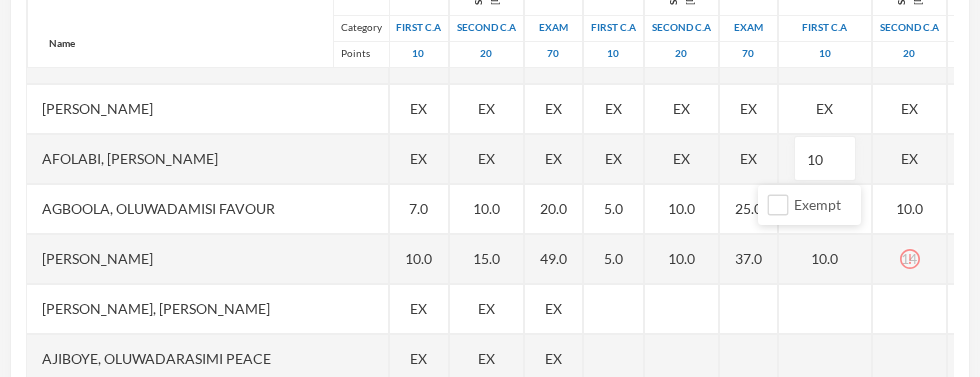 click on "EX" at bounding box center [910, 159] 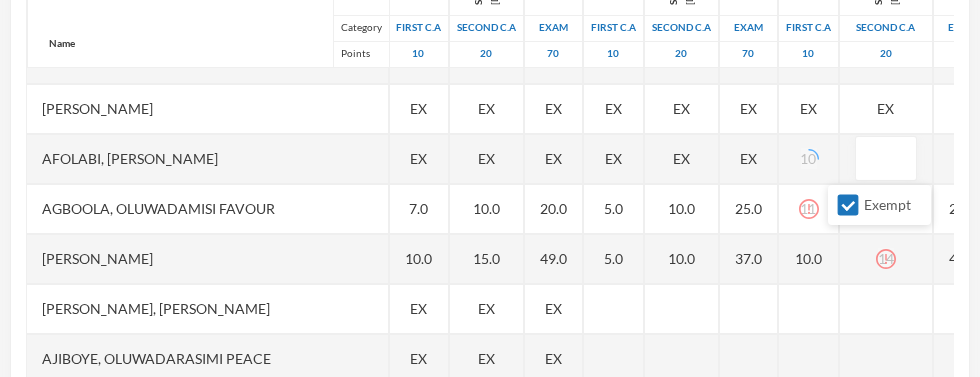 click on "Exempt" at bounding box center [848, 205] 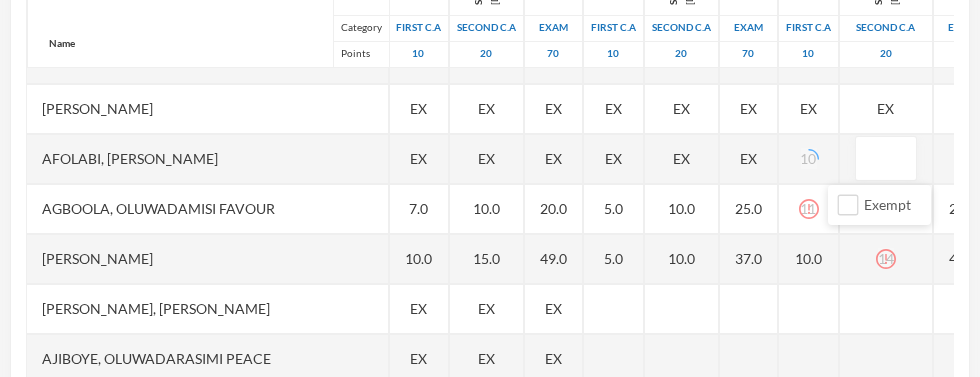 click on "70" at bounding box center [962, 54] 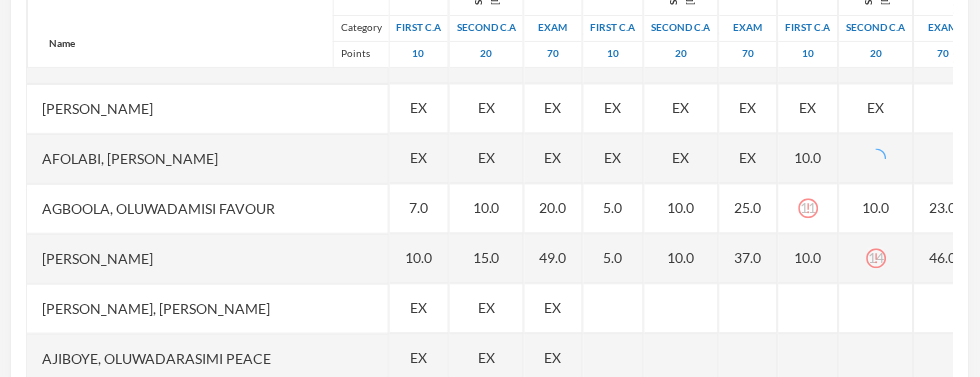 click at bounding box center [944, 159] 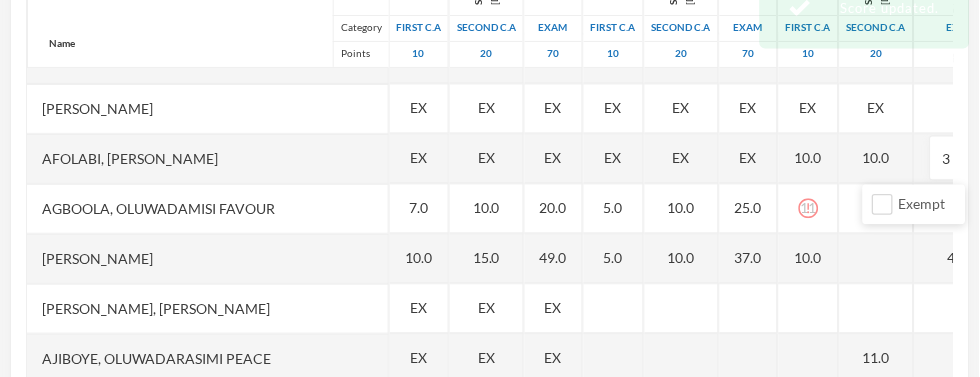 type on "36" 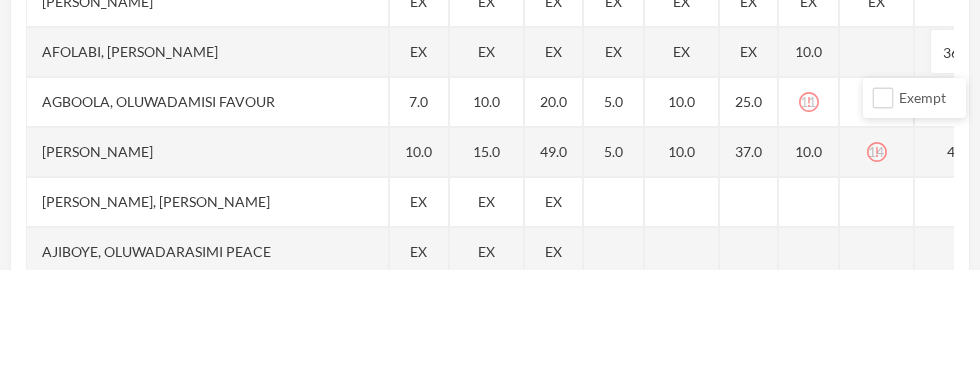 click at bounding box center [877, 159] 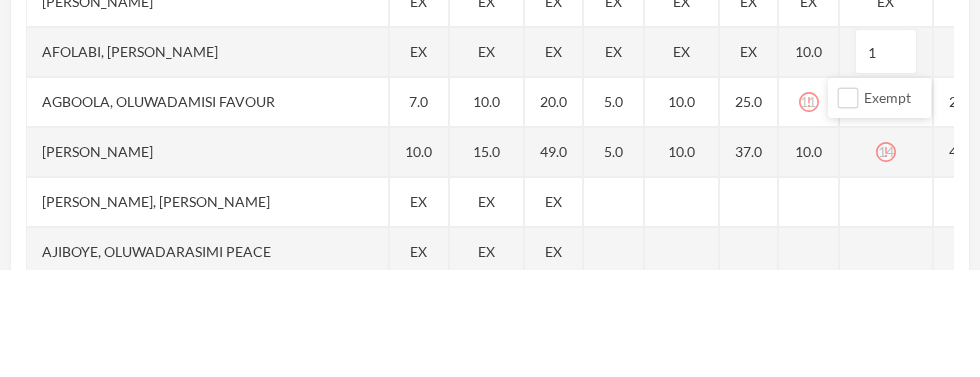 type on "10" 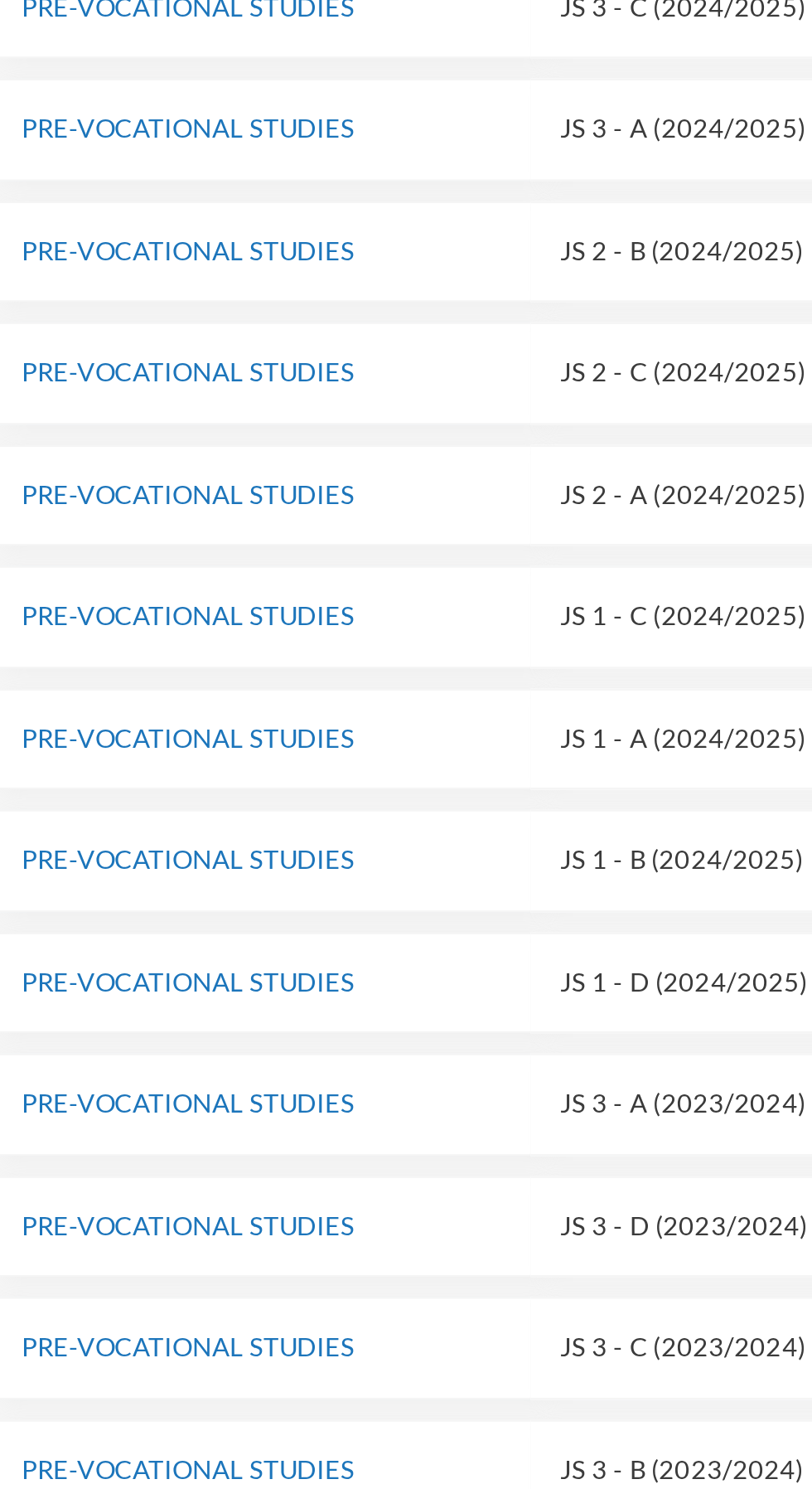 scroll, scrollTop: 0, scrollLeft: 0, axis: both 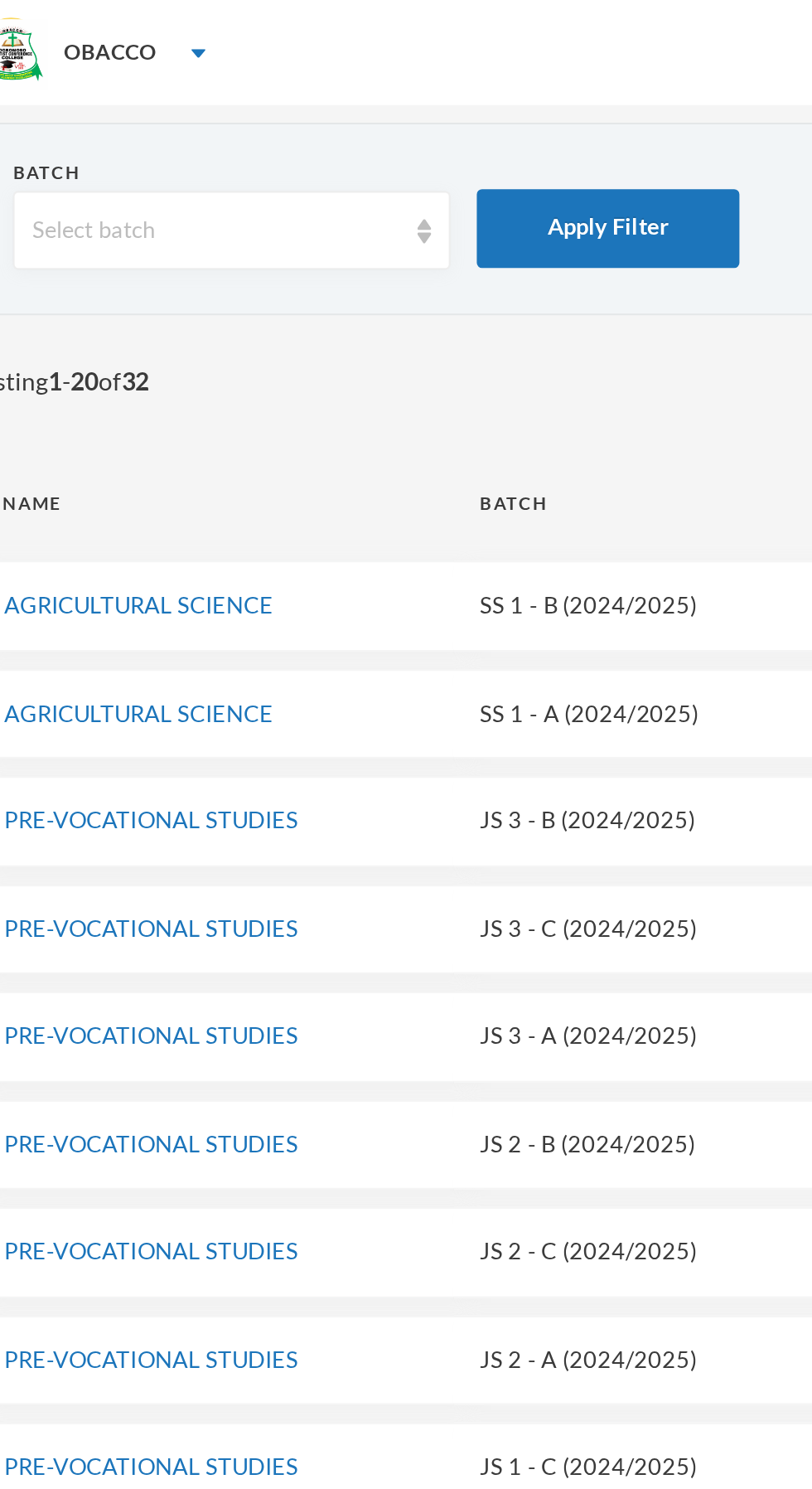 click on "AGRICULTURAL SCIENCE" at bounding box center [85, 337] 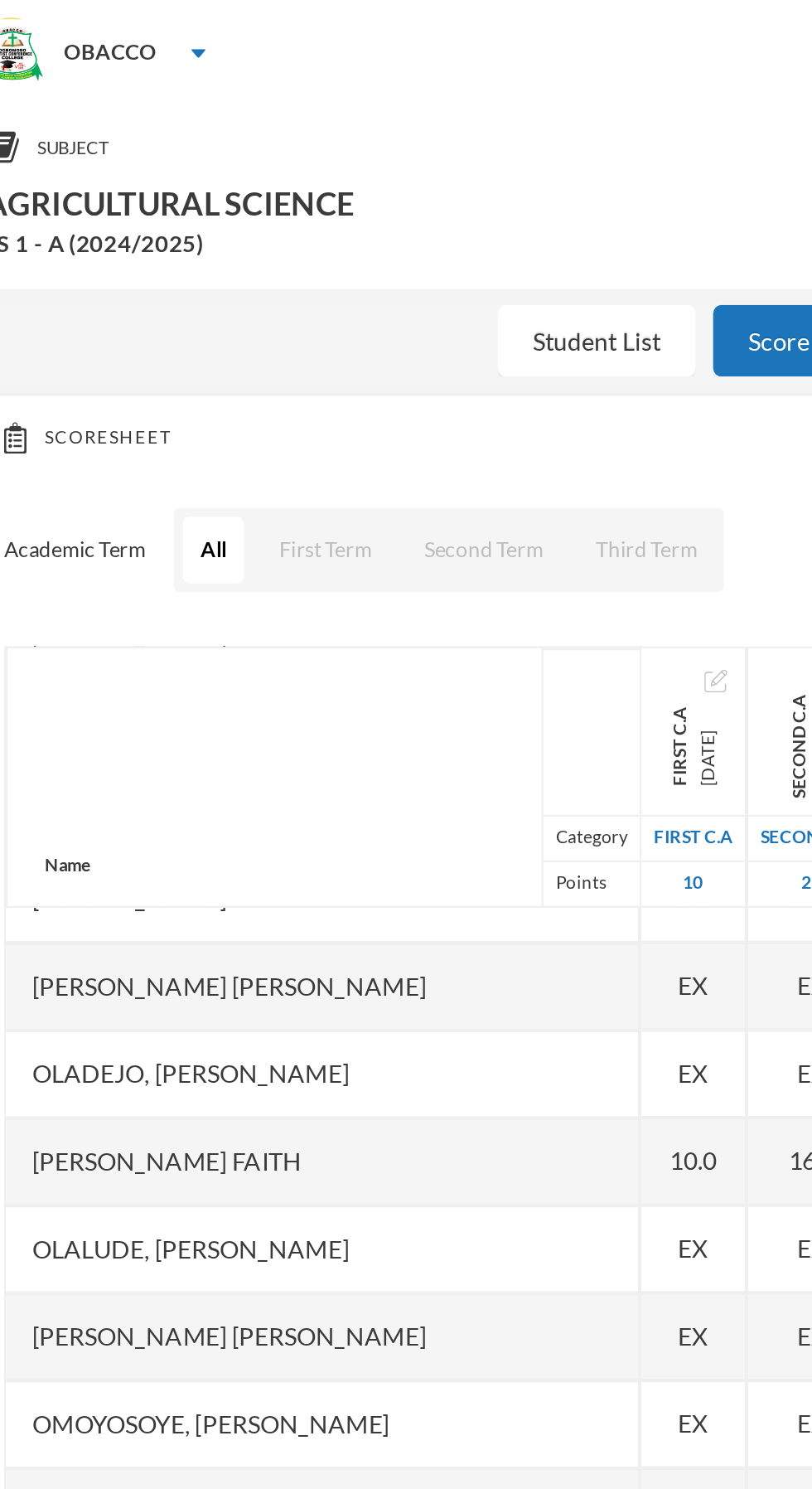 scroll, scrollTop: 2324, scrollLeft: 0, axis: vertical 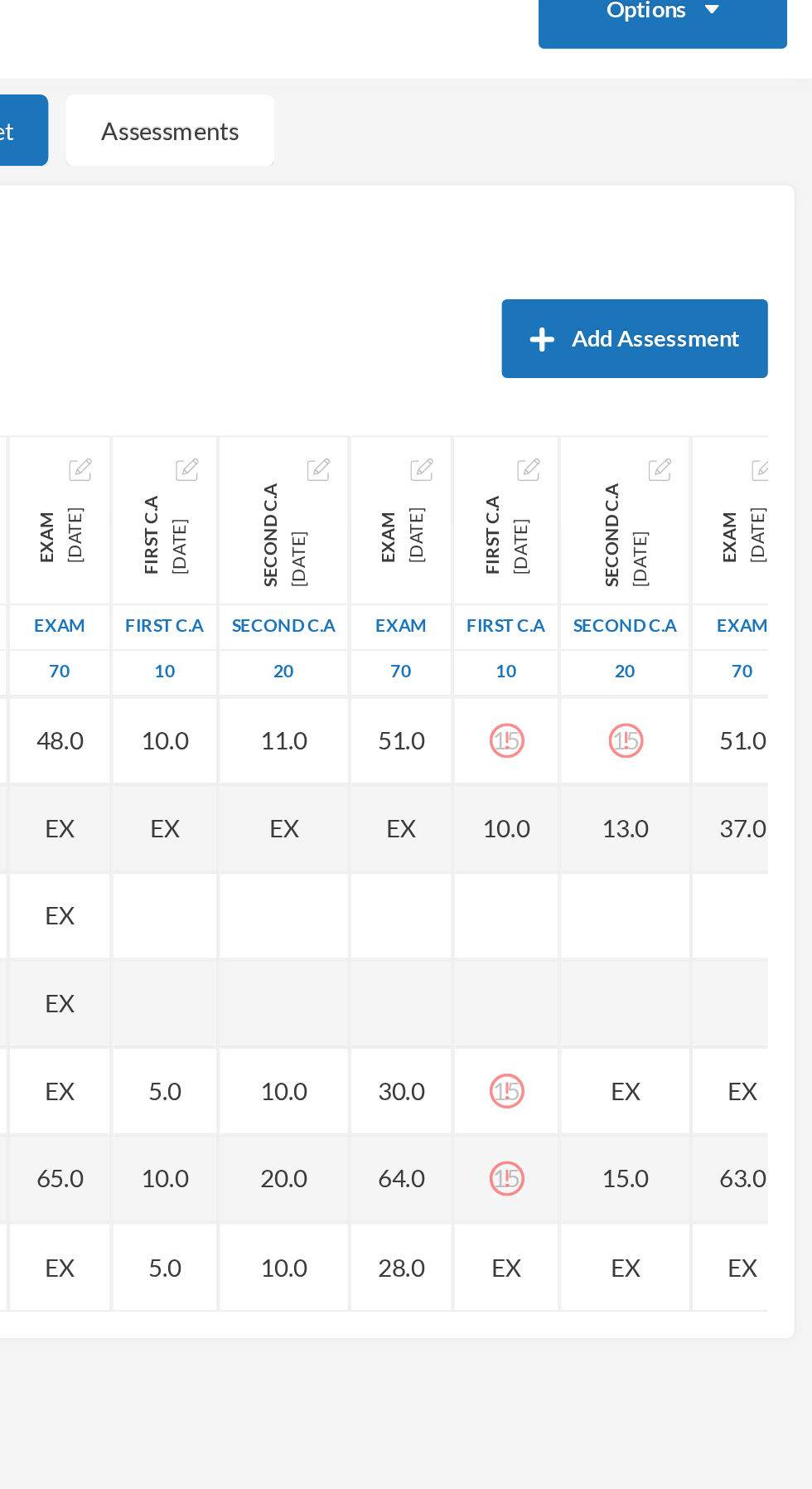 click 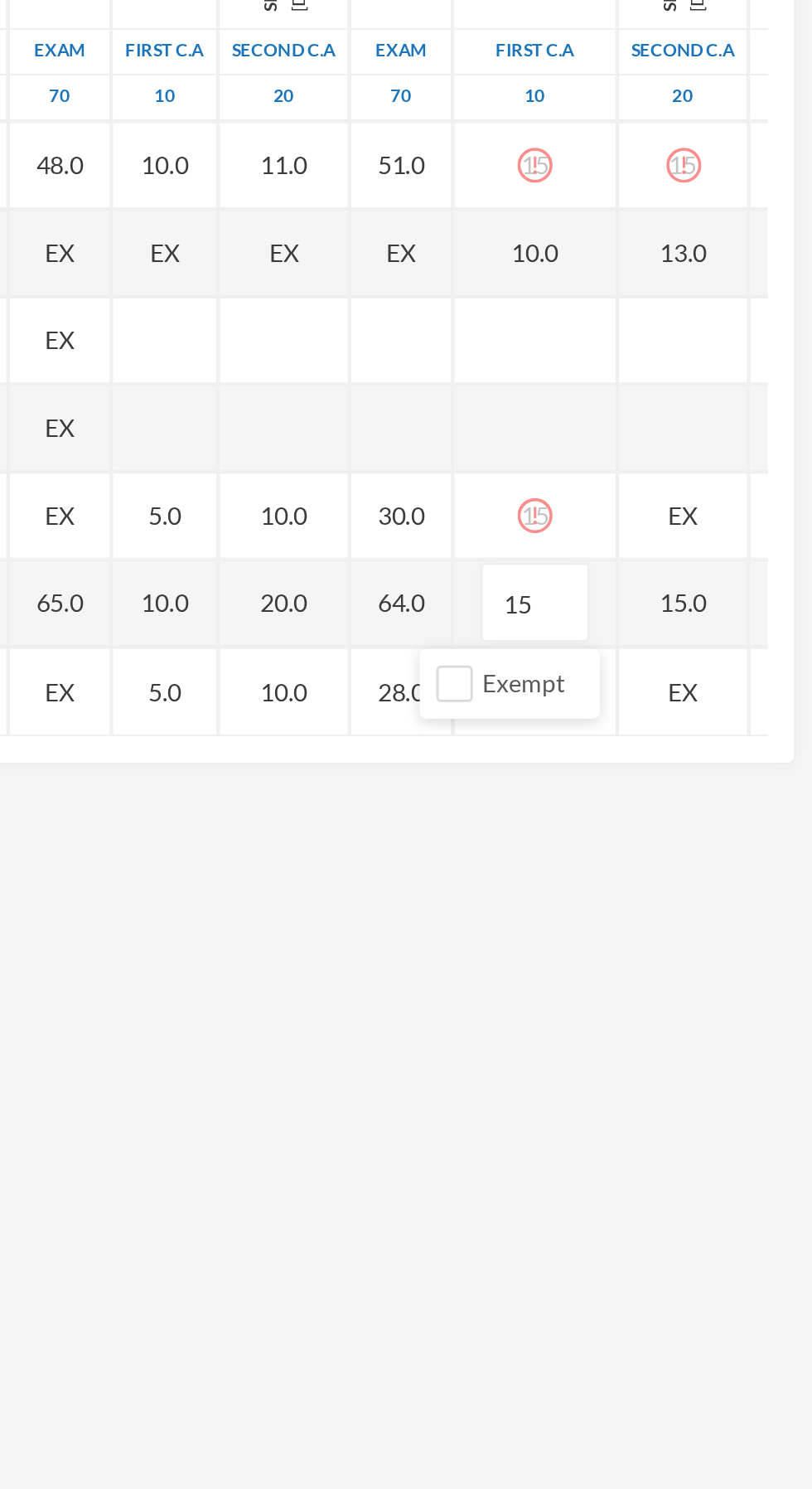 type on "1" 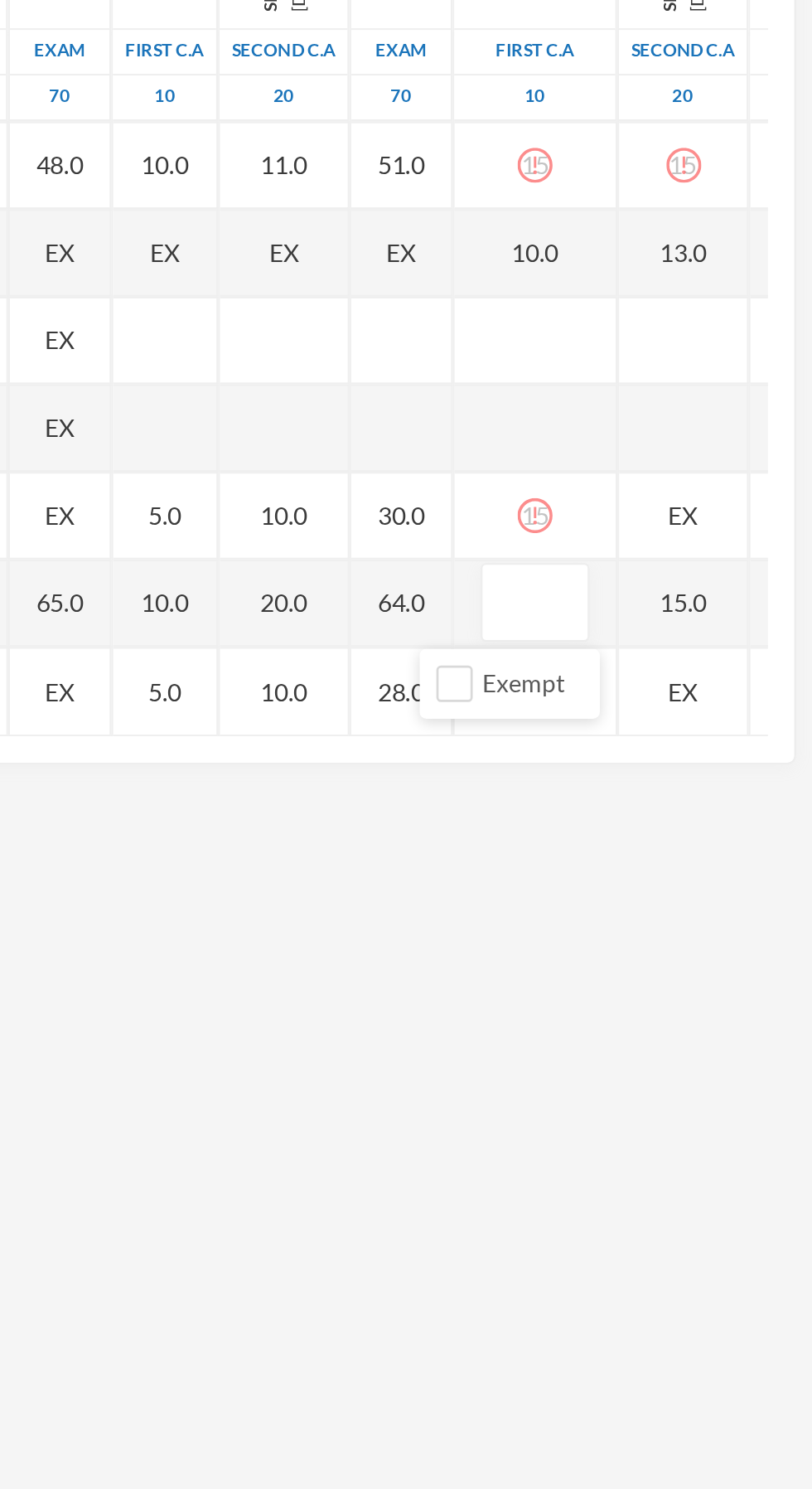 type 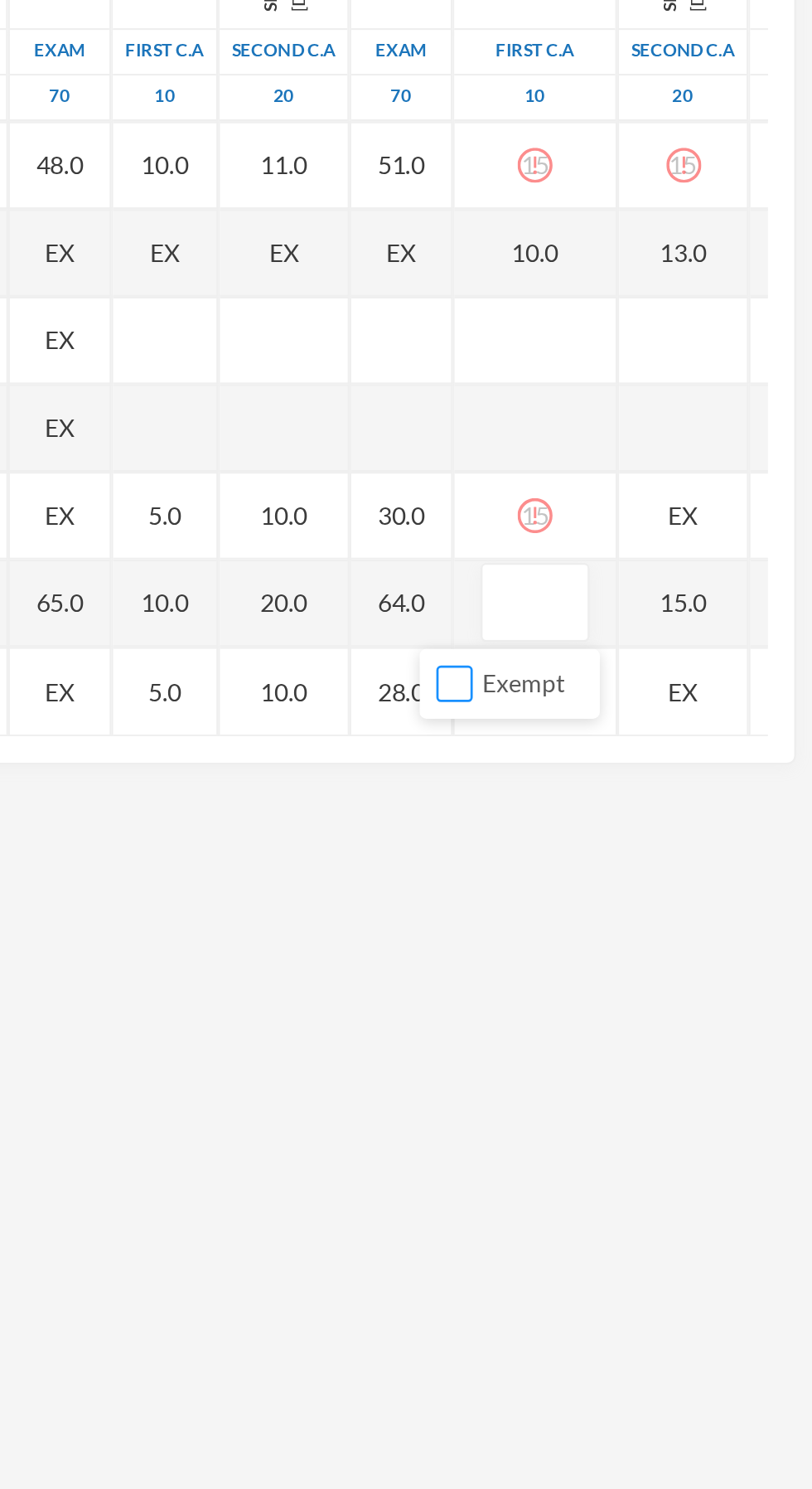 click on "Exempt" at bounding box center (642, 646) 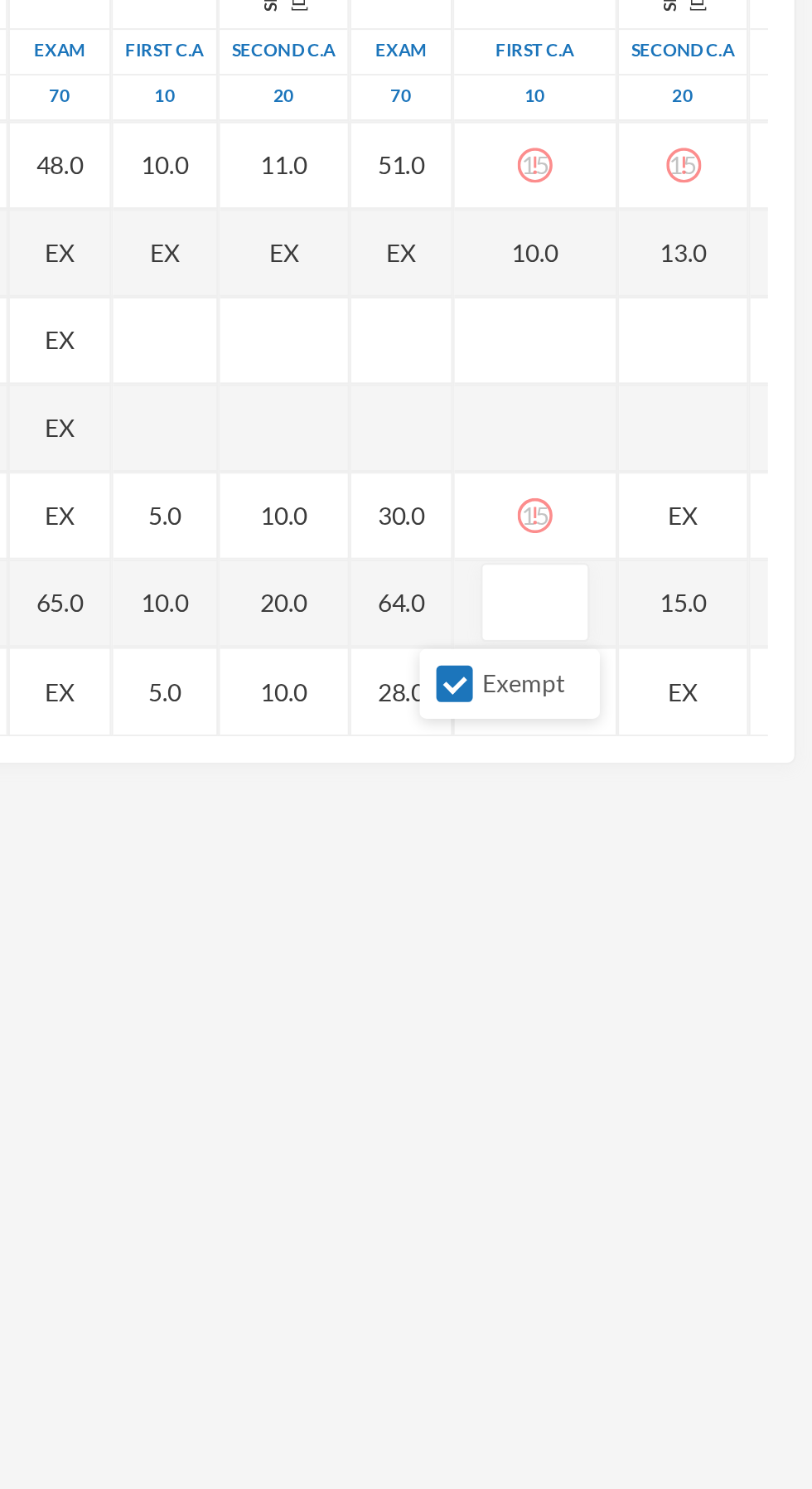 click on "15.0" at bounding box center (751, 608) 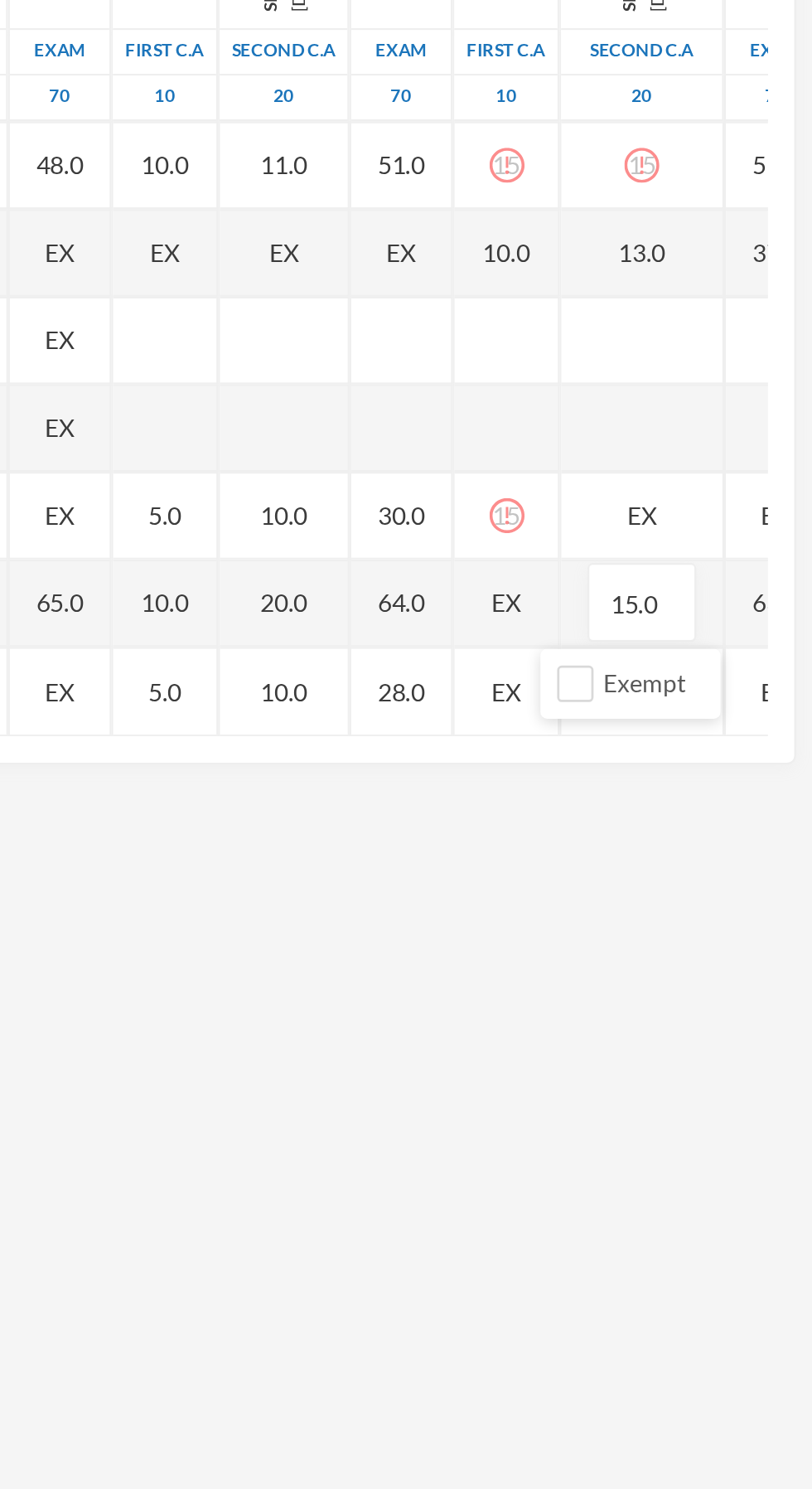 scroll, scrollTop: 2364, scrollLeft: 0, axis: vertical 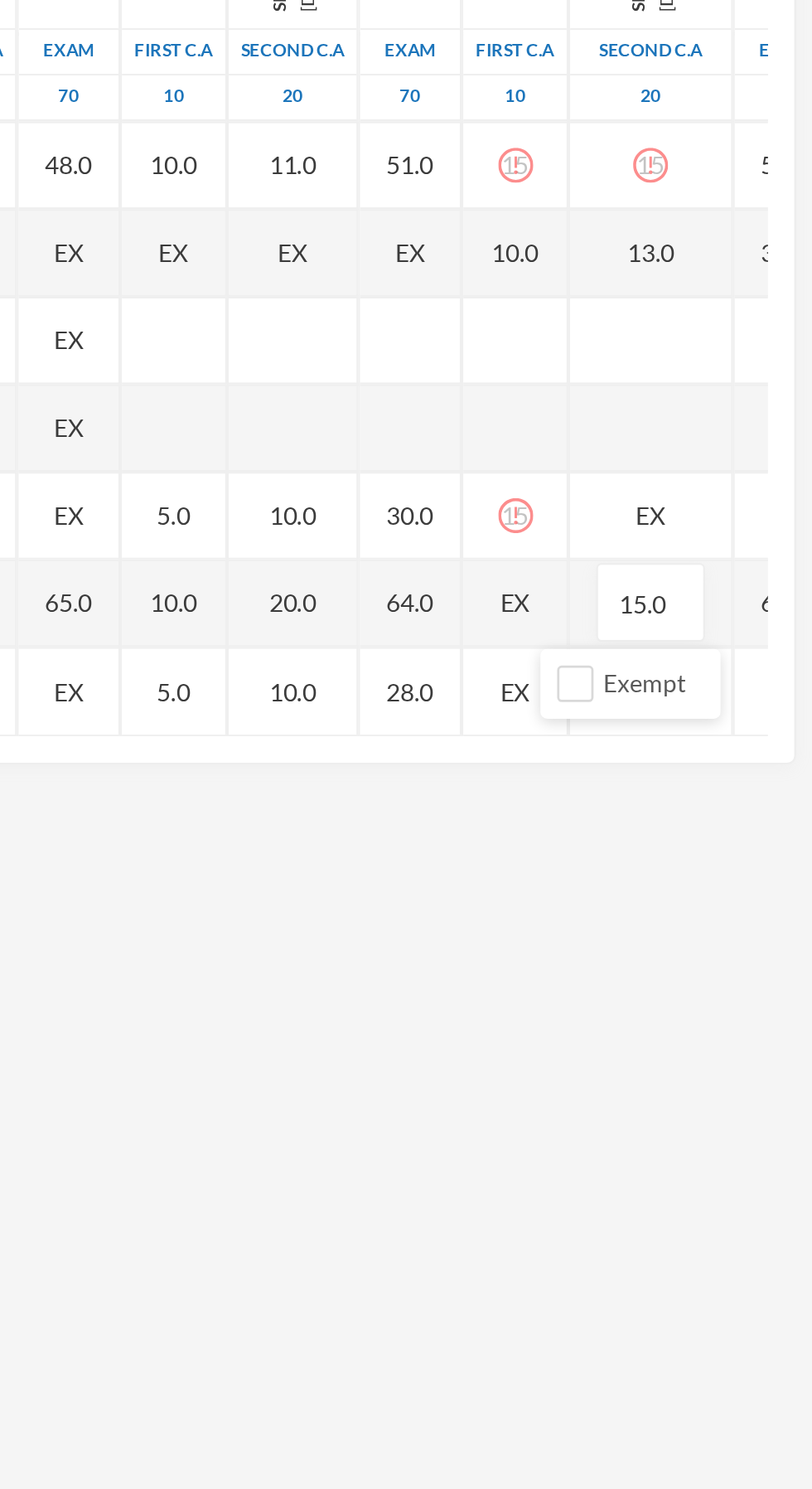 click on "EX" at bounding box center [670, 607] 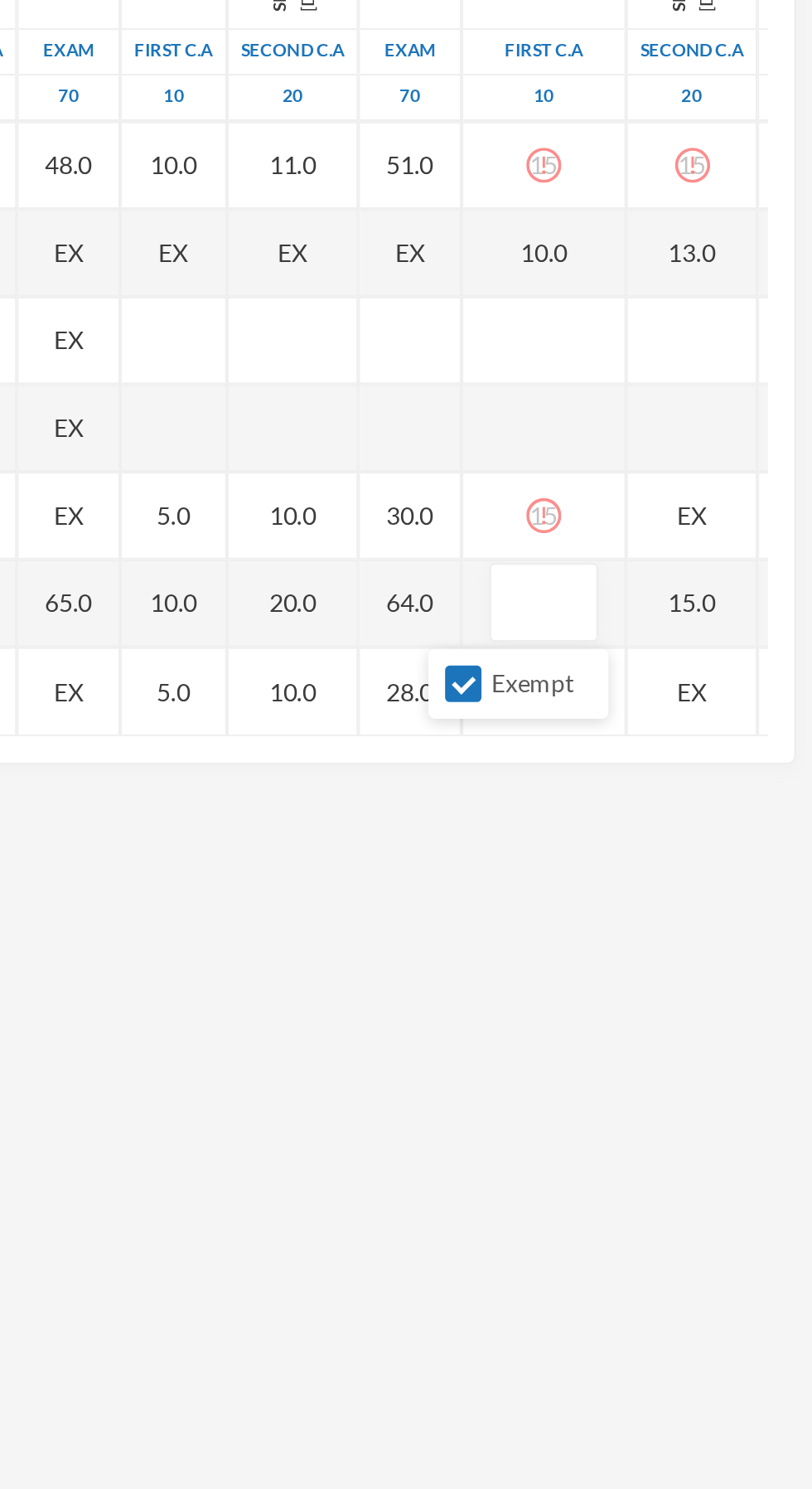 click on "Exempt" at bounding box center (646, 646) 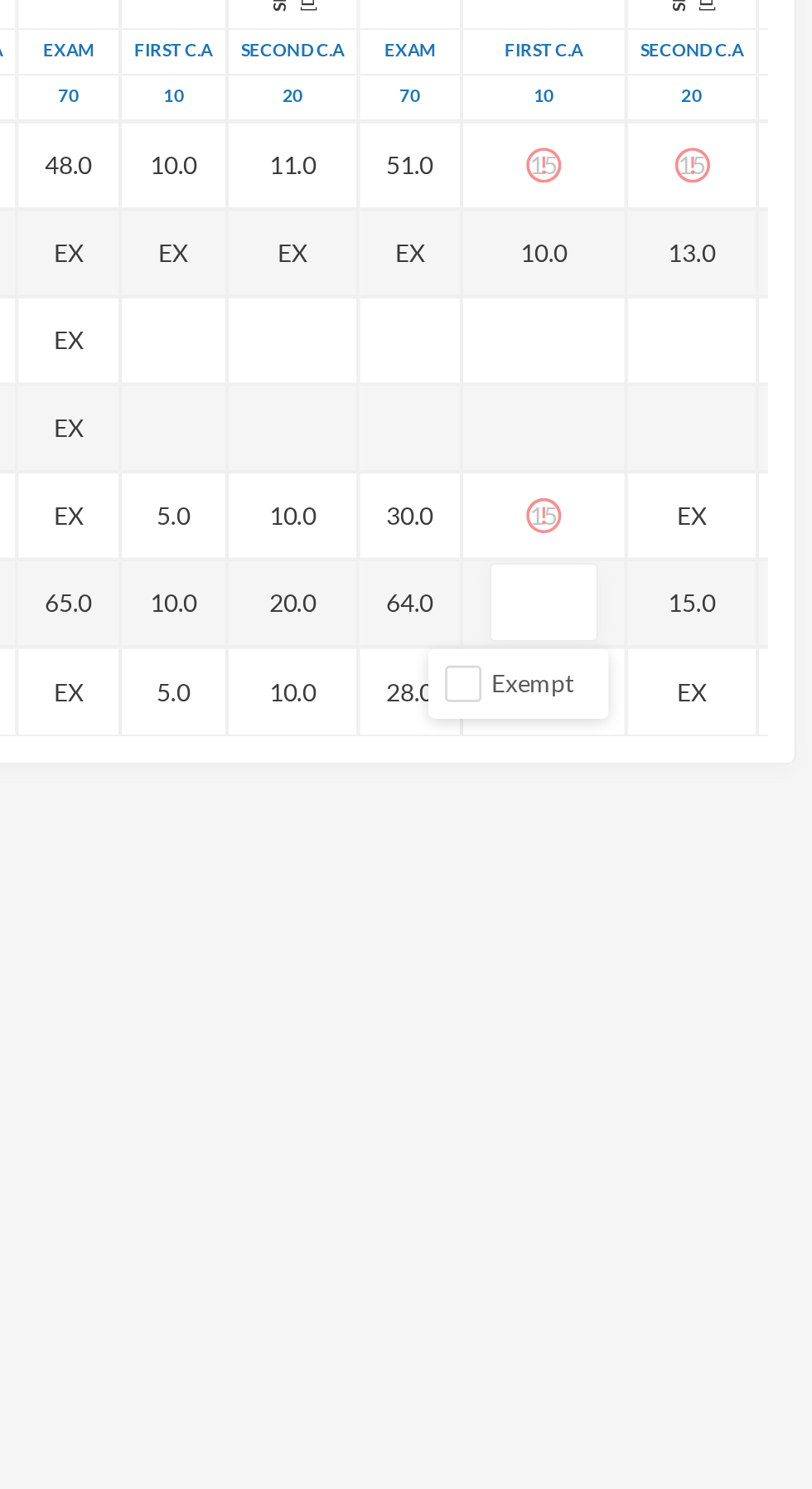 click at bounding box center [684, 608] 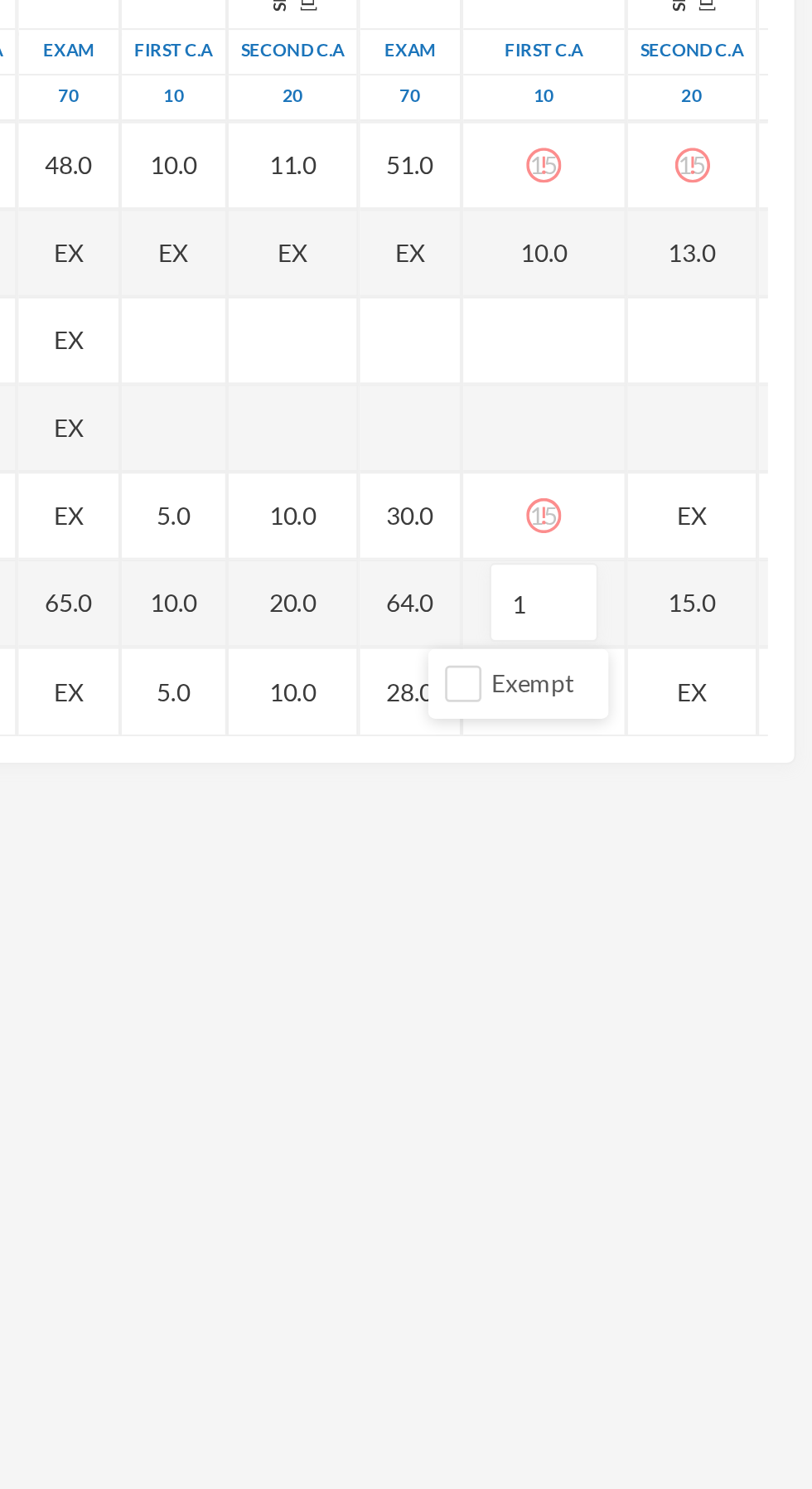 type on "15" 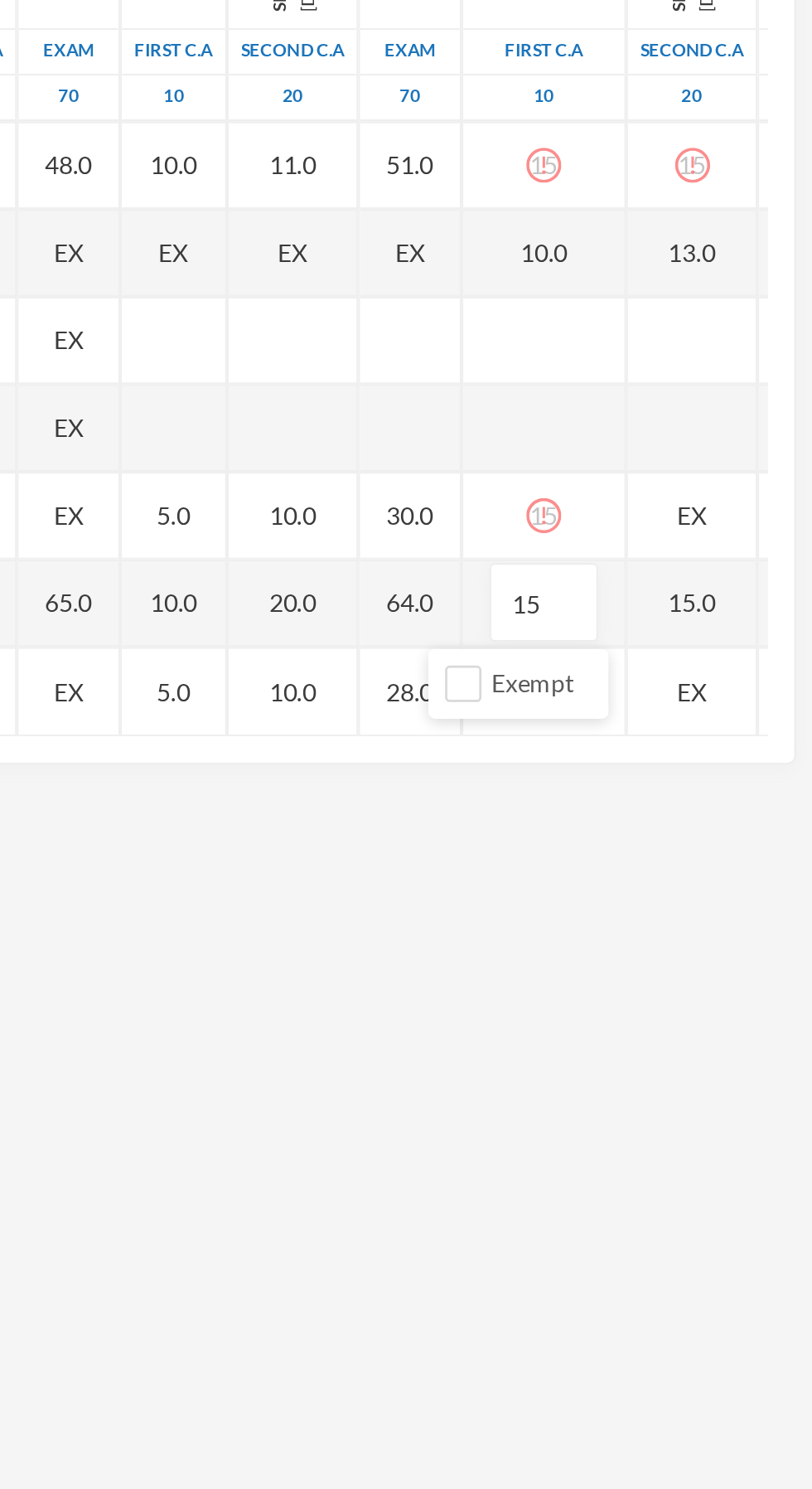 click on "15" at bounding box center (684, 566) 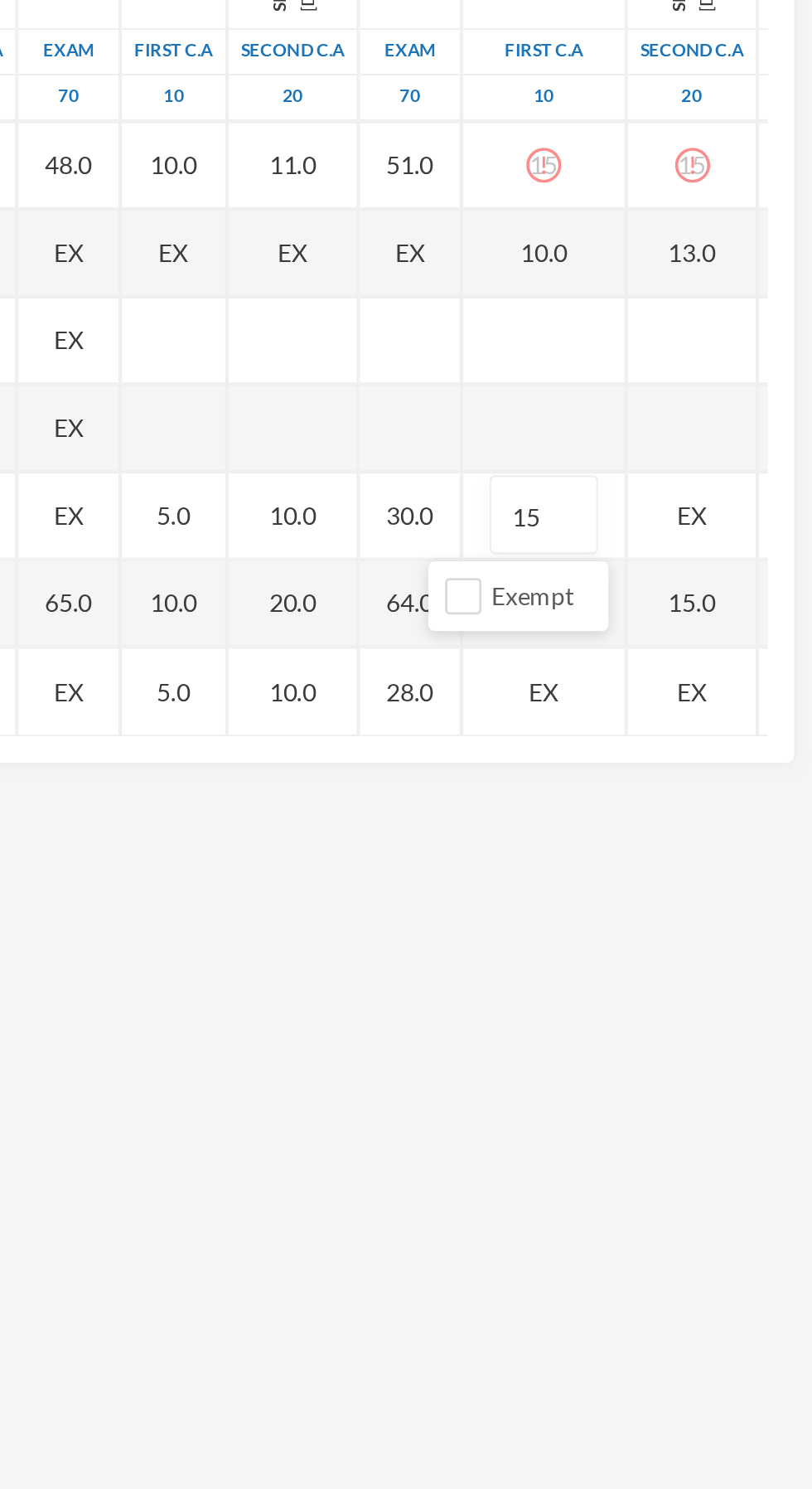 click on "Name   Category Points [PERSON_NAME], [PERSON_NAME] [PERSON_NAME], [PERSON_NAME] [PERSON_NAME], [PERSON_NAME] [PERSON_NAME], [PERSON_NAME], [PERSON_NAME], Adejoju [PERSON_NAME], [PERSON_NAME], [PERSON_NAME] [PERSON_NAME], [PERSON_NAME] [PERSON_NAME], Oluwajomiloju [GEOGRAPHIC_DATA] [PERSON_NAME] [GEOGRAPHIC_DATA][PERSON_NAME] [PERSON_NAME], Ololade [PERSON_NAME], [PERSON_NAME], [PERSON_NAME], [PERSON_NAME] [PERSON_NAME], [PERSON_NAME] [PERSON_NAME], [PERSON_NAME] [PERSON_NAME] [PERSON_NAME], [PERSON_NAME], Oluwadarasimi Peace [PERSON_NAME] [PERSON_NAME], [PERSON_NAME] [PERSON_NAME] Oluwanifemi [PERSON_NAME], [PERSON_NAME], [PERSON_NAME] [PERSON_NAME], Ayomide [PERSON_NAME], [PERSON_NAME] [PERSON_NAME], Oluwasemiloore [PERSON_NAME], Precious [PERSON_NAME], Iyanuoluwa [PERSON_NAME], [PERSON_NAME] [PERSON_NAME], [PERSON_NAME], [PERSON_NAME], [PERSON_NAME]" at bounding box center [406, 463] 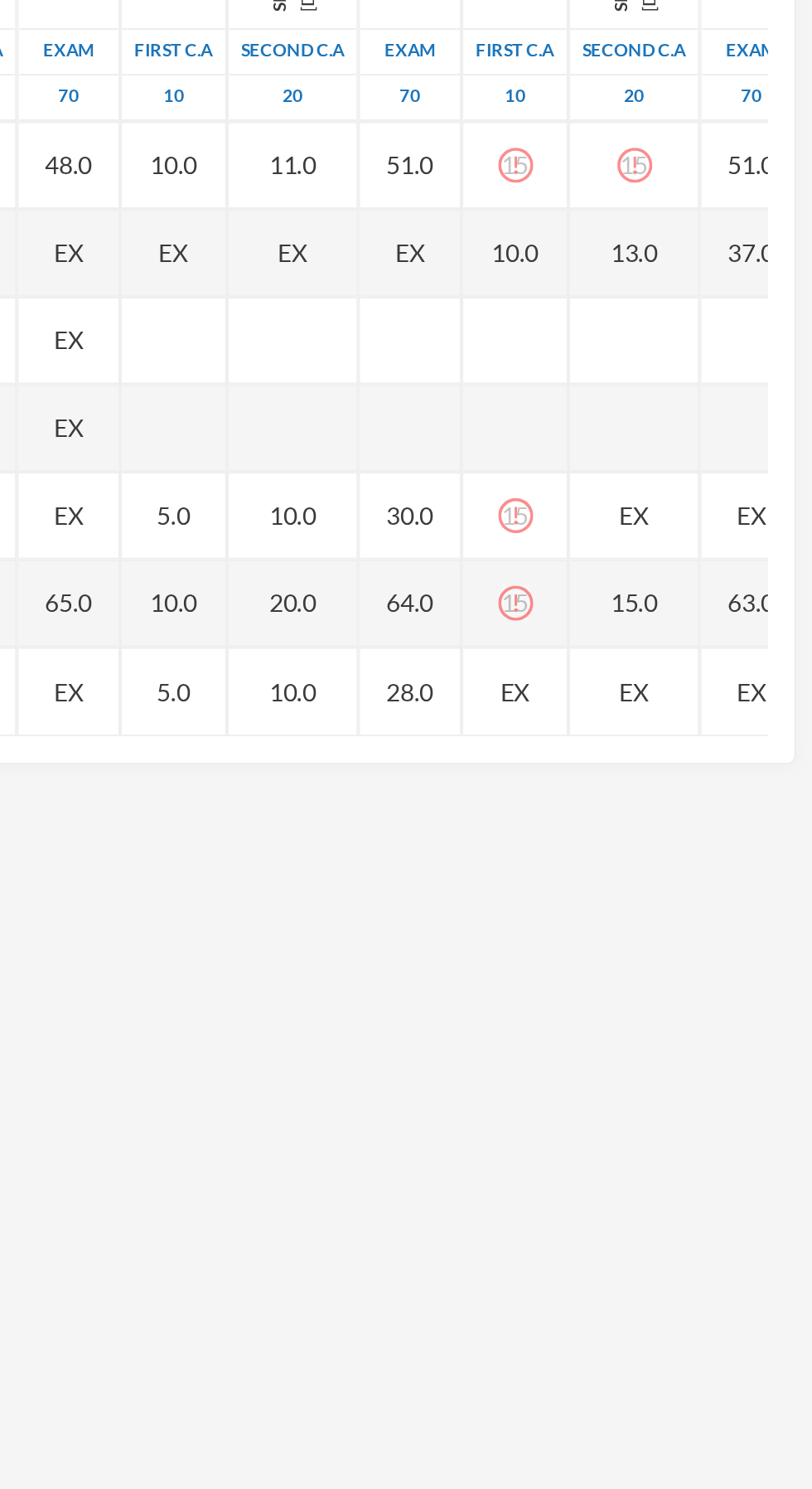 click on "15" at bounding box center [671, 608] 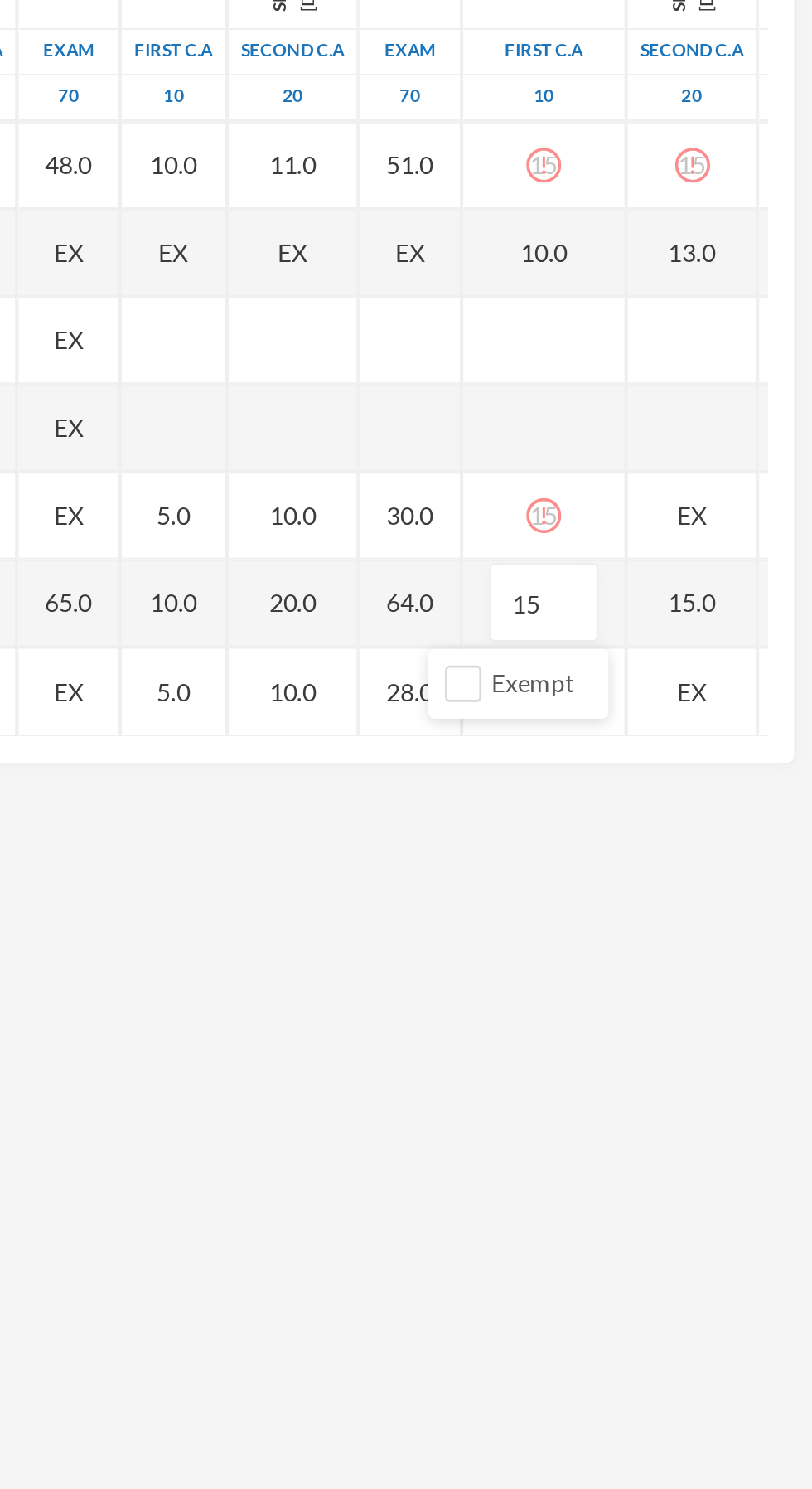 type on "1" 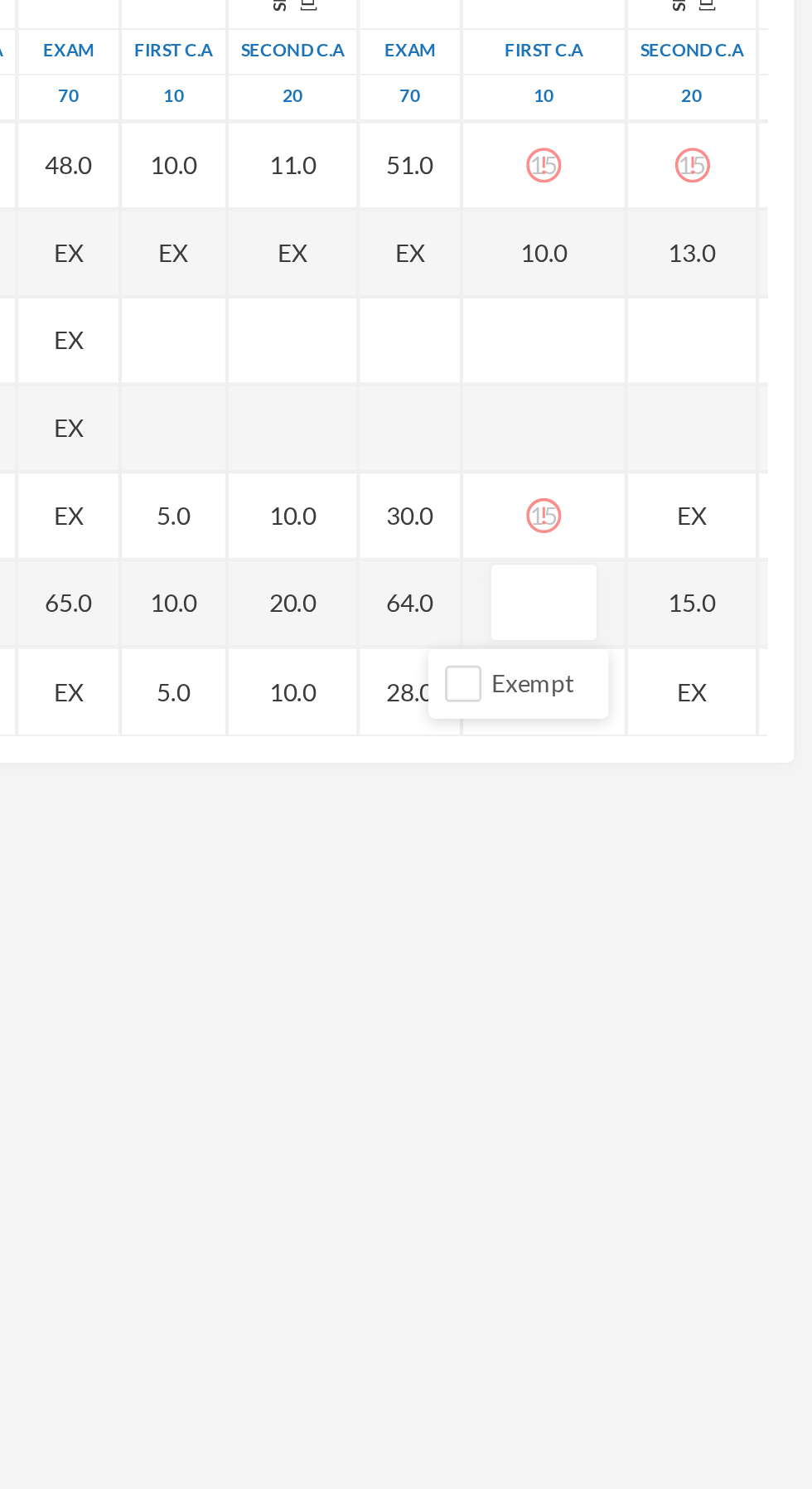 type 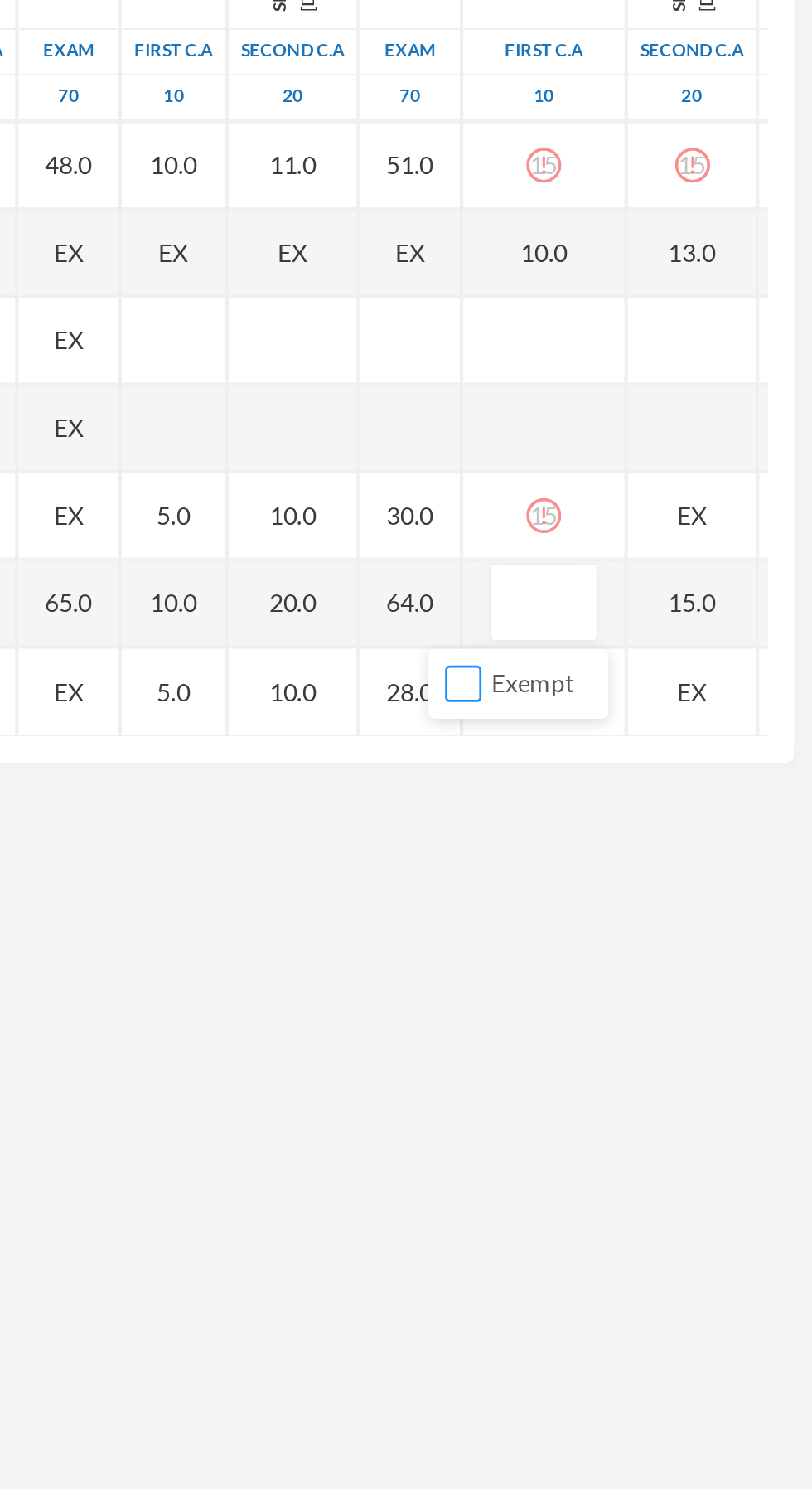 click on "Exempt" at bounding box center (646, 646) 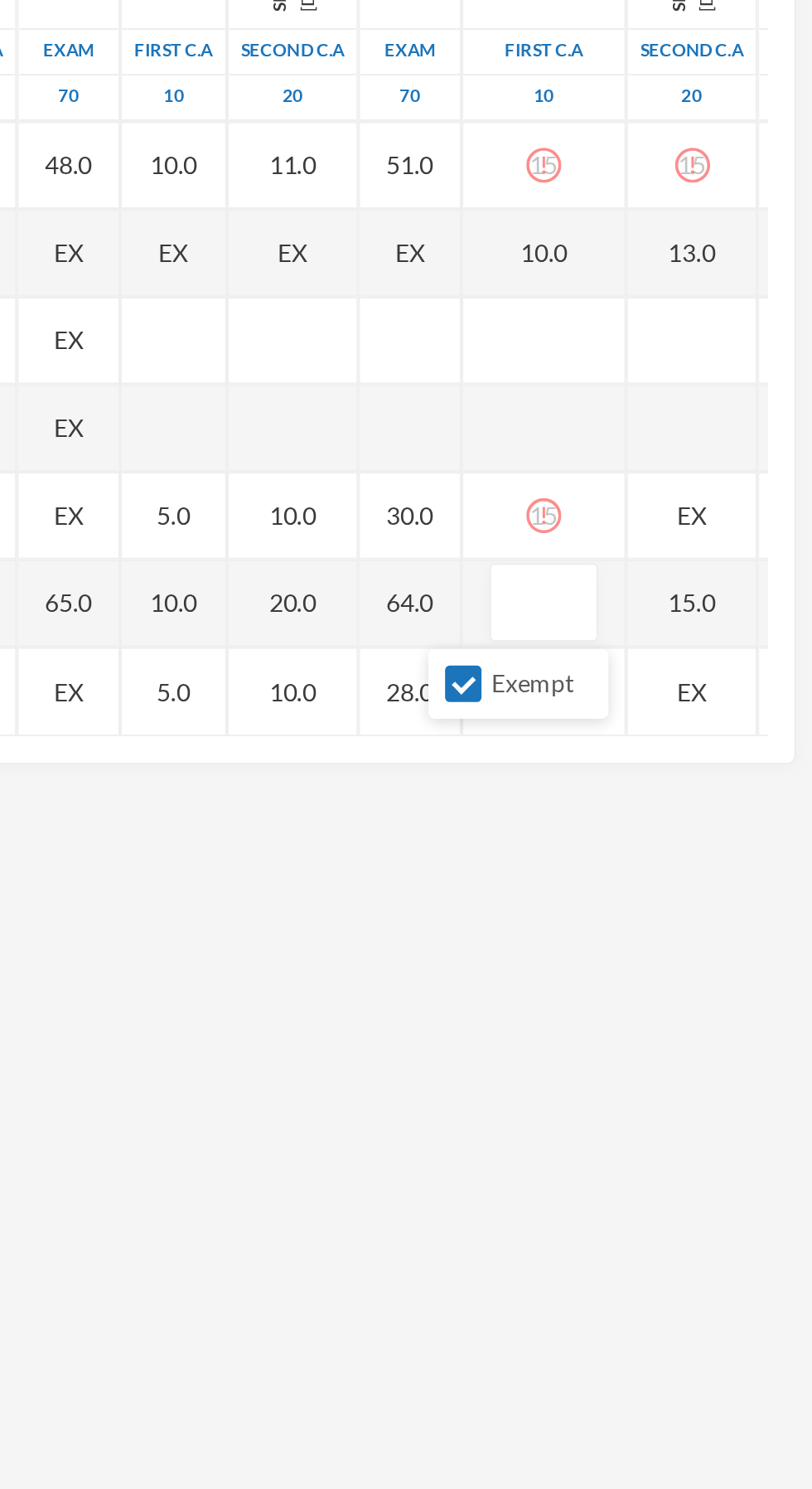 click on "15" at bounding box center (684, 566) 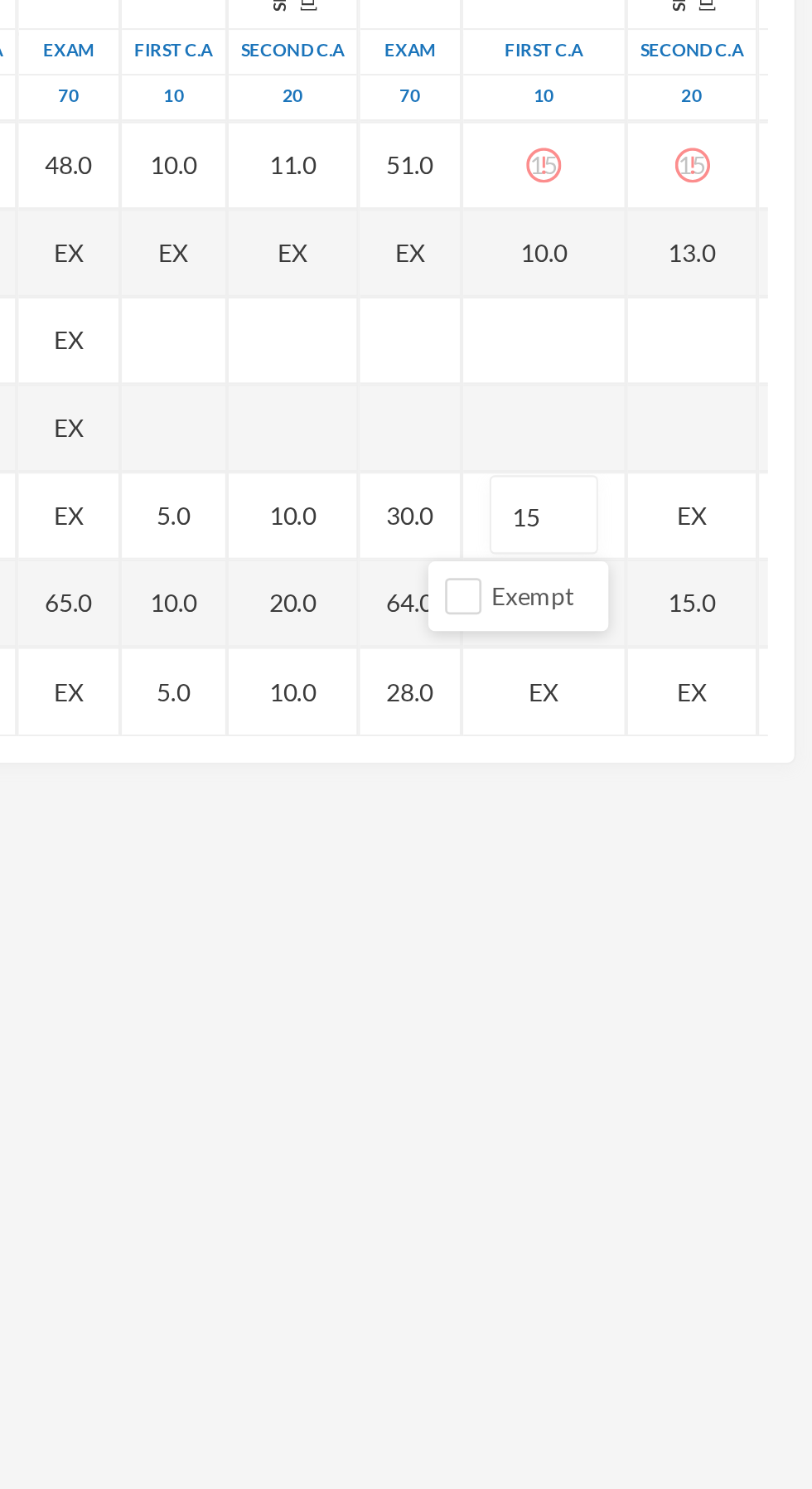 type on "1" 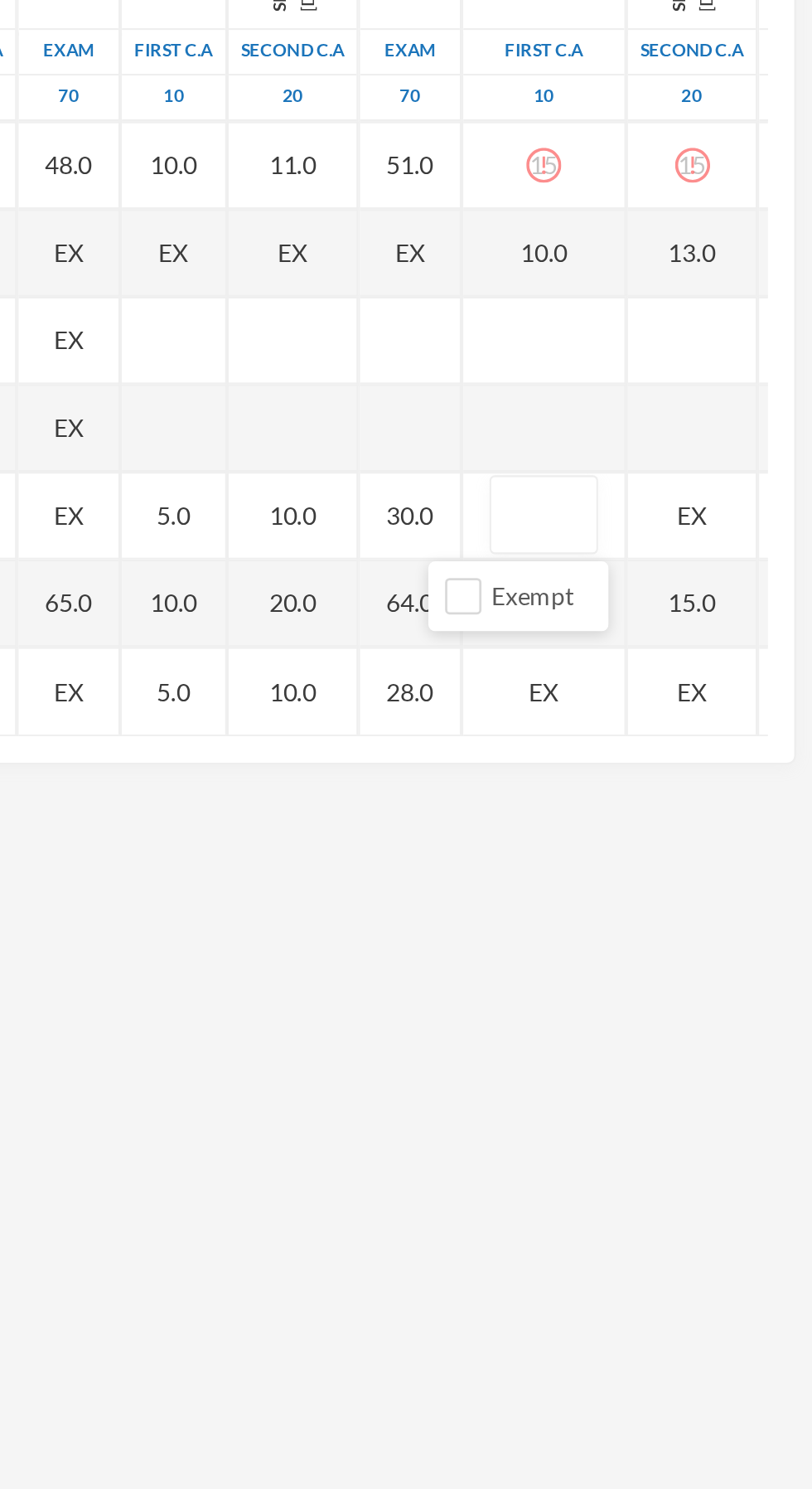 type 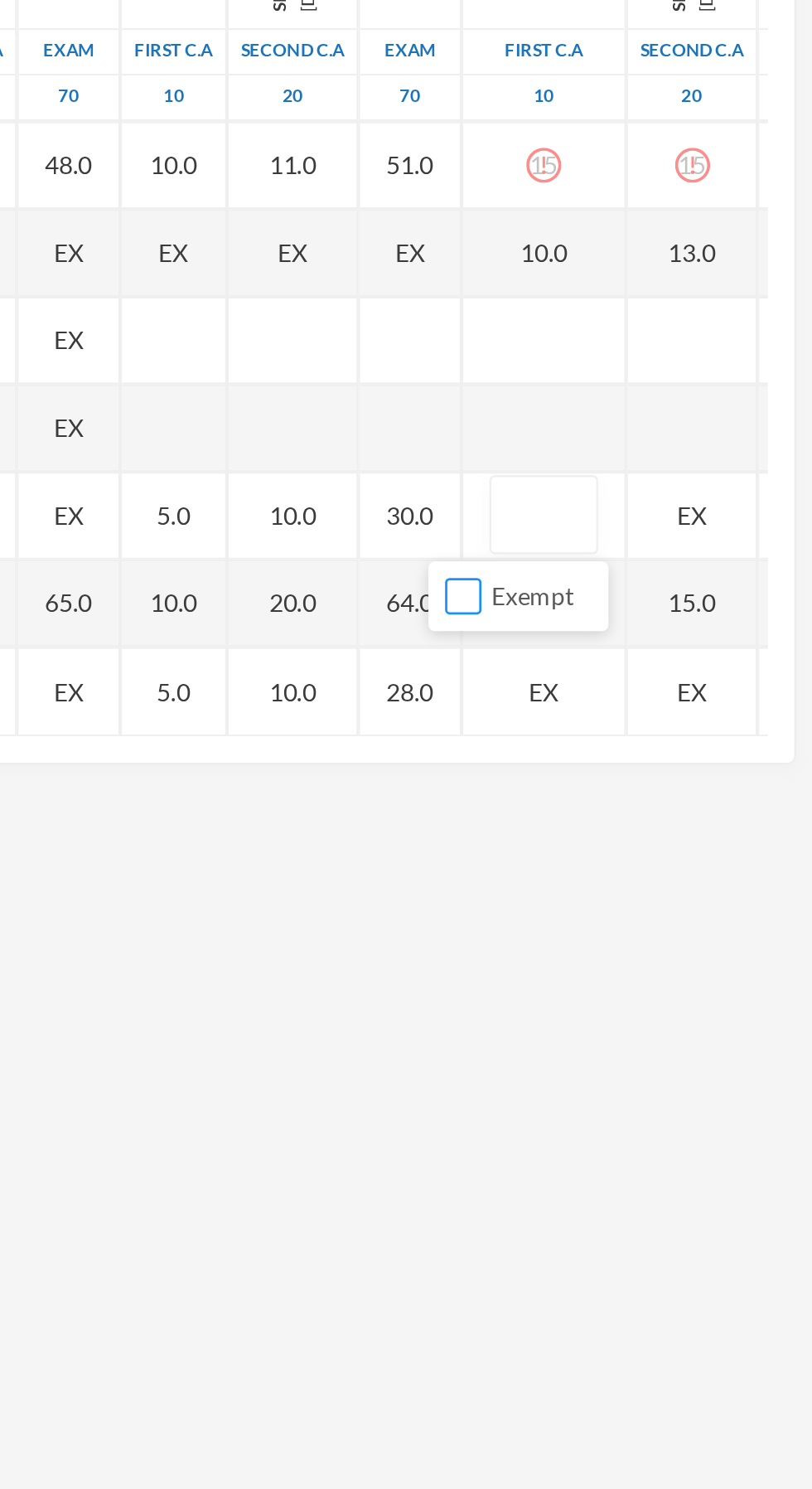 click on "Exempt" at bounding box center (646, 604) 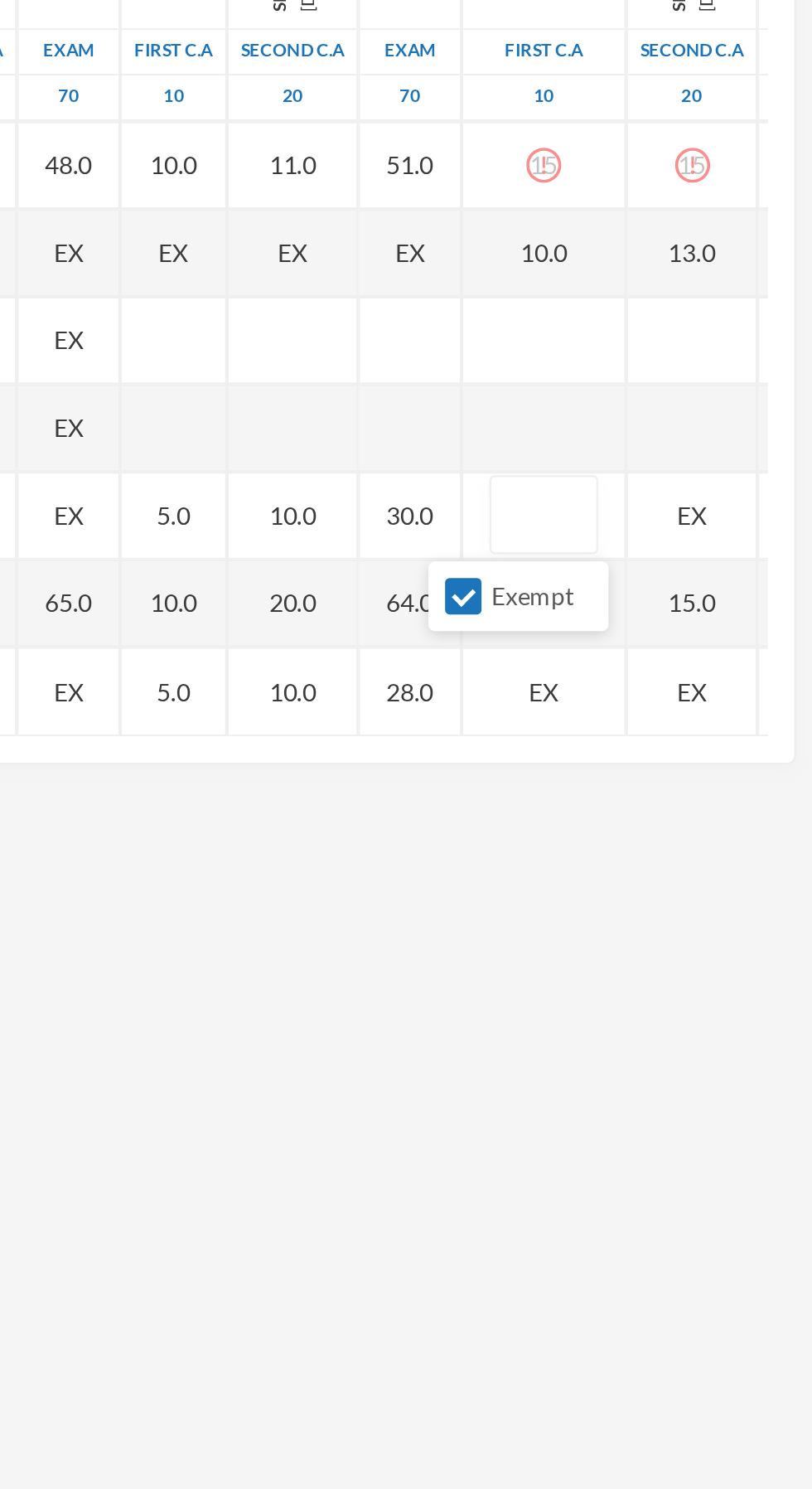 click at bounding box center [684, 566] 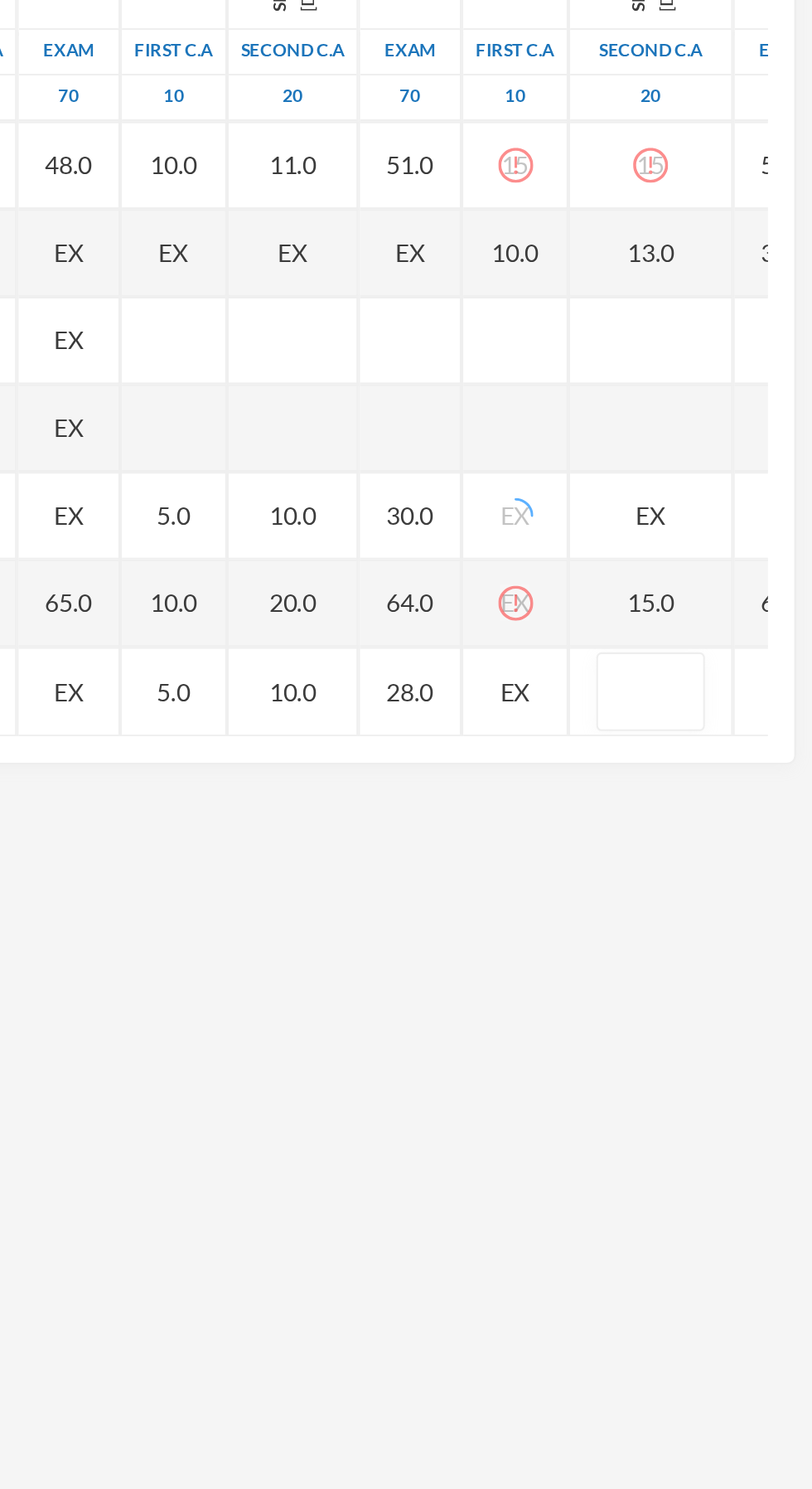 click 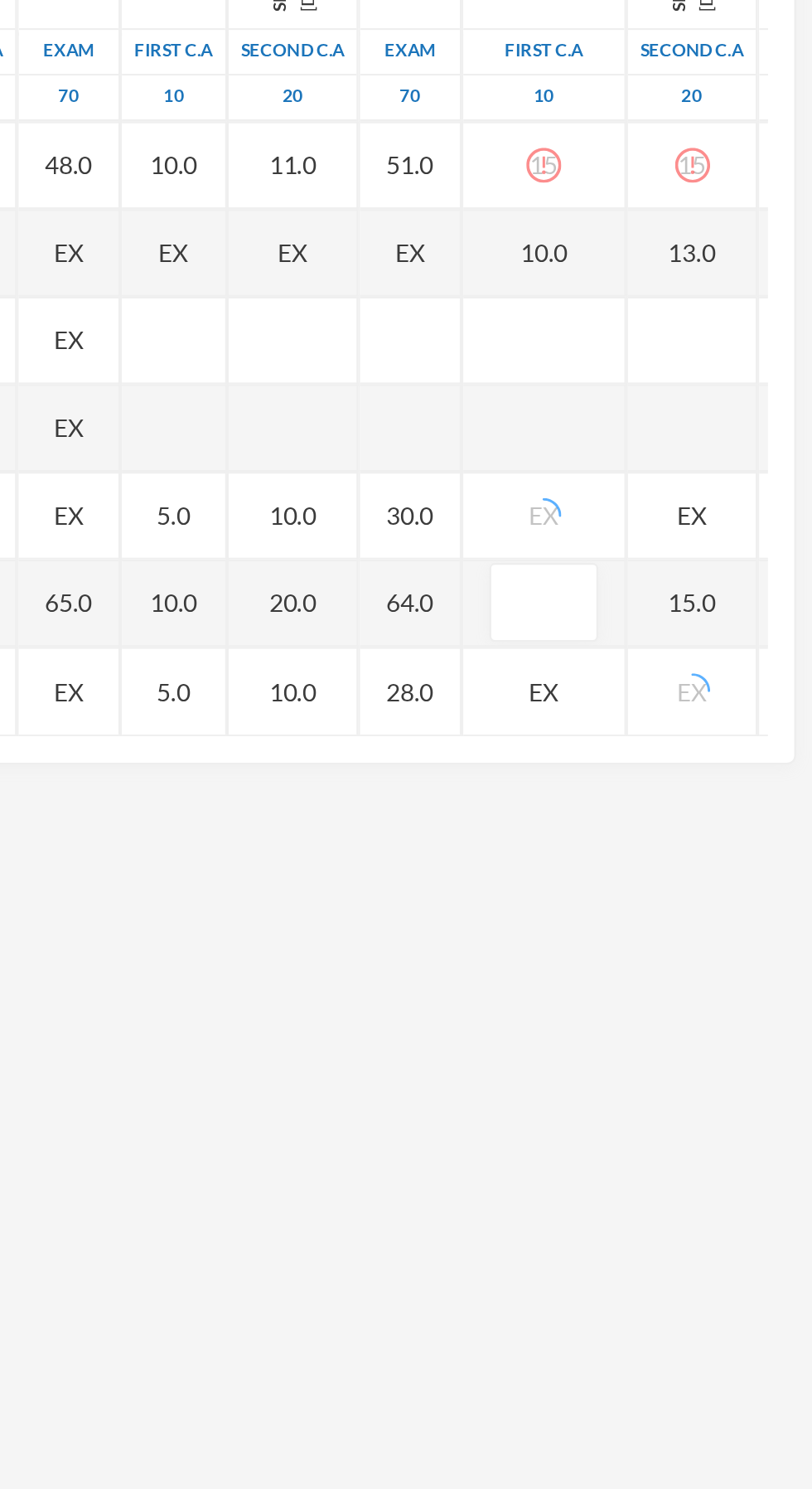 click at bounding box center [684, 608] 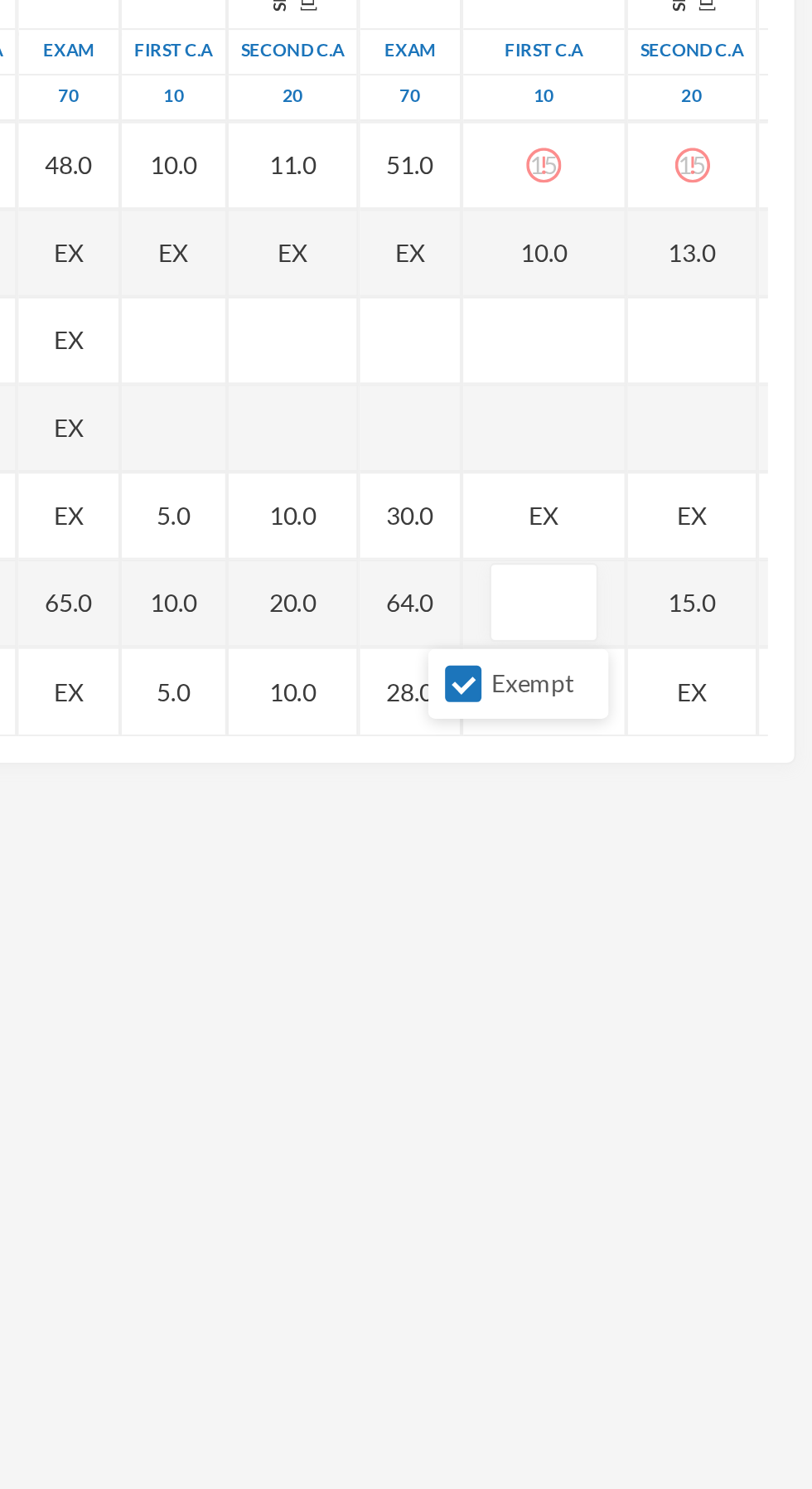 click on "Exempt" at bounding box center (646, 646) 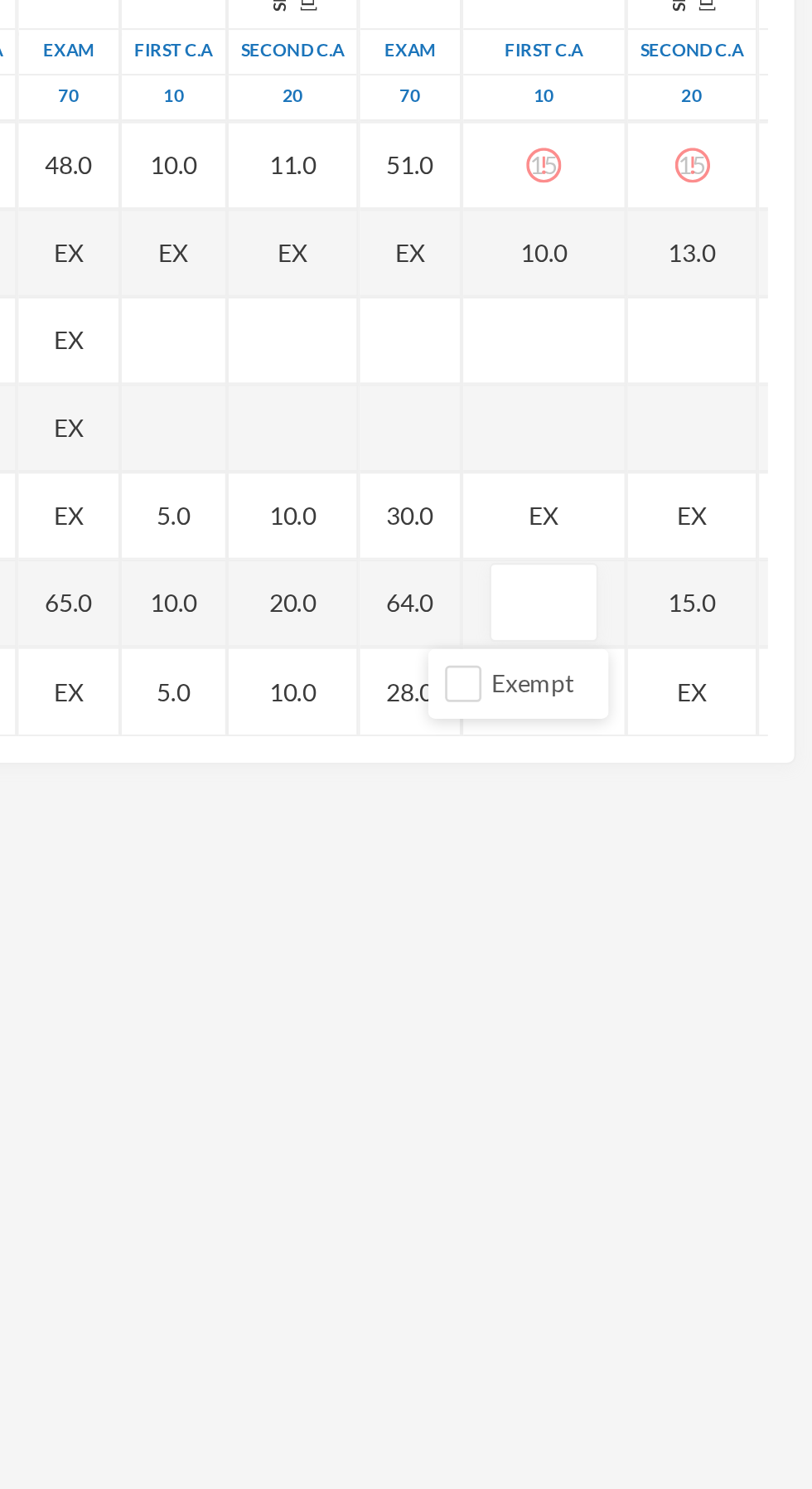 click at bounding box center (684, 608) 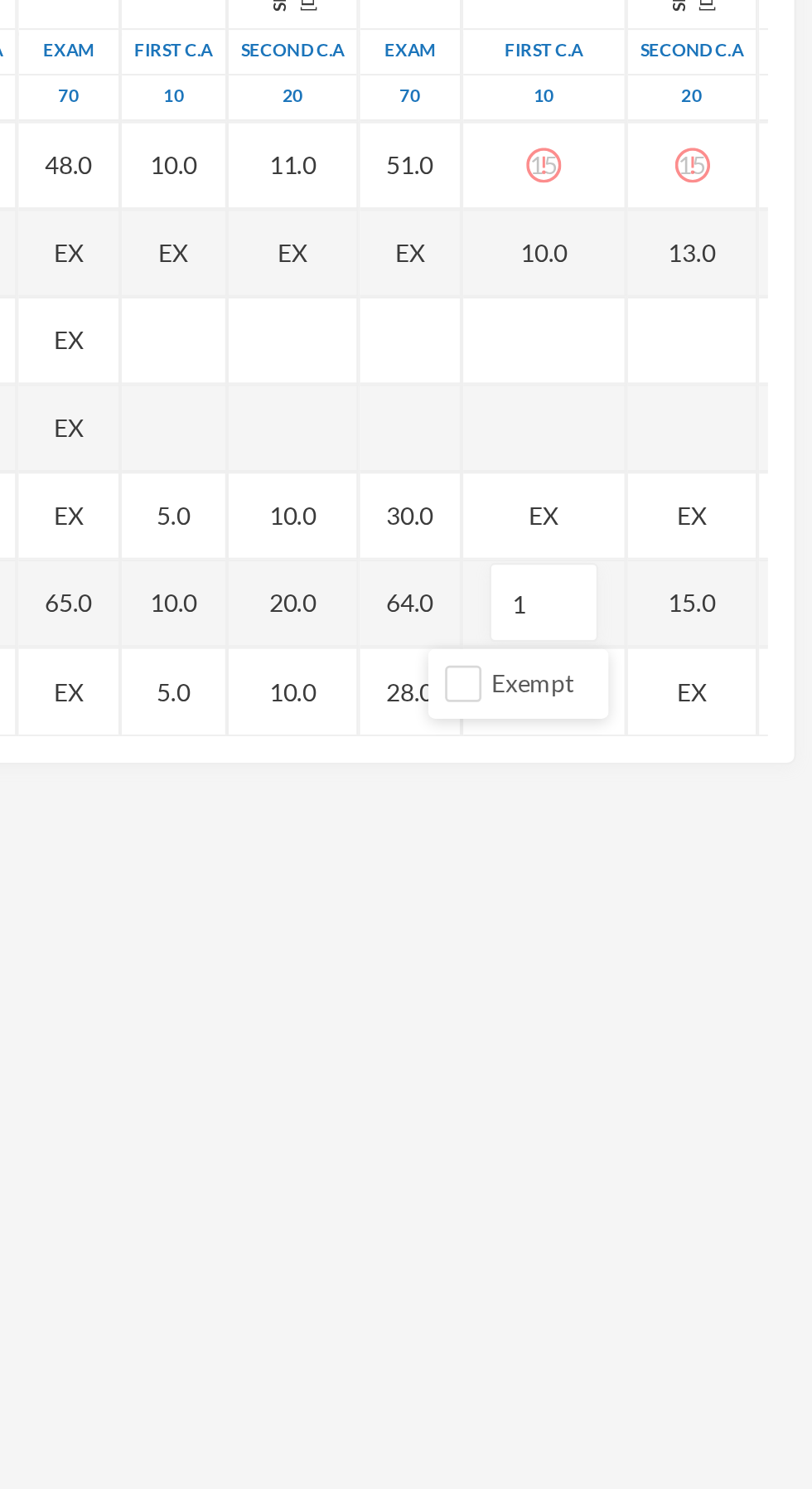 type on "15" 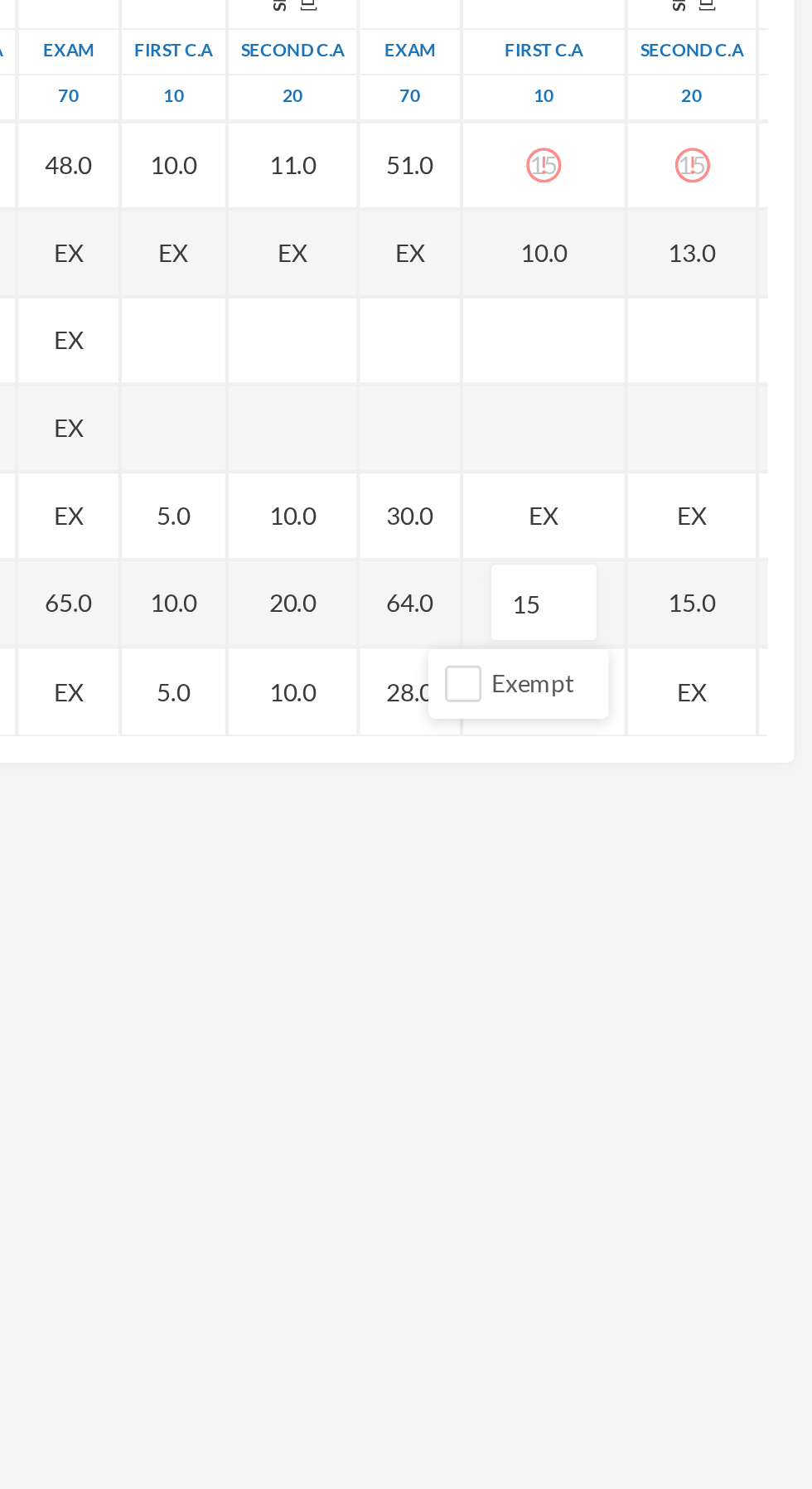 click on "EX" at bounding box center [684, 566] 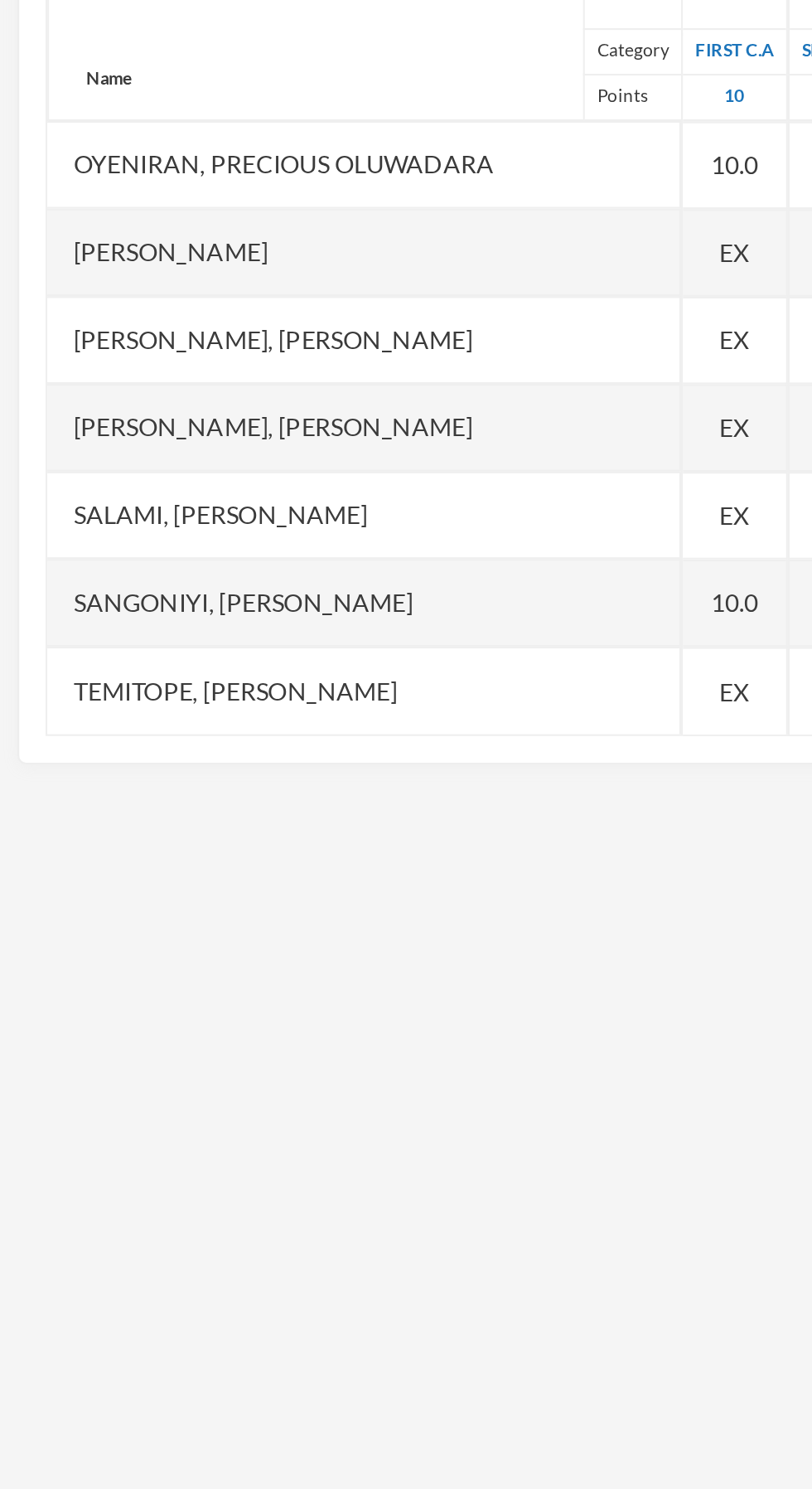 scroll, scrollTop: 2364, scrollLeft: 24, axis: both 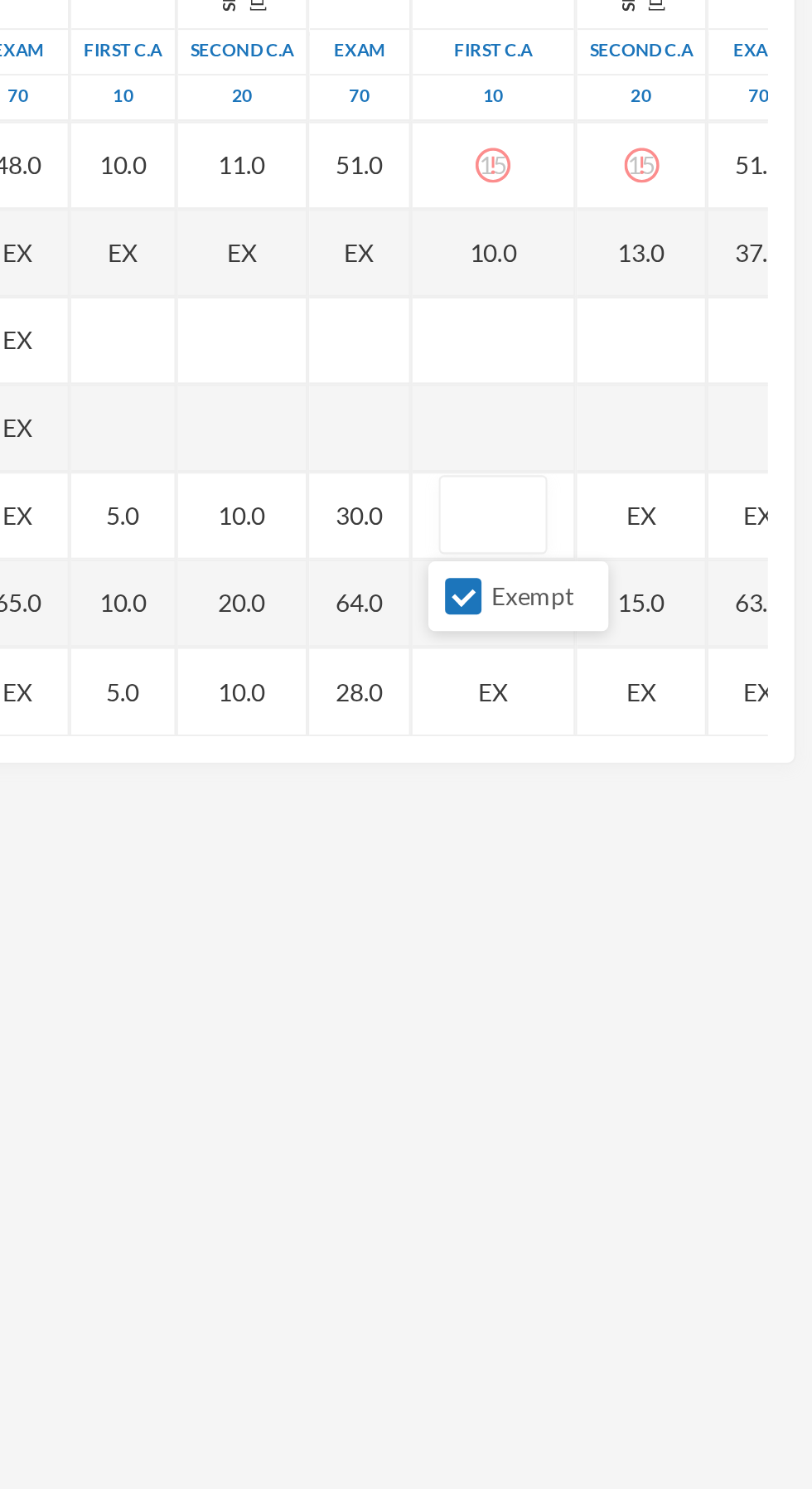 click on "EX" at bounding box center [731, 566] 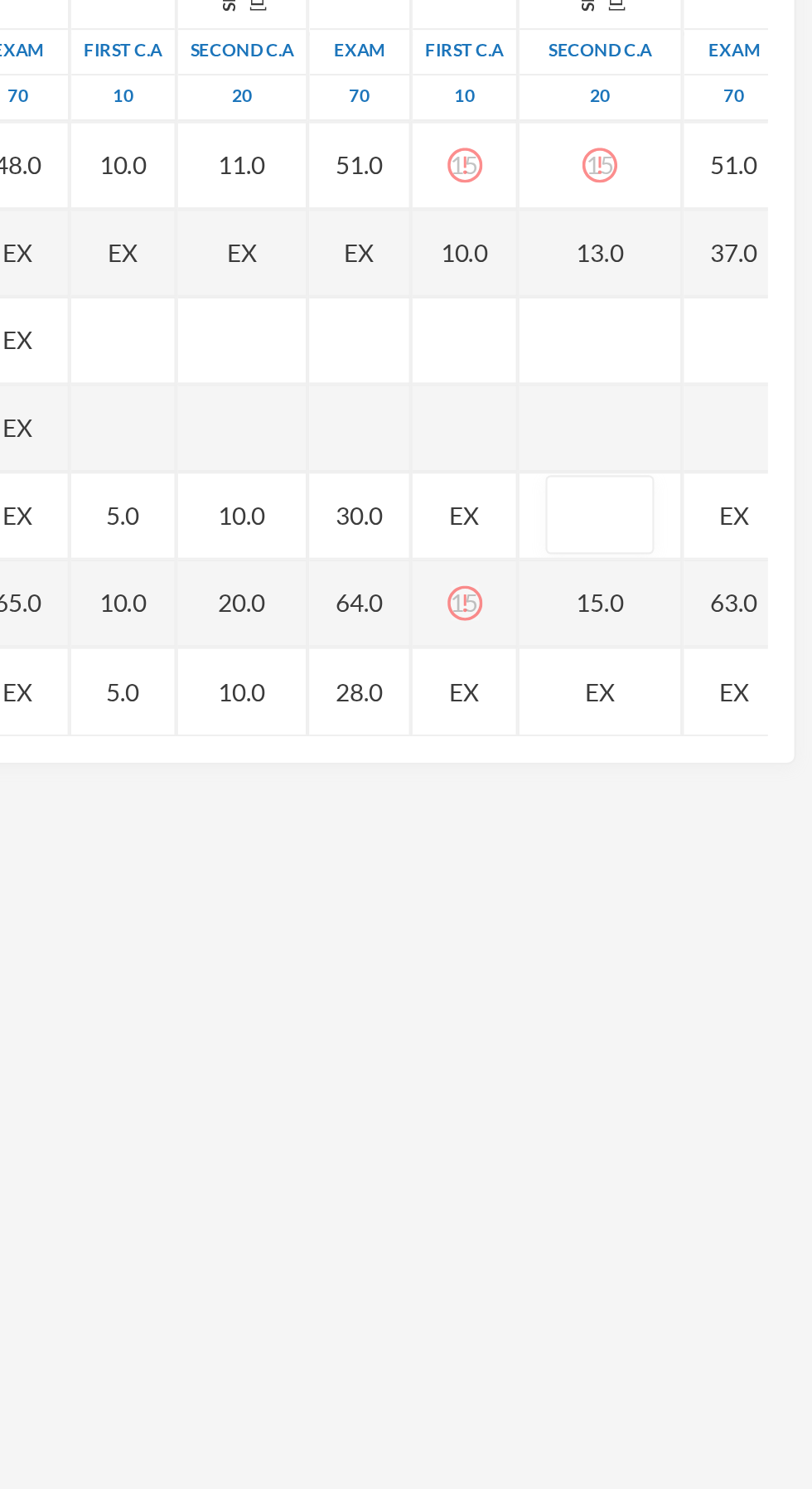 scroll, scrollTop: 2364, scrollLeft: 4, axis: both 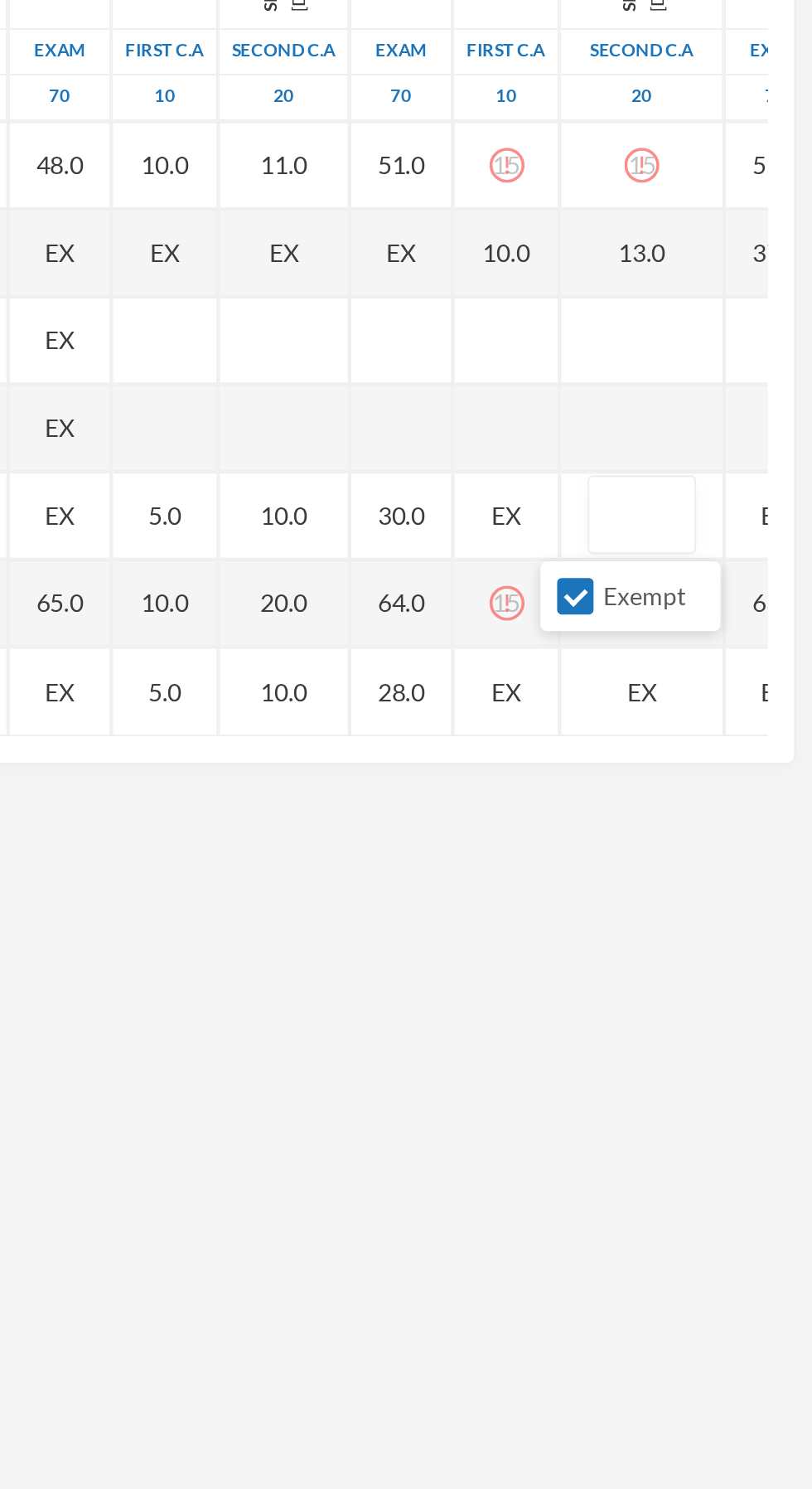 click on "15" at bounding box center [667, 608] 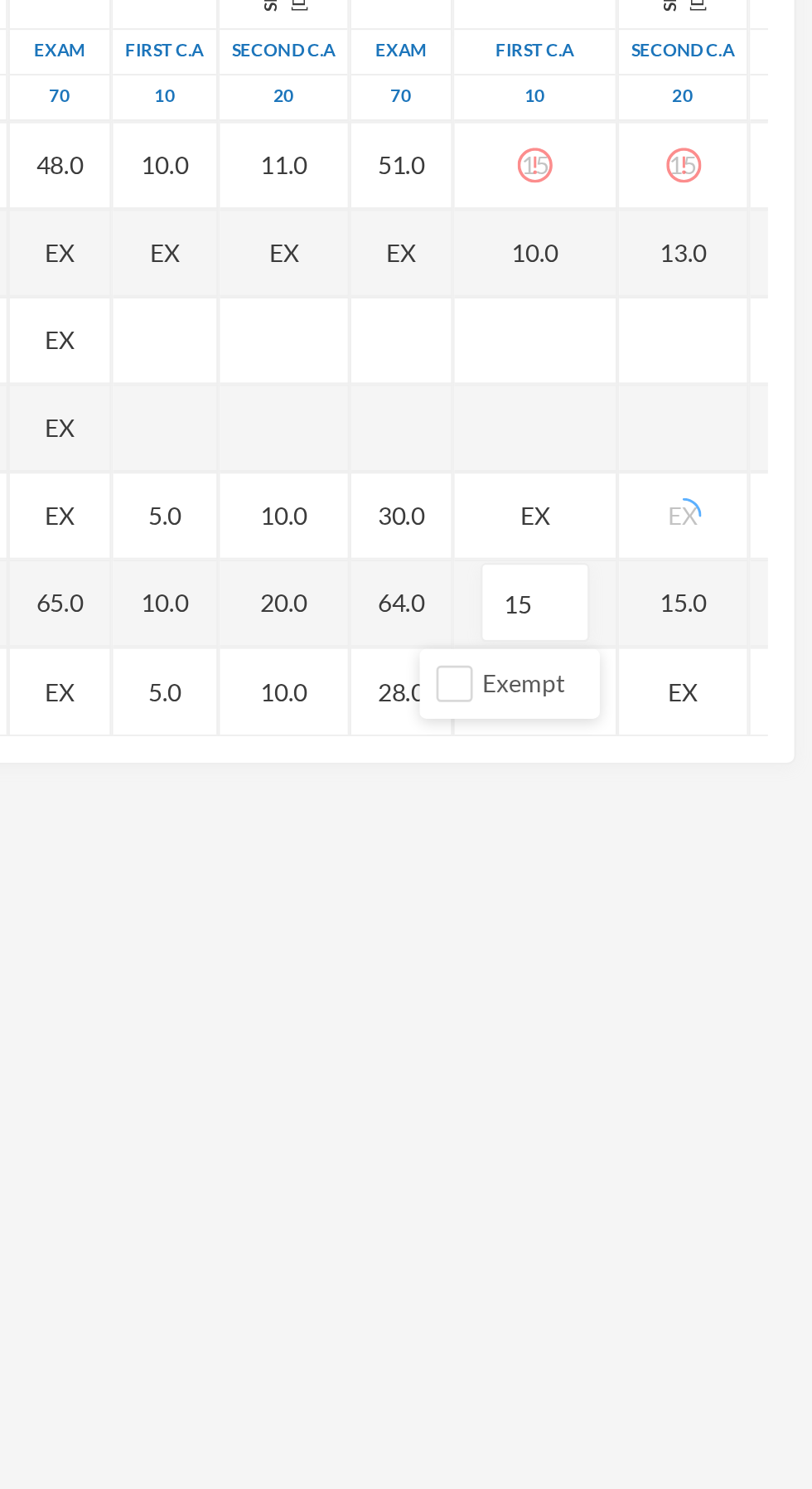 type on "1" 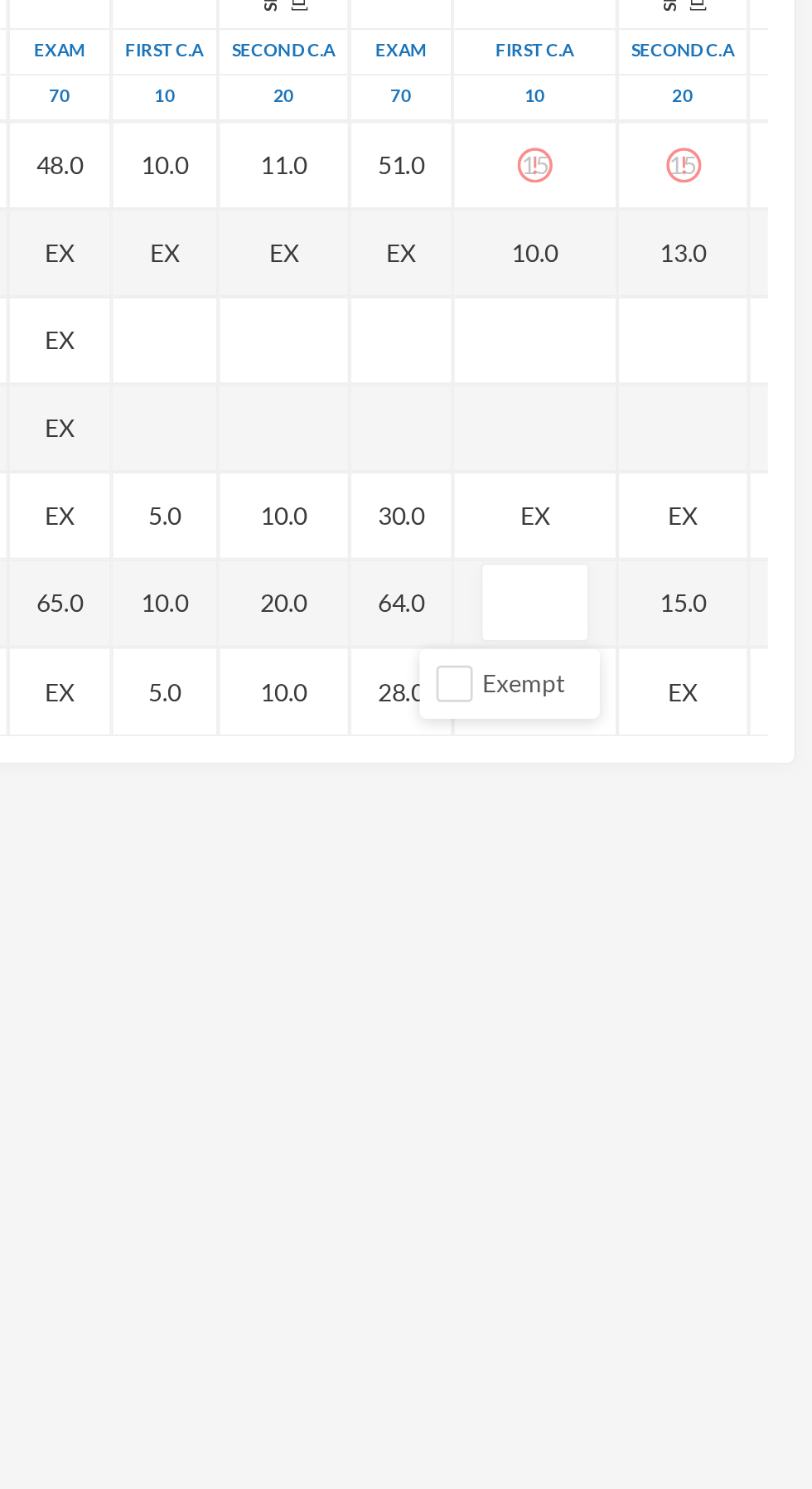 type 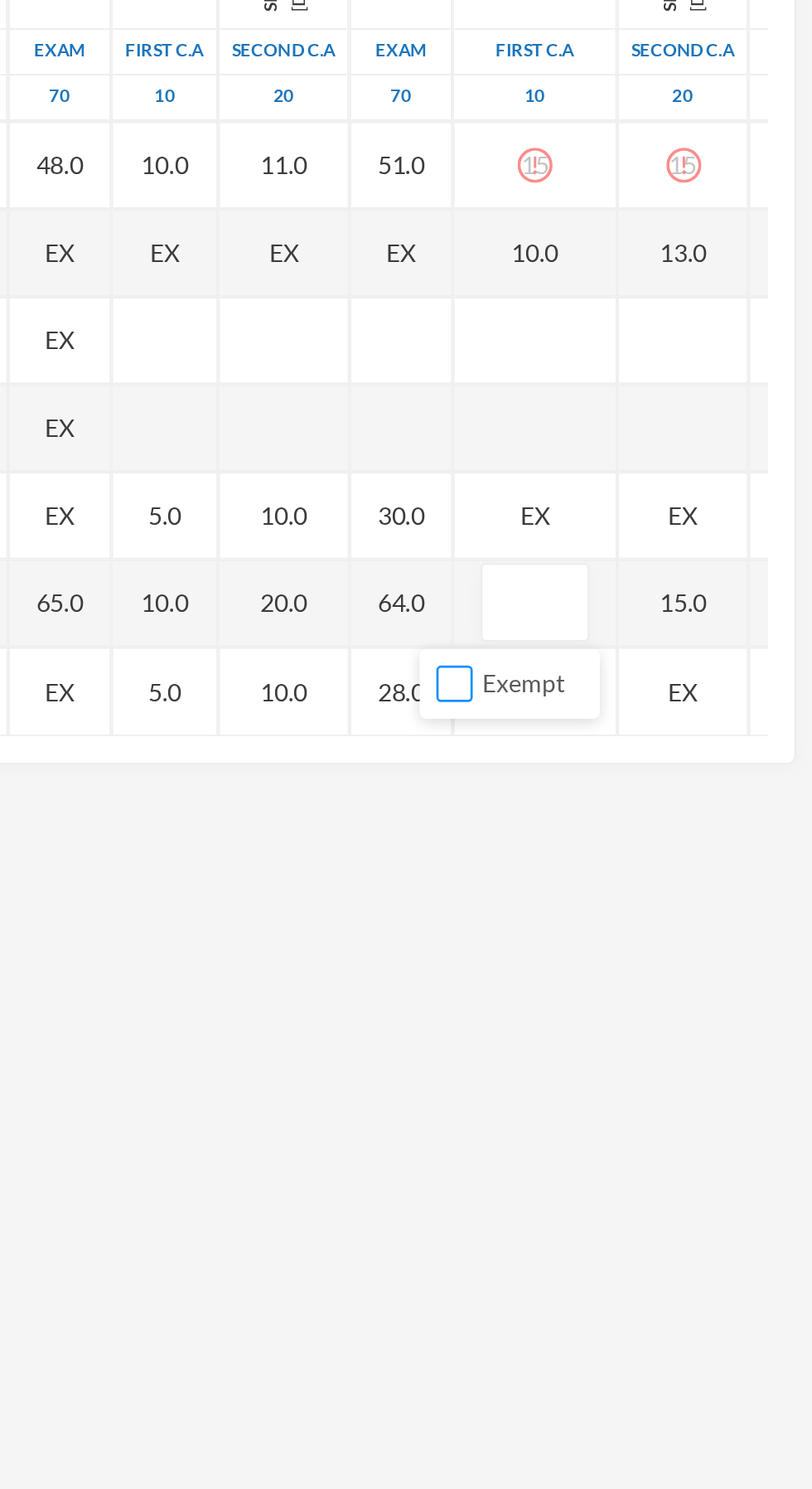 click on "Exempt" at bounding box center (642, 646) 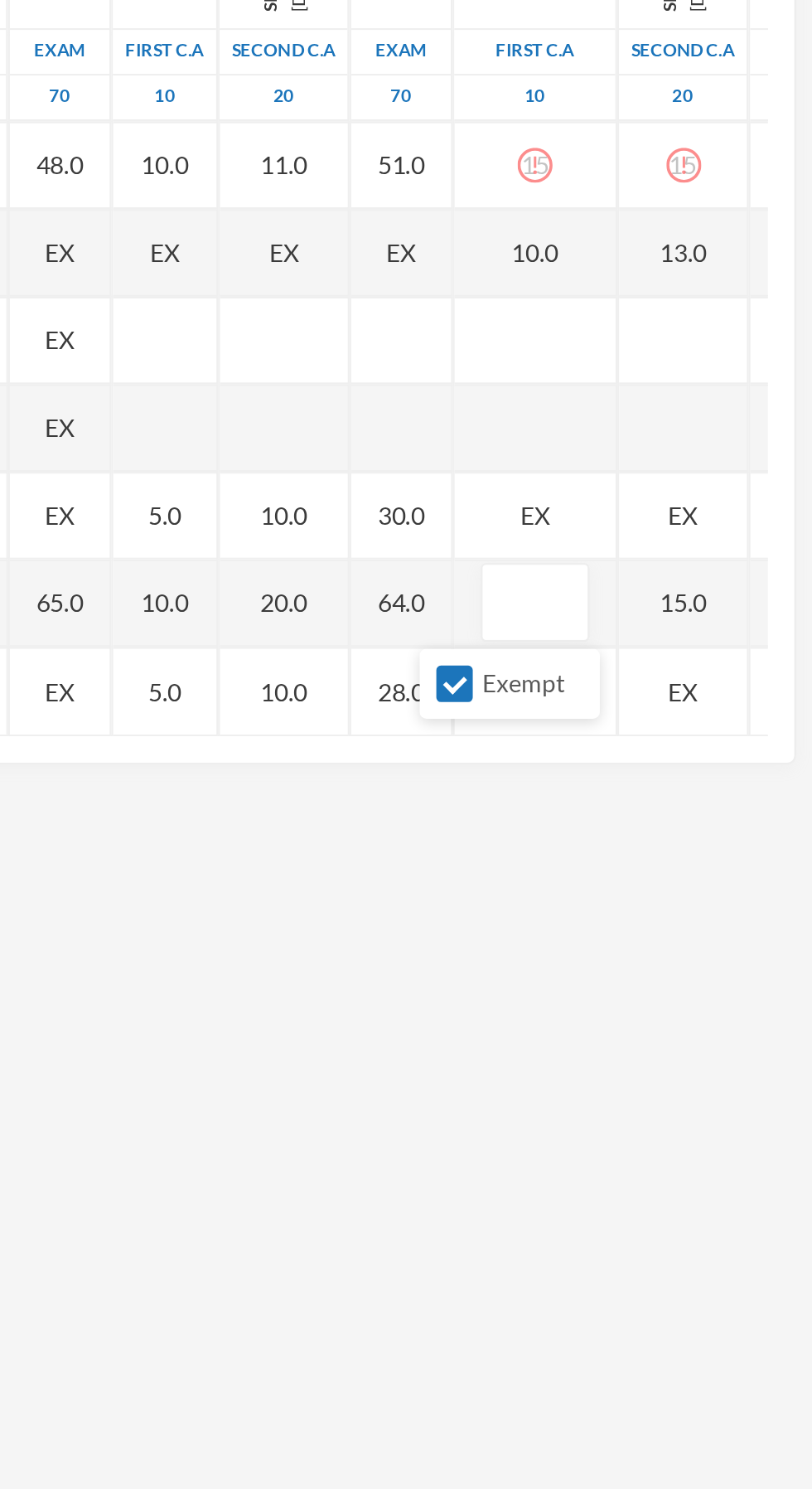 click on "Subject Options AGRICULTURAL SCIENCE SS 1 - A (2024/2025) Student List Score Sheet Assessments  Scoresheet Academic Term All First Term Second Term Third Term Add Assessment Name   Category Points [PERSON_NAME] Favour Adarigho, [PERSON_NAME] [PERSON_NAME], [PERSON_NAME] [PERSON_NAME], [PERSON_NAME] [PERSON_NAME], [PERSON_NAME], [PERSON_NAME], [PERSON_NAME], [PERSON_NAME], [PERSON_NAME] [PERSON_NAME], [PERSON_NAME] [PERSON_NAME], [PERSON_NAME][GEOGRAPHIC_DATA] [GEOGRAPHIC_DATA] [PERSON_NAME] [PERSON_NAME], [PERSON_NAME] [PERSON_NAME], [PERSON_NAME] [PERSON_NAME], [PERSON_NAME], Feyisakin [PERSON_NAME], [PERSON_NAME] [PERSON_NAME], [PERSON_NAME] [PERSON_NAME], [PERSON_NAME], [PERSON_NAME] [PERSON_NAME], [PERSON_NAME] [PERSON_NAME] Oluwanifemi [PERSON_NAME], Boluwatife [PERSON_NAME], [PERSON_NAME] [PERSON_NAME], Ayomide [PERSON_NAME], [PERSON_NAME], [PERSON_NAME]" at bounding box center [406, 744] 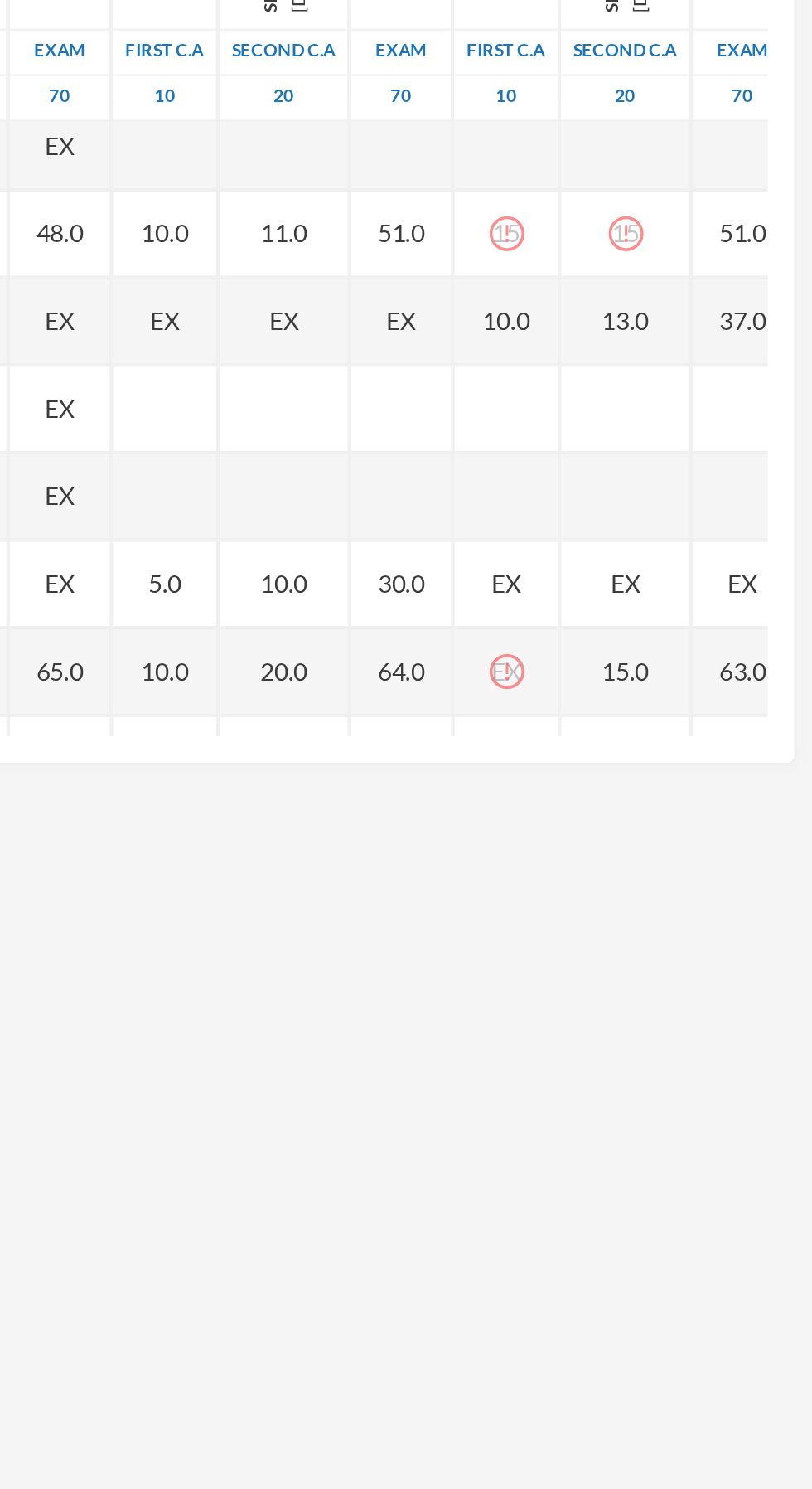 scroll, scrollTop: 2364, scrollLeft: 4, axis: both 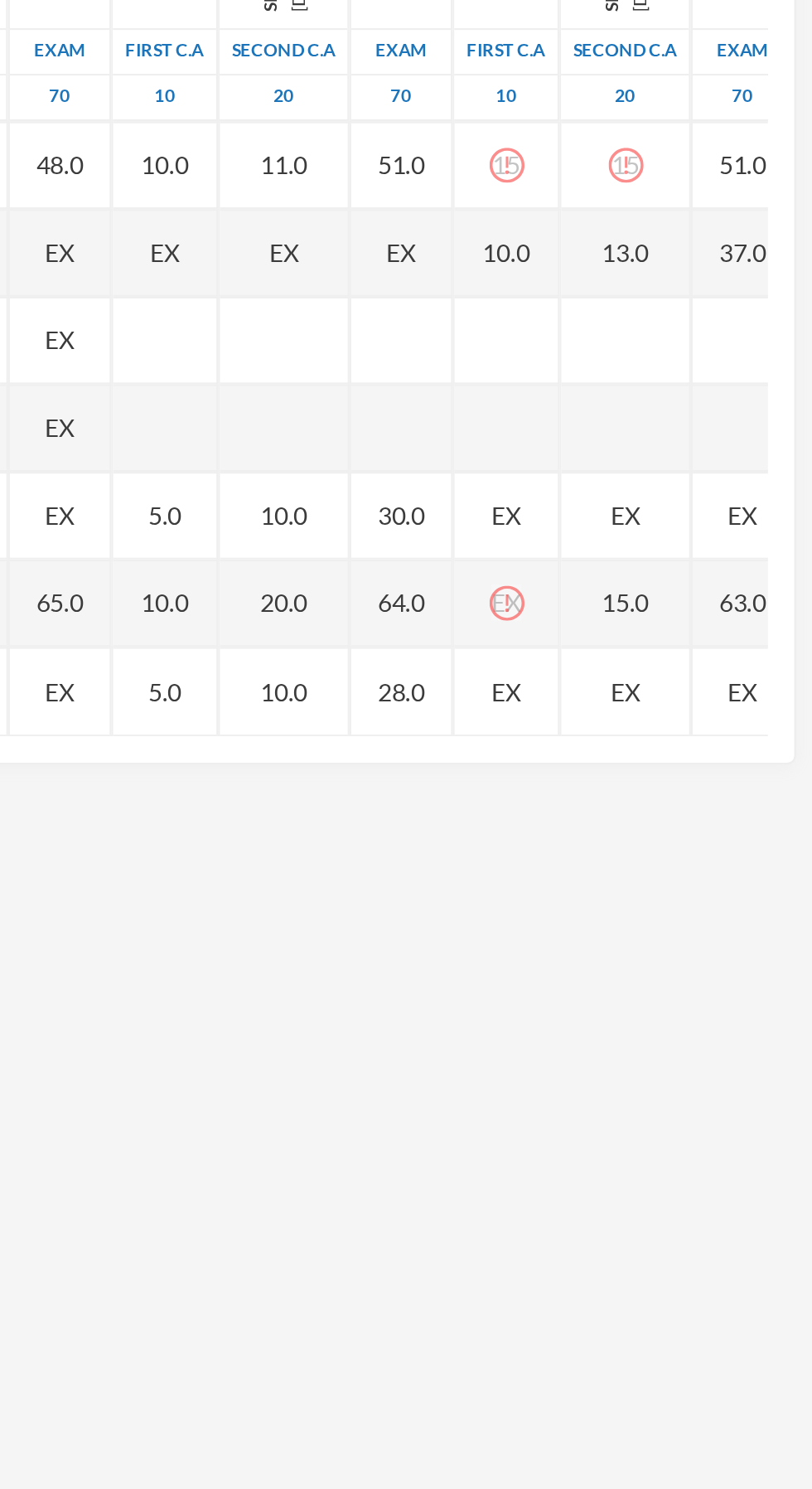 click 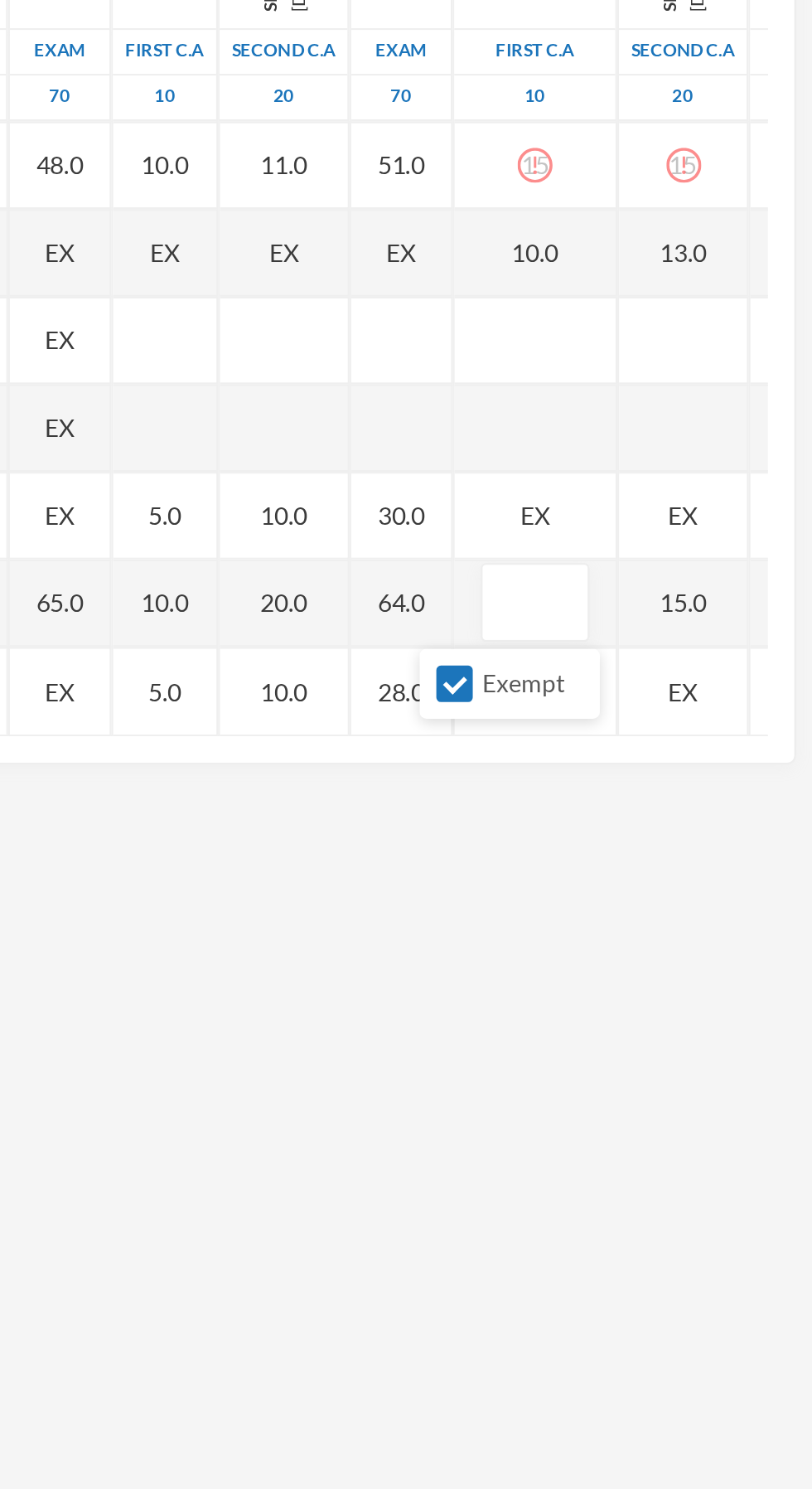 click on "Exempt" at bounding box center (642, 646) 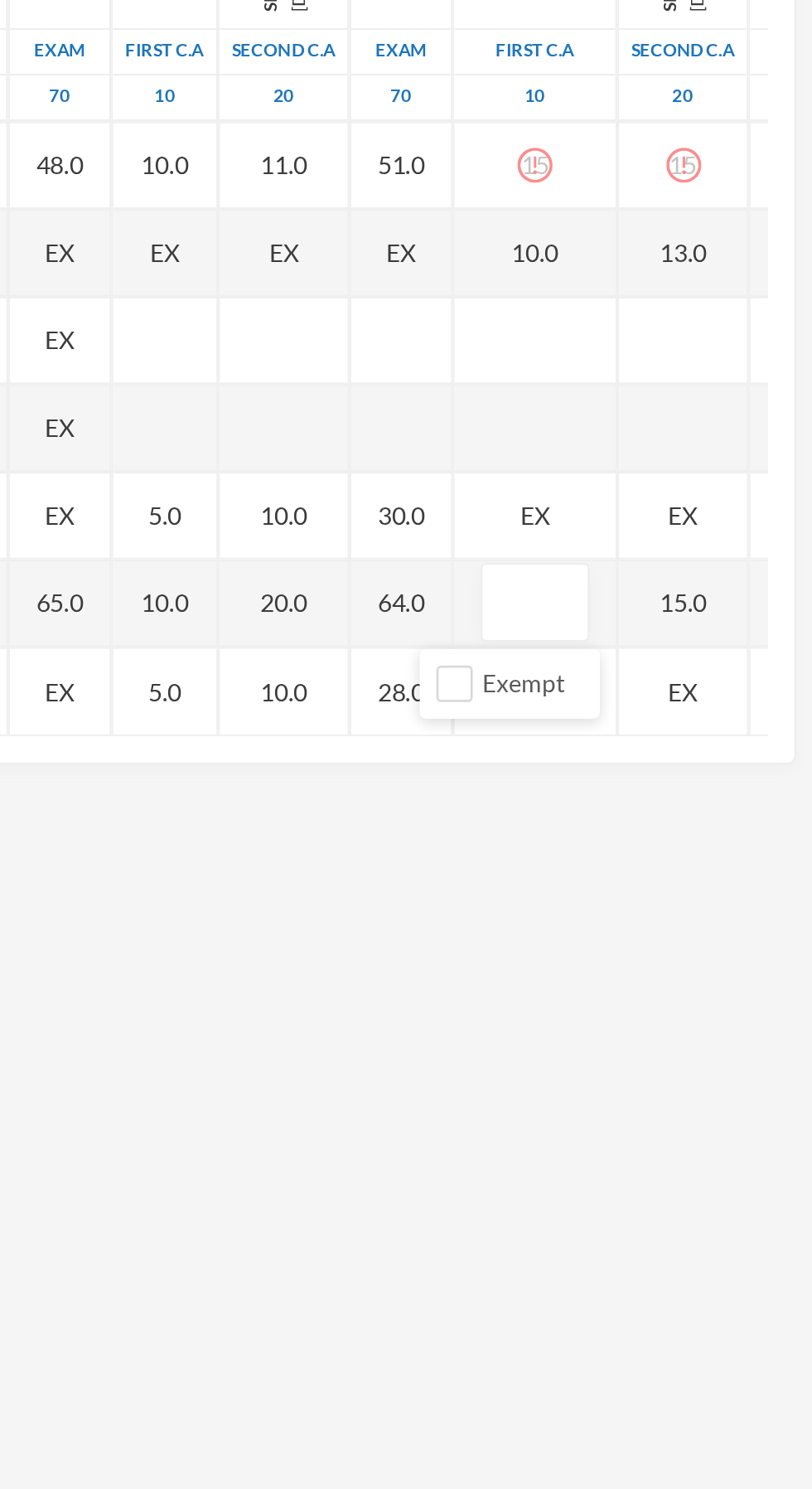 click on "Exempt" at bounding box center [668, 646] 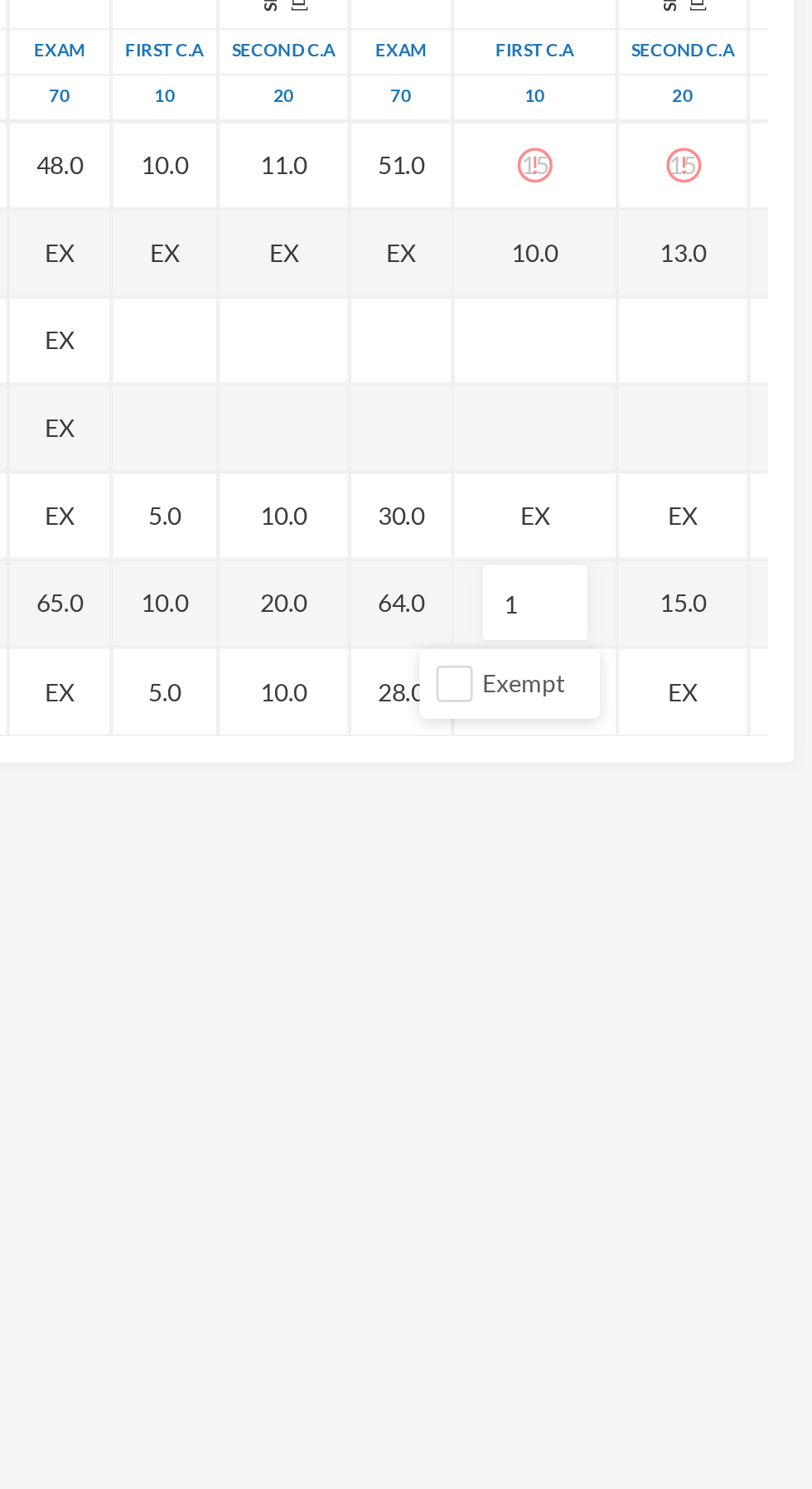 type on "15" 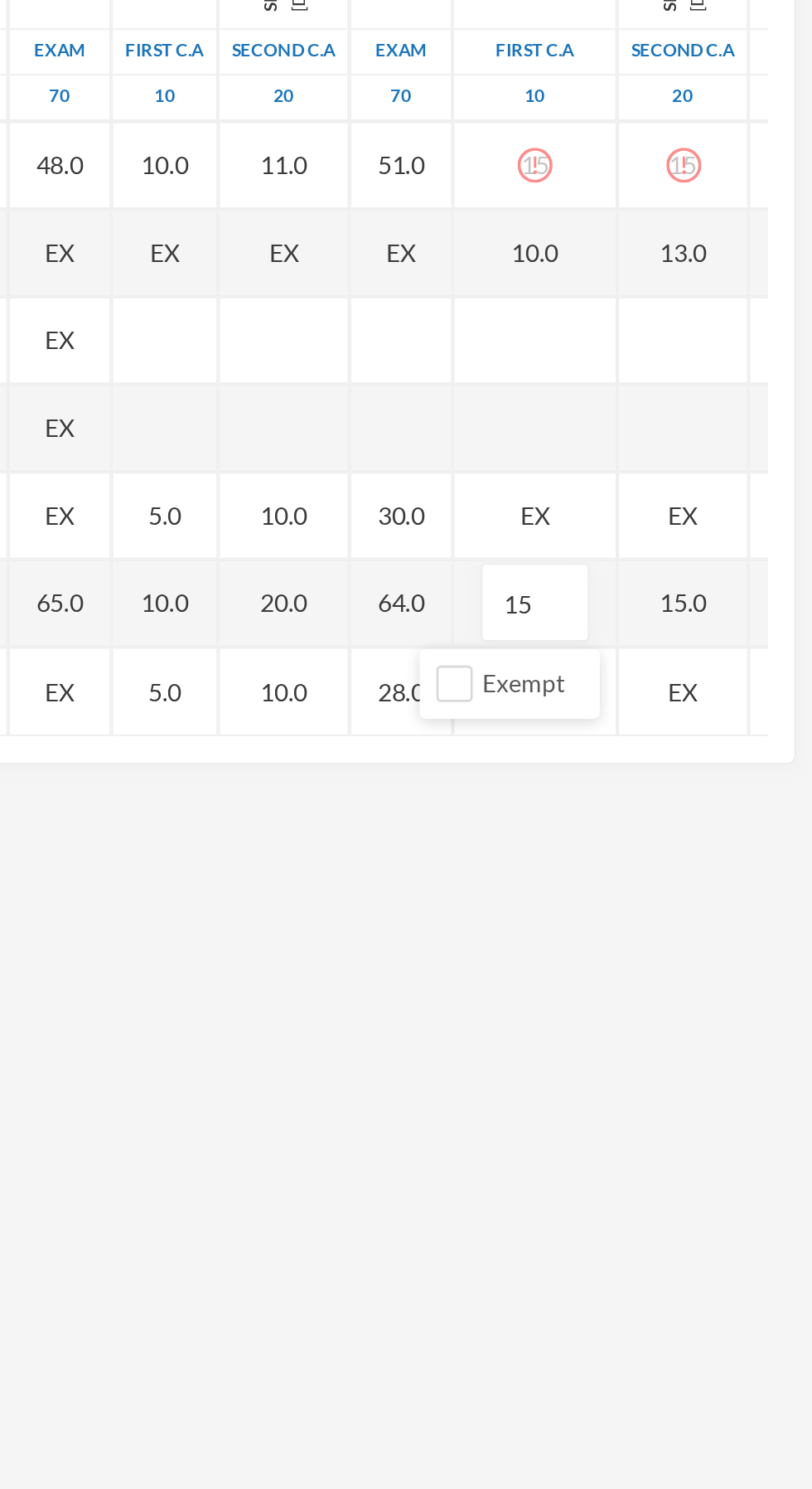 click on "Name   Category Points [PERSON_NAME], [PERSON_NAME] [PERSON_NAME], [PERSON_NAME] [PERSON_NAME], [PERSON_NAME] [PERSON_NAME], [PERSON_NAME], [PERSON_NAME], Adejoju [PERSON_NAME], [PERSON_NAME], [PERSON_NAME] [PERSON_NAME], [PERSON_NAME] [PERSON_NAME], Oluwajomiloju [GEOGRAPHIC_DATA] [PERSON_NAME] [GEOGRAPHIC_DATA][PERSON_NAME] [PERSON_NAME], Ololade [PERSON_NAME], [PERSON_NAME], [PERSON_NAME], [PERSON_NAME] [PERSON_NAME], [PERSON_NAME] [PERSON_NAME], [PERSON_NAME] [PERSON_NAME] [PERSON_NAME], [PERSON_NAME], Oluwadarasimi Peace [PERSON_NAME] [PERSON_NAME], [PERSON_NAME] [PERSON_NAME] Oluwanifemi [PERSON_NAME], [PERSON_NAME], [PERSON_NAME] [PERSON_NAME], Ayomide [PERSON_NAME], [PERSON_NAME] [PERSON_NAME], Oluwasemiloore [PERSON_NAME], Precious [PERSON_NAME], Iyanuoluwa [PERSON_NAME], [PERSON_NAME] [PERSON_NAME], [PERSON_NAME], [PERSON_NAME], [PERSON_NAME]" at bounding box center (406, 463) 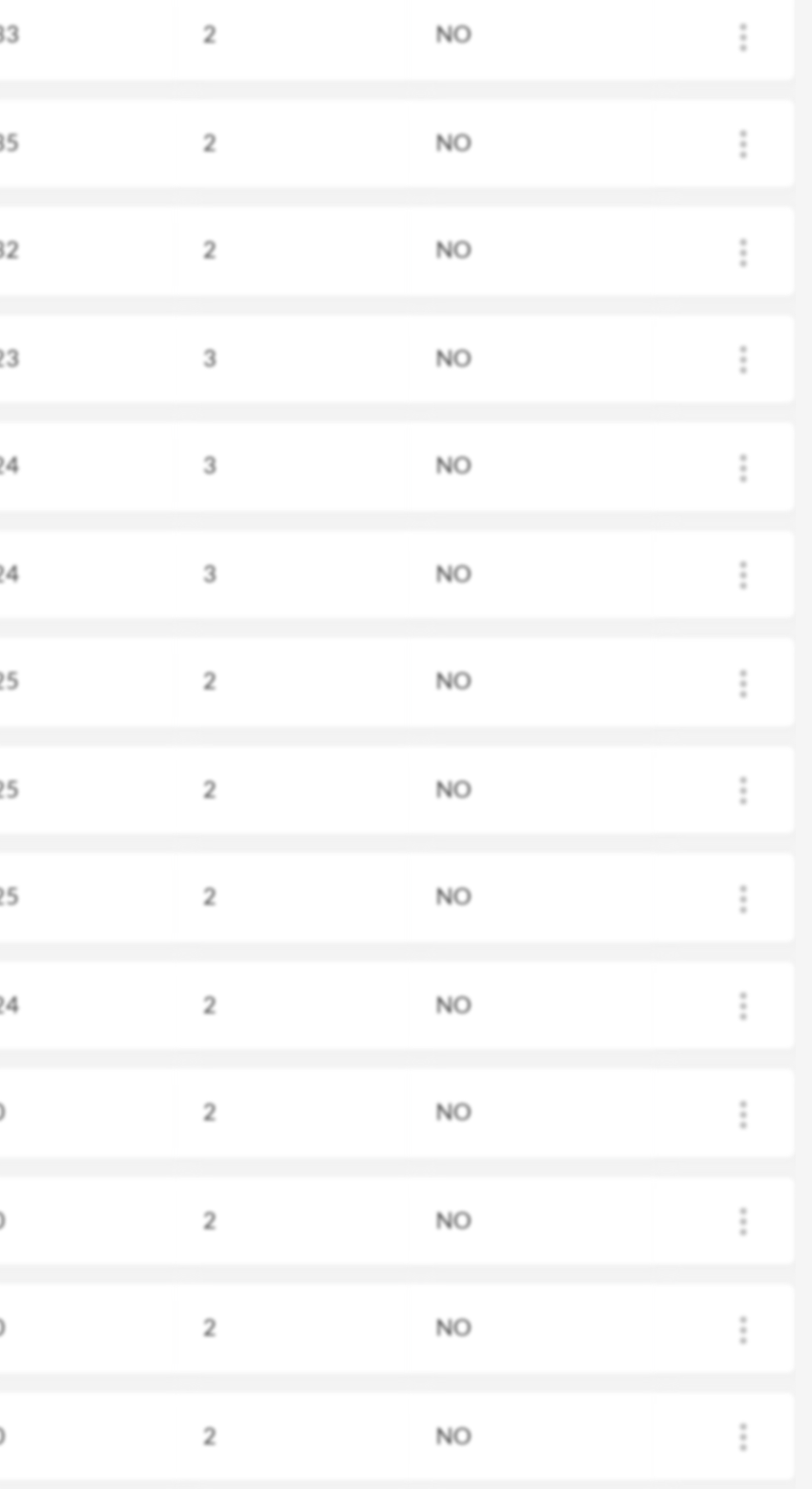 scroll, scrollTop: 0, scrollLeft: 0, axis: both 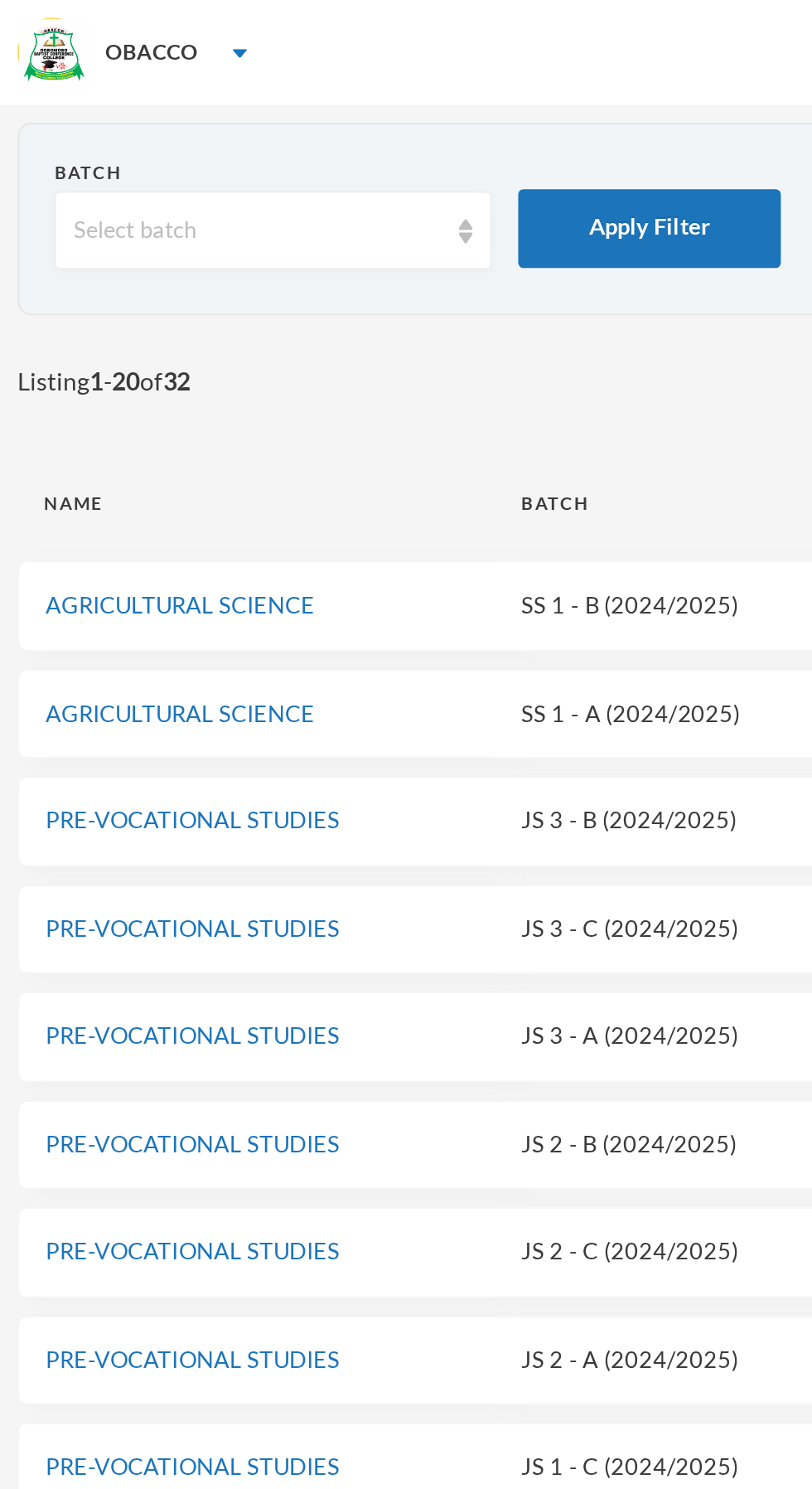 click on "AGRICULTURAL SCIENCE" at bounding box center [85, 337] 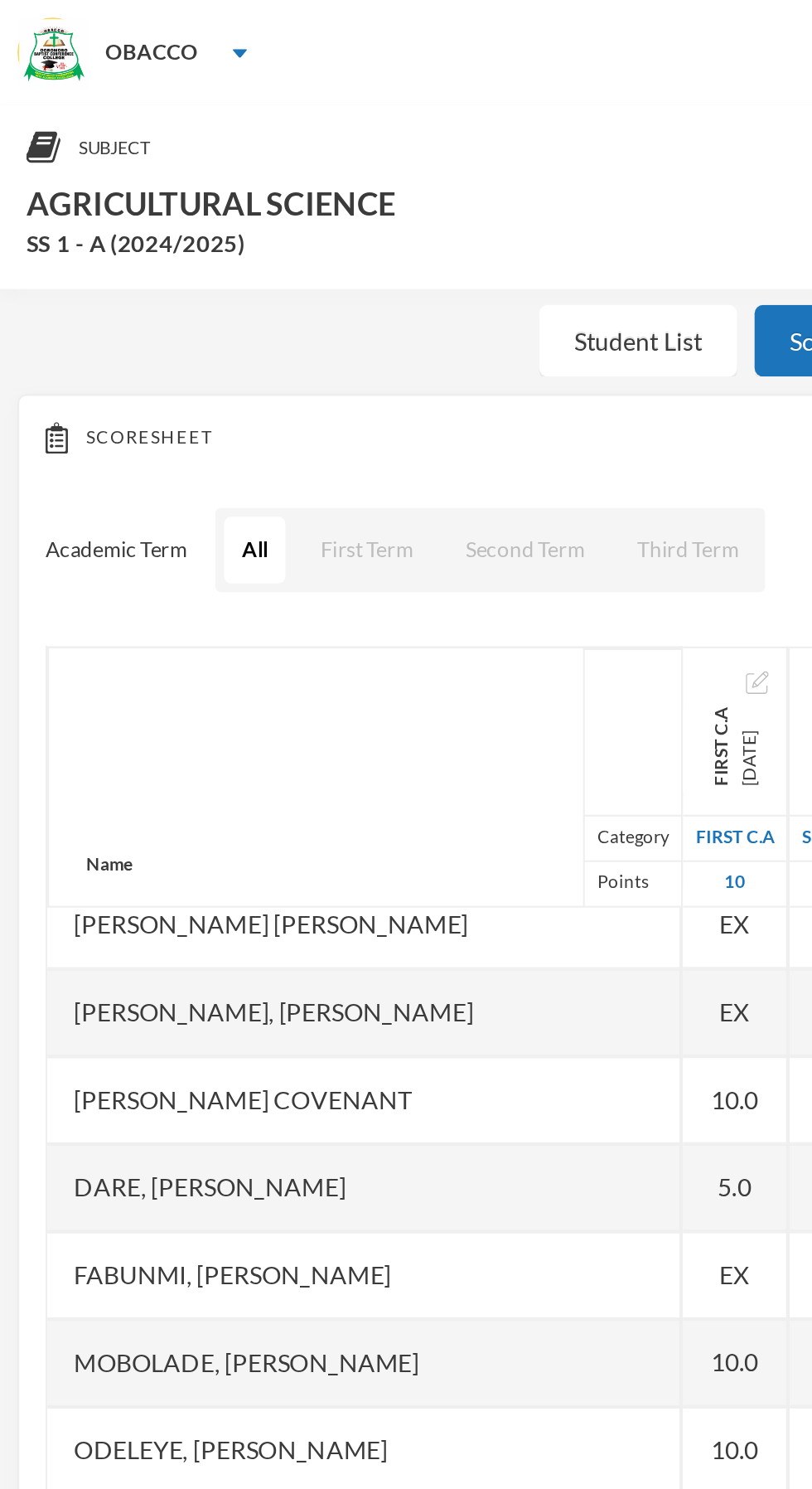 scroll, scrollTop: 2364, scrollLeft: 0, axis: vertical 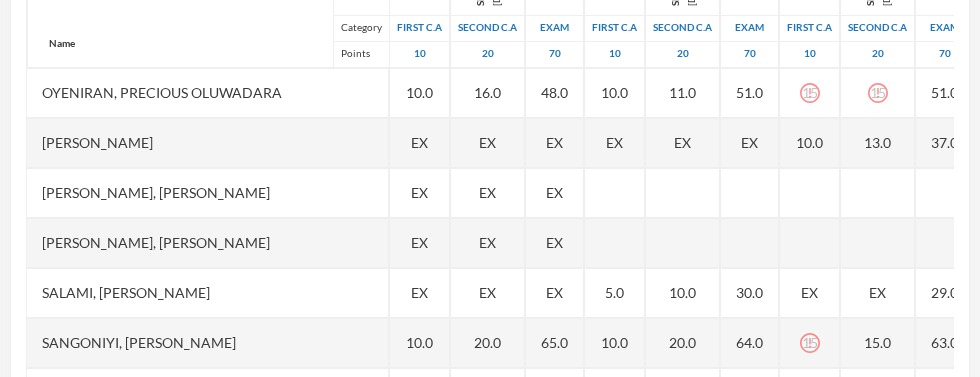 click 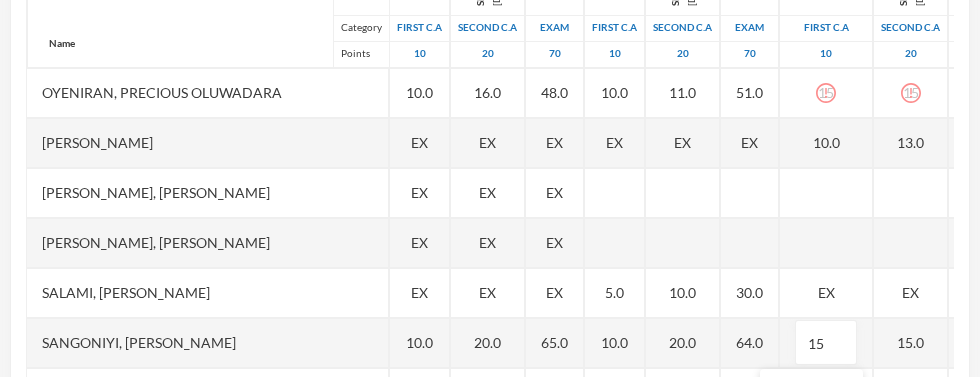 scroll, scrollTop: 482, scrollLeft: 0, axis: vertical 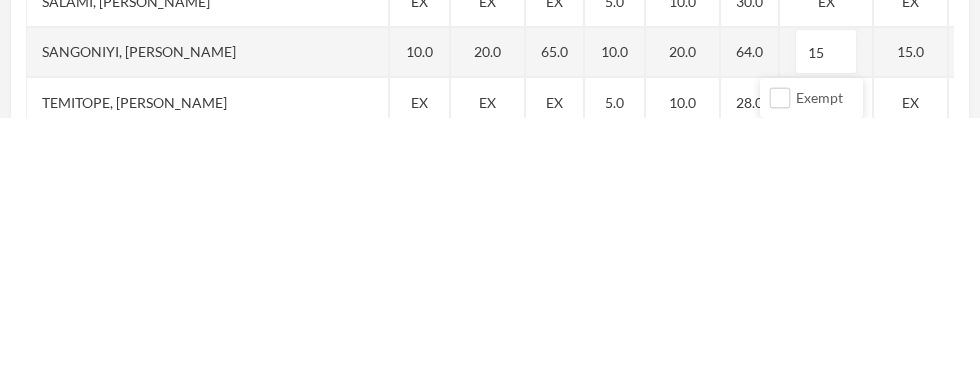 type on "1" 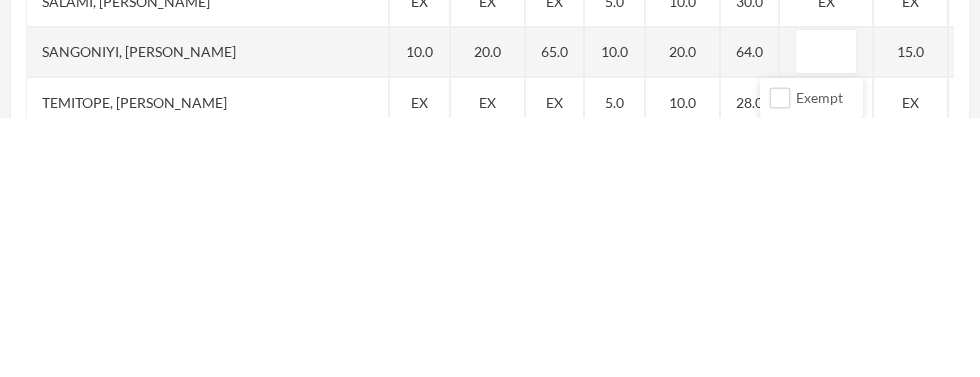 type 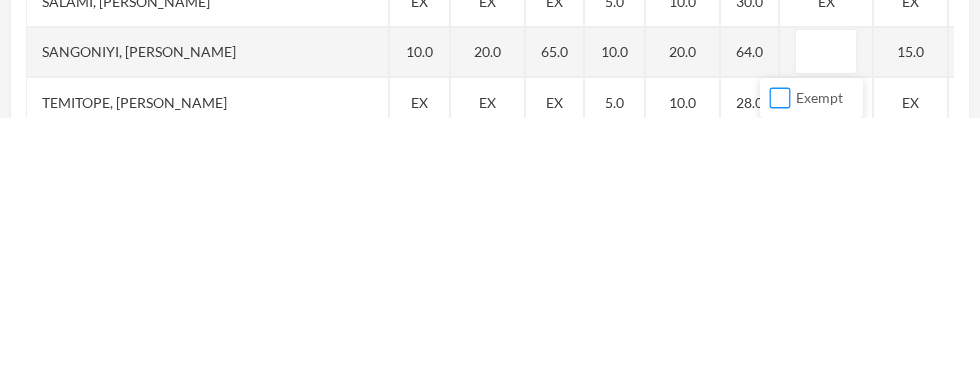 click on "Exempt" at bounding box center (780, 357) 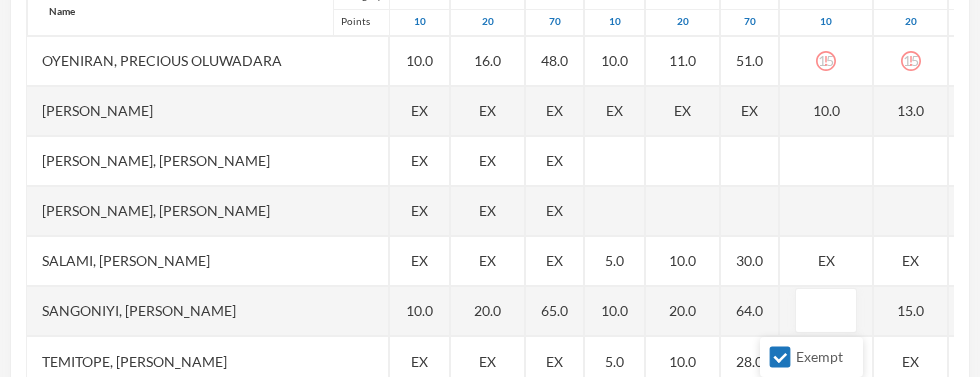 click on "15.0" at bounding box center [911, 311] 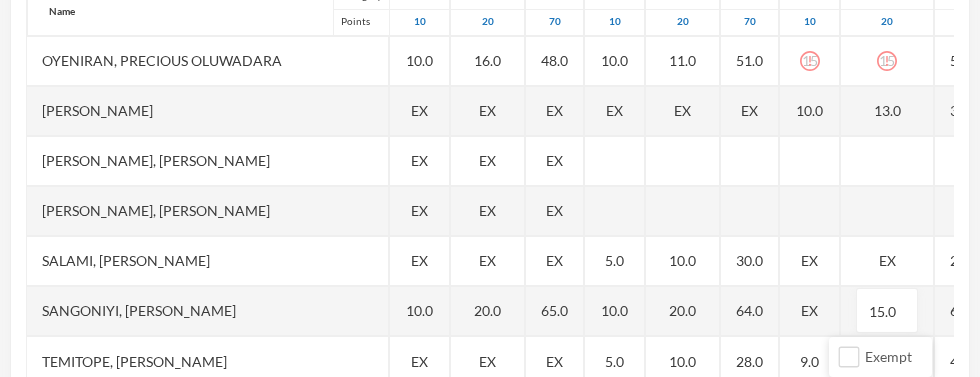 click on "EX" at bounding box center (809, 310) 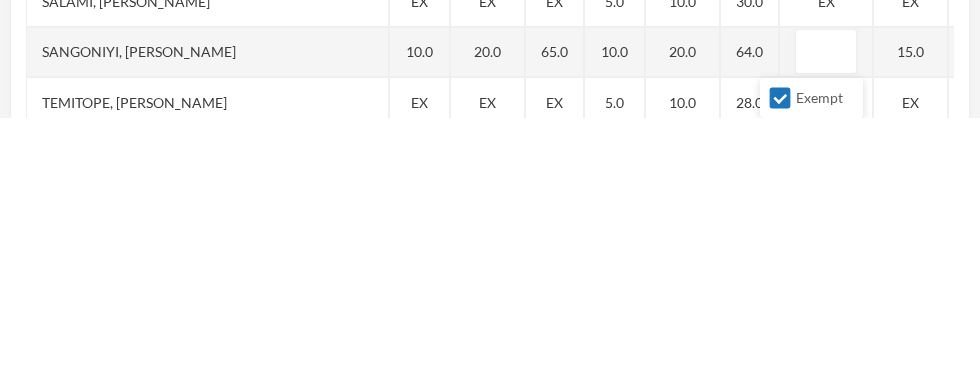 click on "Exempt" at bounding box center (780, 357) 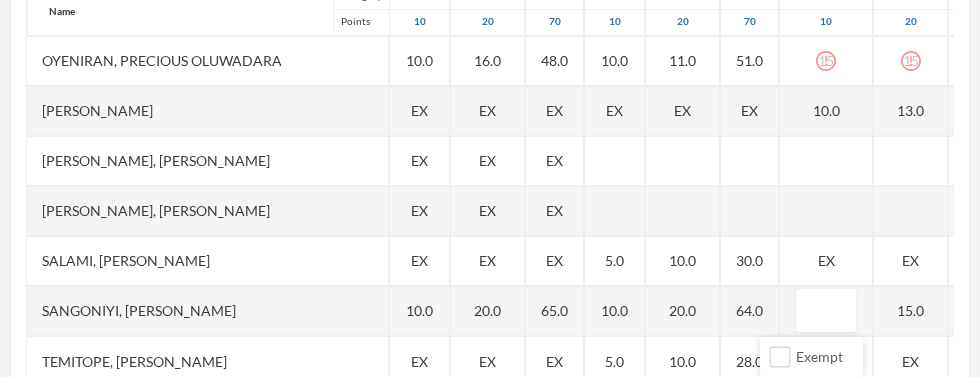 click at bounding box center [826, 311] 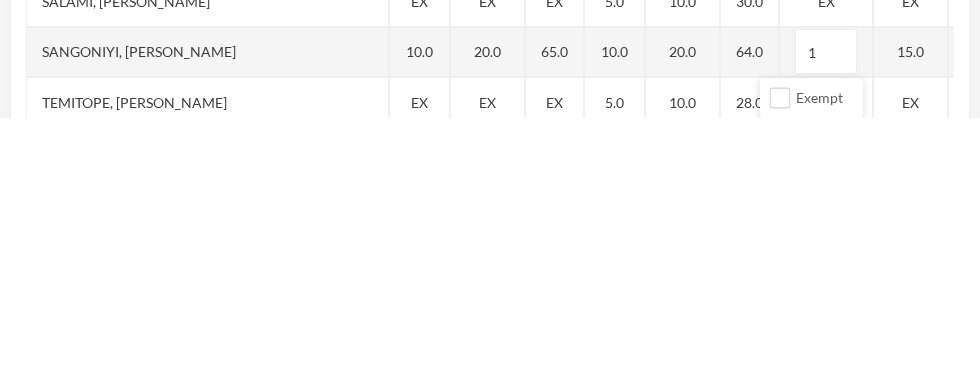 type on "15" 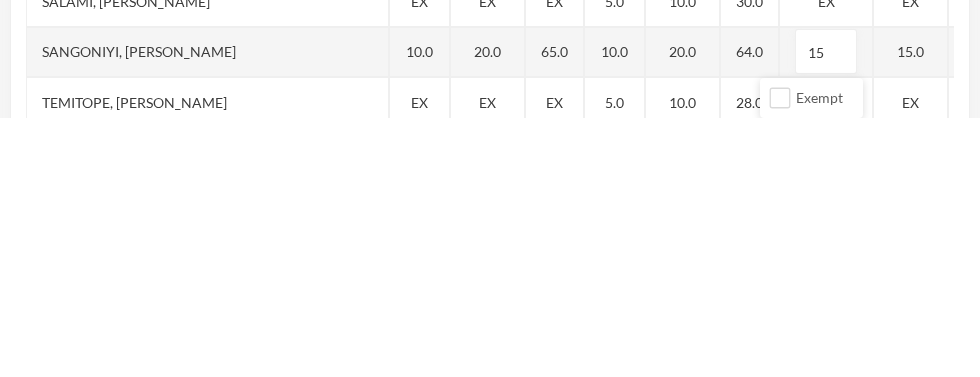 click on "15.0" at bounding box center (911, 311) 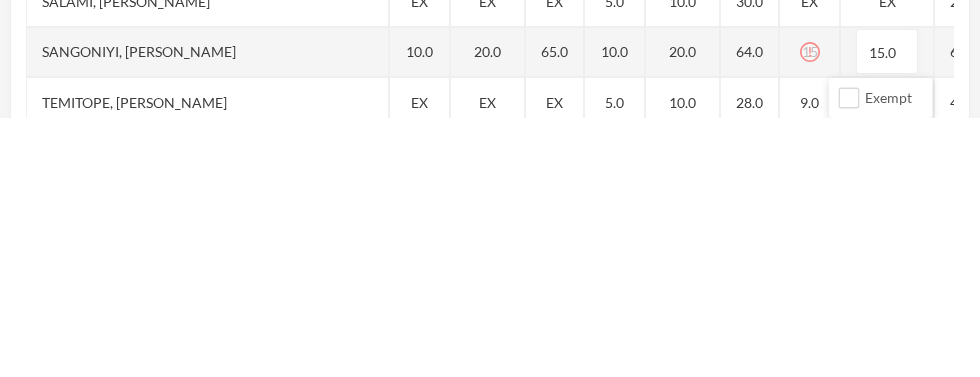 click on "15" at bounding box center [810, 311] 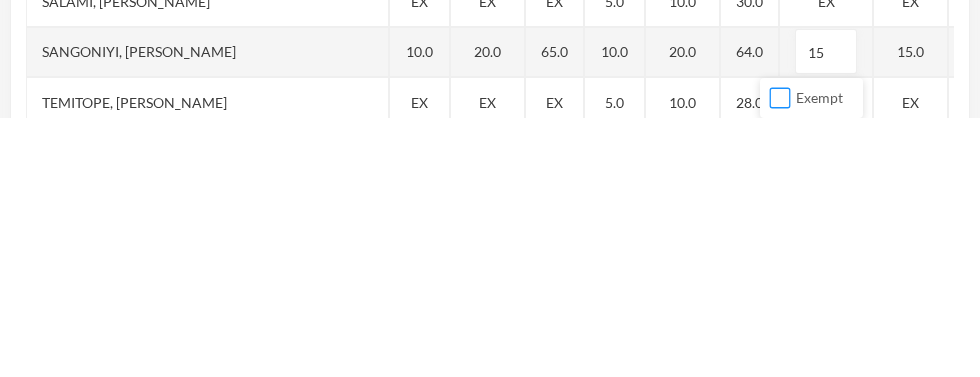 click on "Exempt" at bounding box center [780, 357] 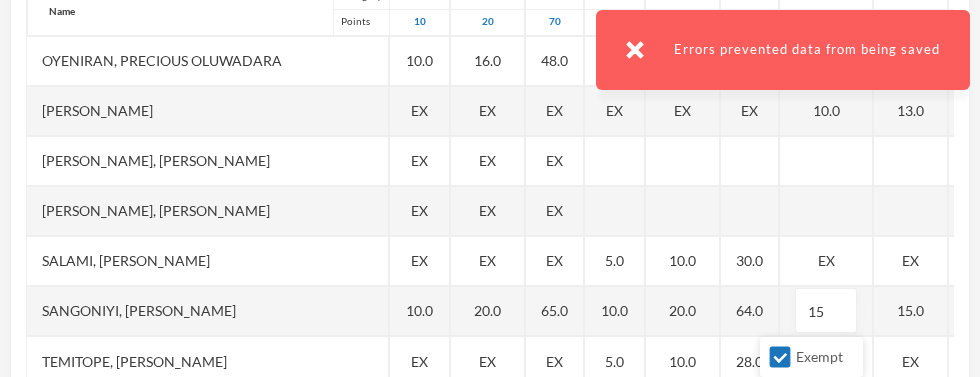 click on "15" at bounding box center [826, 311] 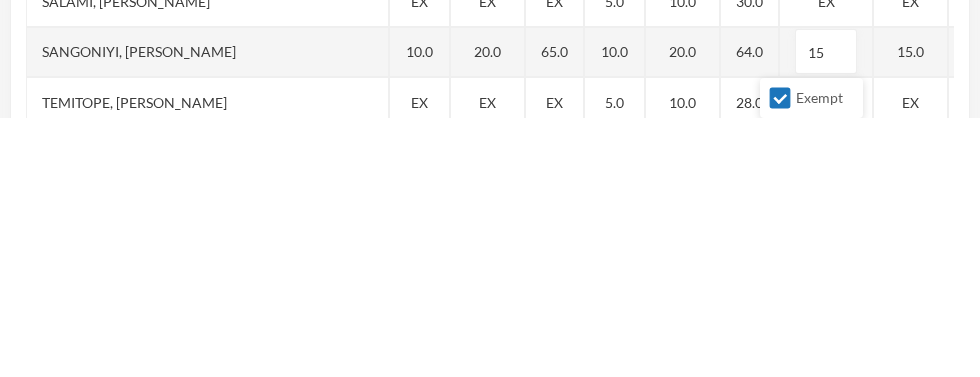 click on "Exempt" at bounding box center (780, 357) 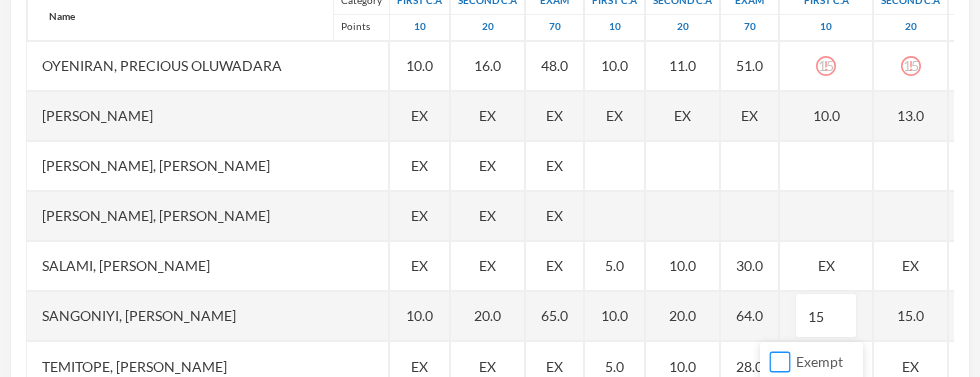 scroll, scrollTop: 443, scrollLeft: 0, axis: vertical 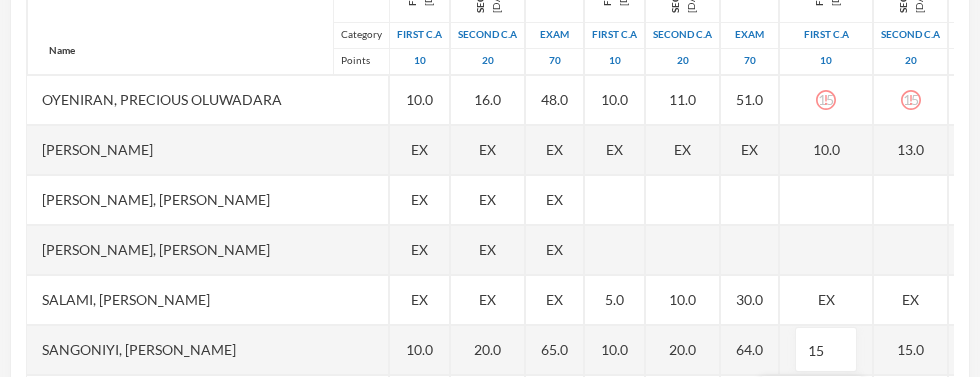 click on "15" at bounding box center [826, 100] 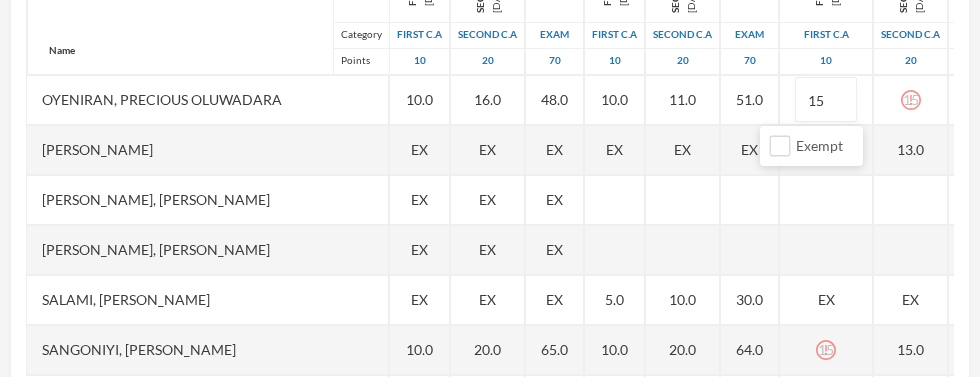 scroll, scrollTop: 469, scrollLeft: 0, axis: vertical 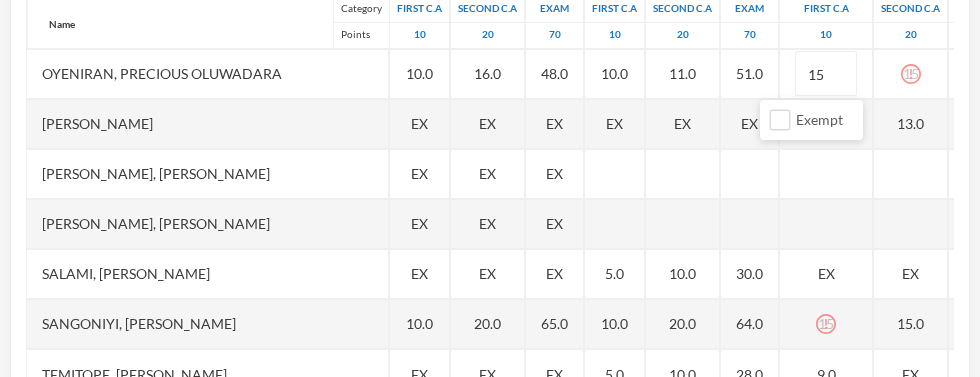 type on "1" 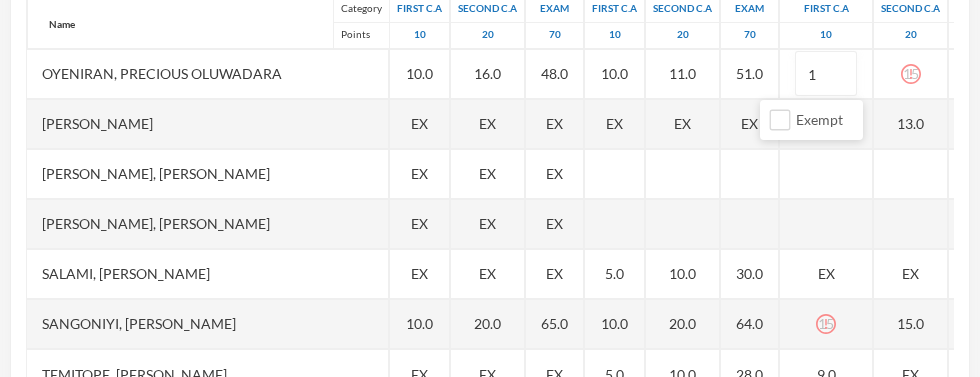 type 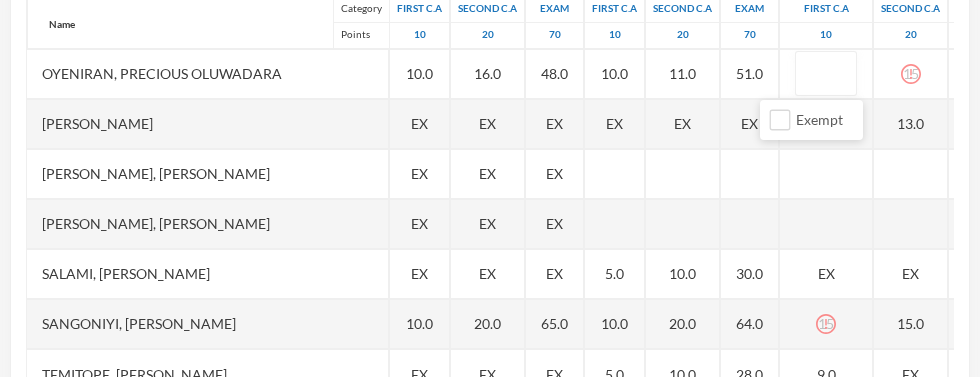 click on "15" at bounding box center (911, 74) 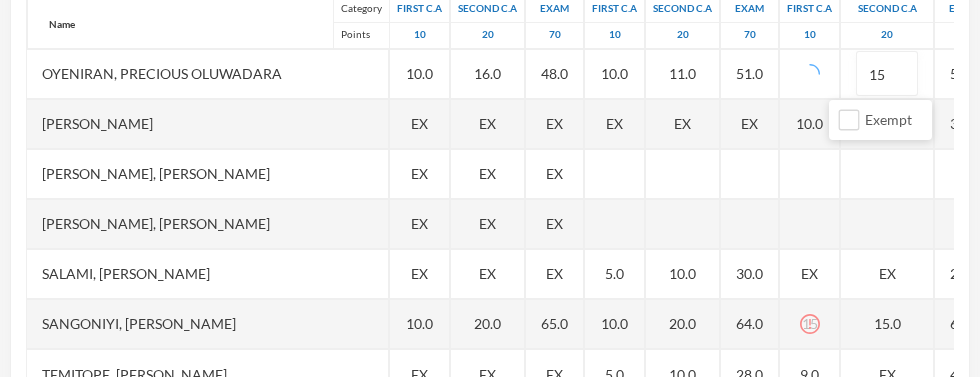 type on "1" 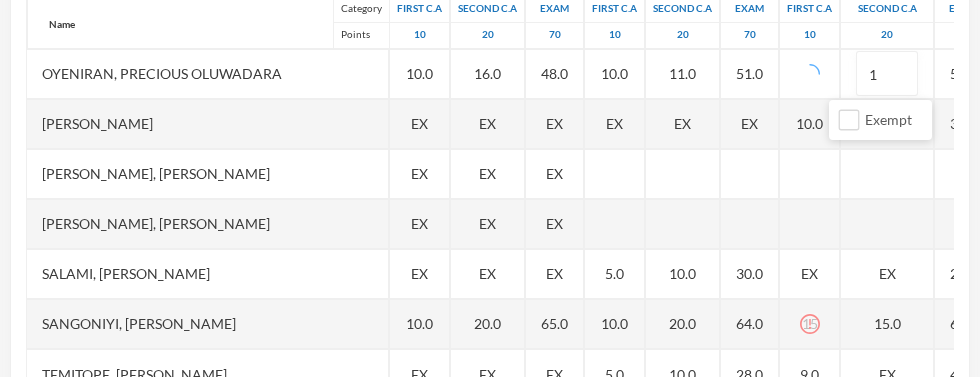 click on "1" at bounding box center [887, 74] 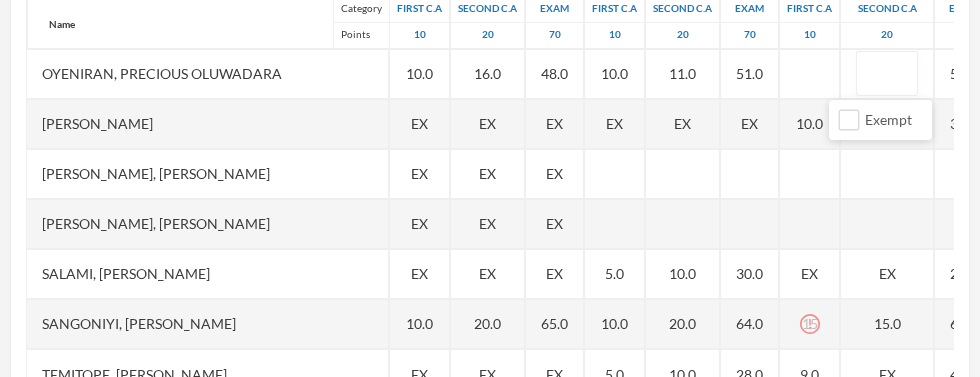 click at bounding box center (810, 74) 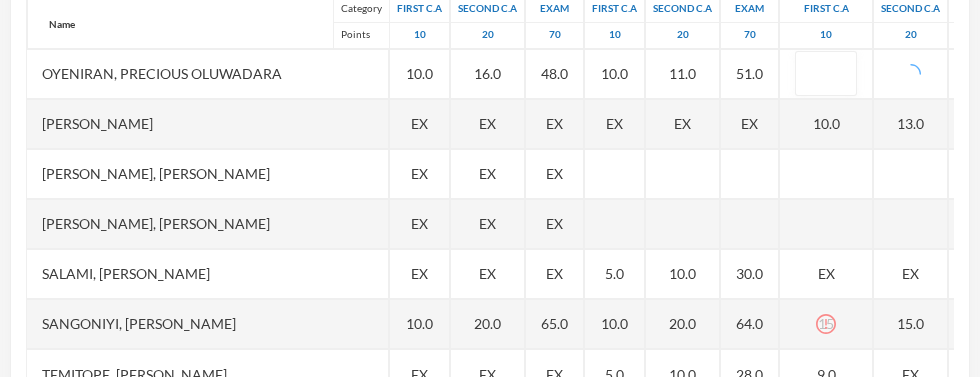 click on "15" at bounding box center (826, 324) 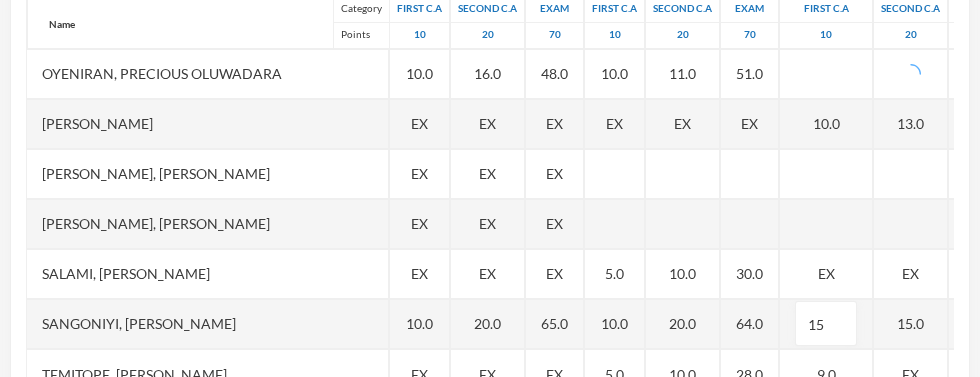 type on "1" 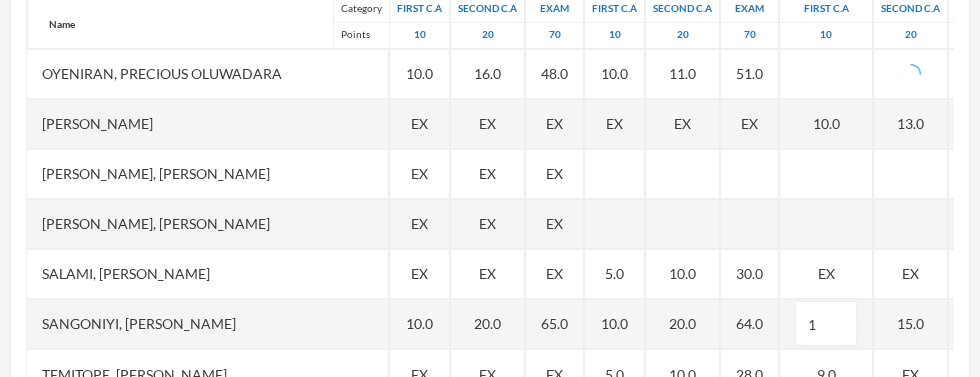 type 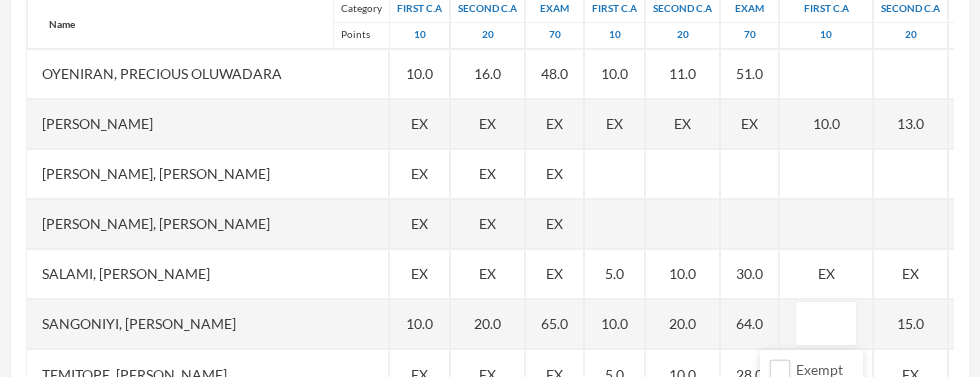 click at bounding box center (826, 74) 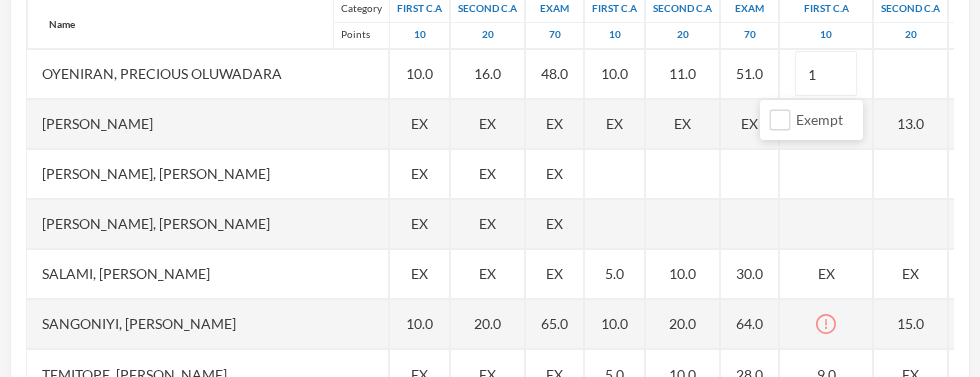 type on "15" 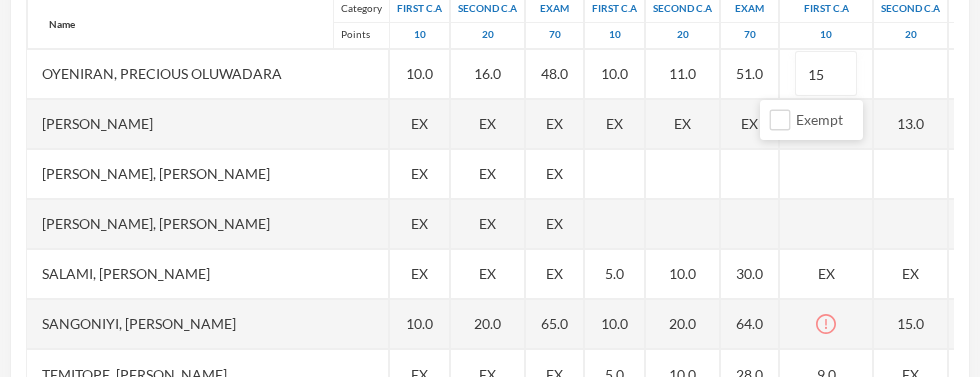 click at bounding box center (911, 74) 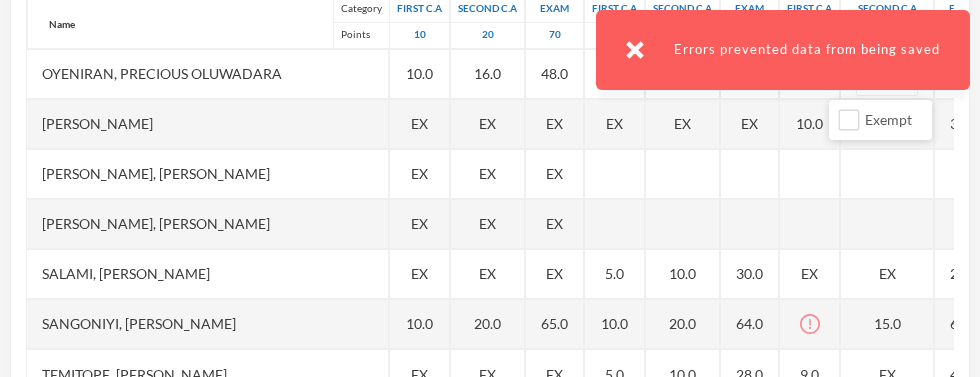 click on "Errors prevented data from being saved" at bounding box center (783, 50) 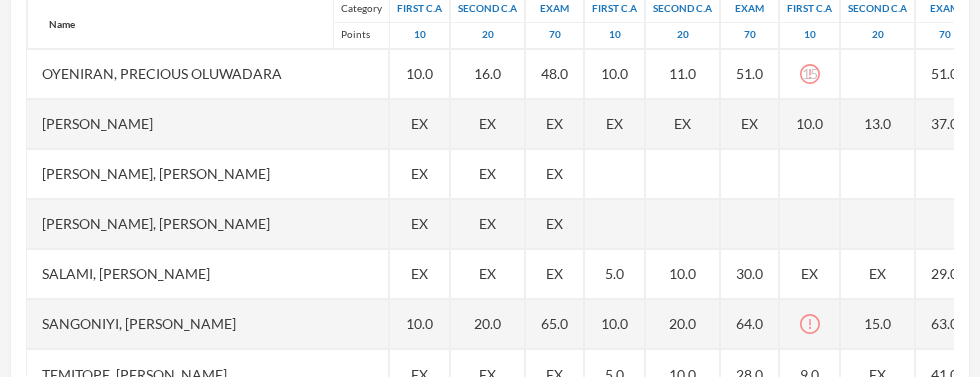 click 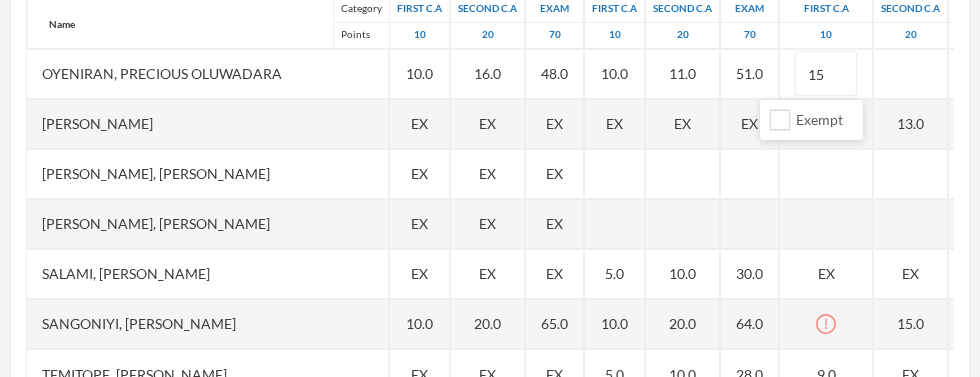 type on "1" 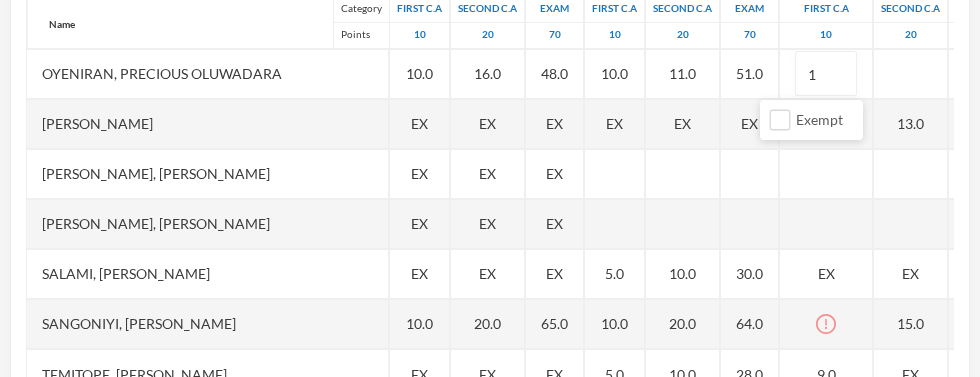 type 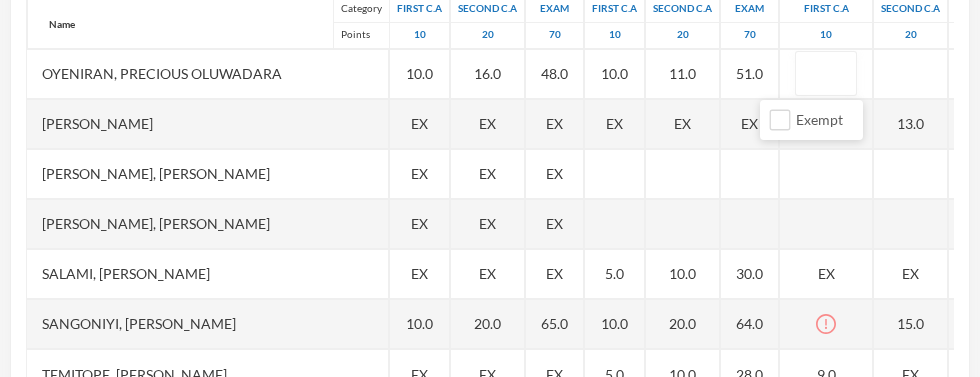 click on "Second C.A [DATE] Second C.A 20 16.0 13.0 EX 15 15.0 EX 17.0 16.0 EX 15.0 18.0 9.0 EX 10.0 14 11.0 EX 16 15.0 12.0 19.0 18.0 EX 12.0 9.0 15.0 EX 6.0 10.0 15.0 10.0 13.0 EX 15.0 EX" at bounding box center [911, -1276] 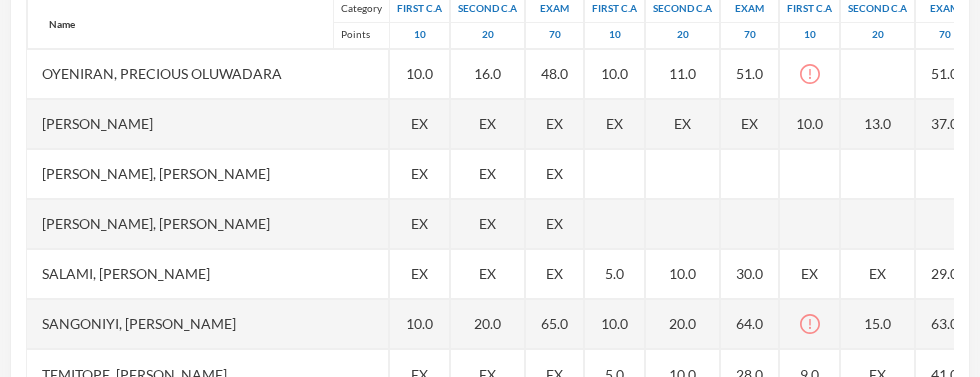 click at bounding box center [878, 74] 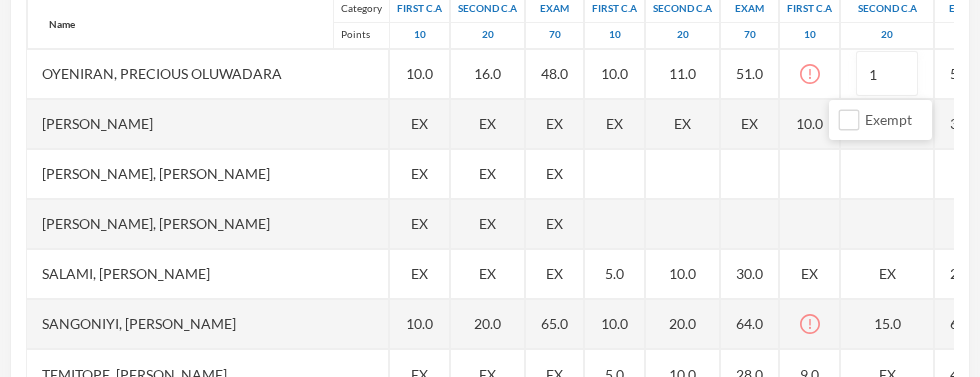 type on "15" 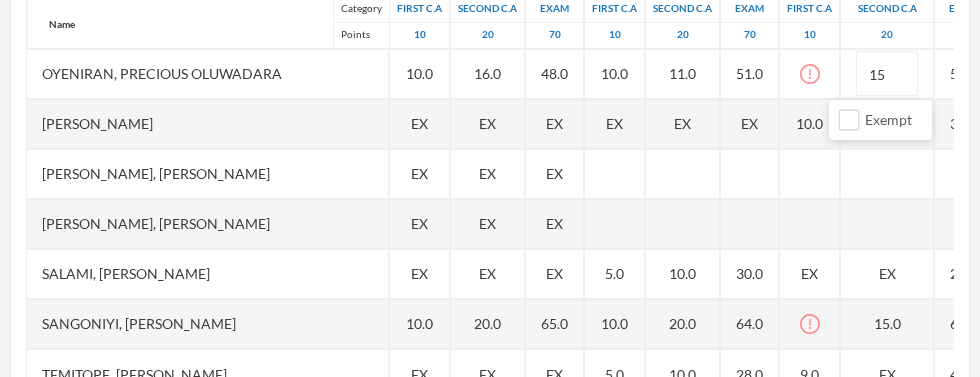 click at bounding box center (810, 74) 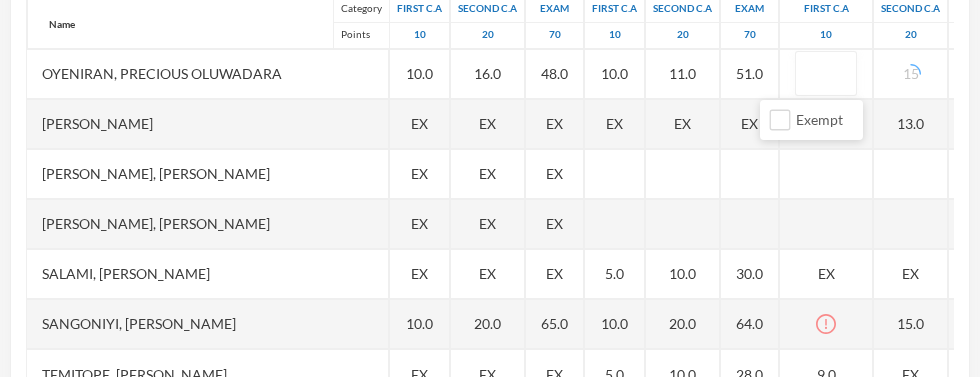 click at bounding box center (826, 74) 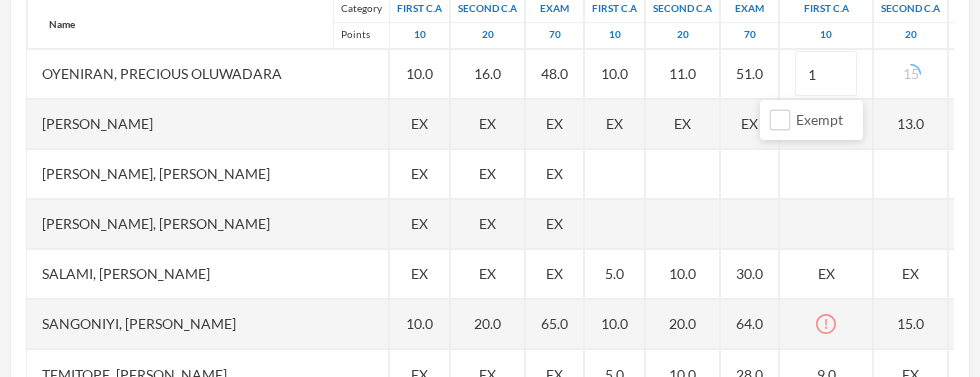type on "15" 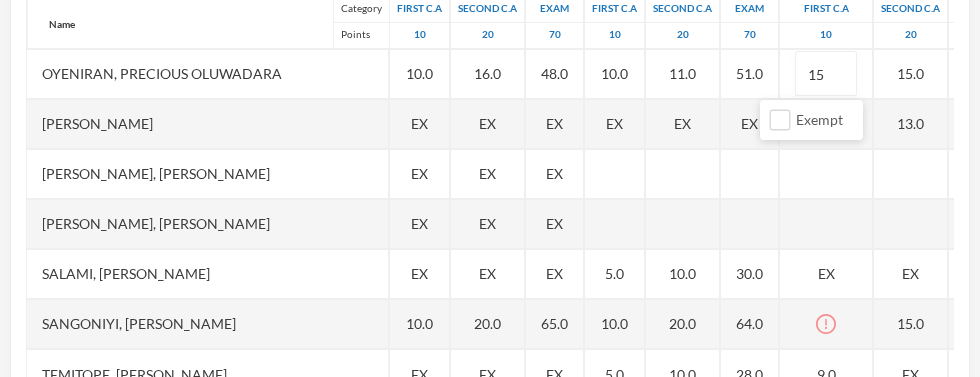 scroll, scrollTop: 526, scrollLeft: 0, axis: vertical 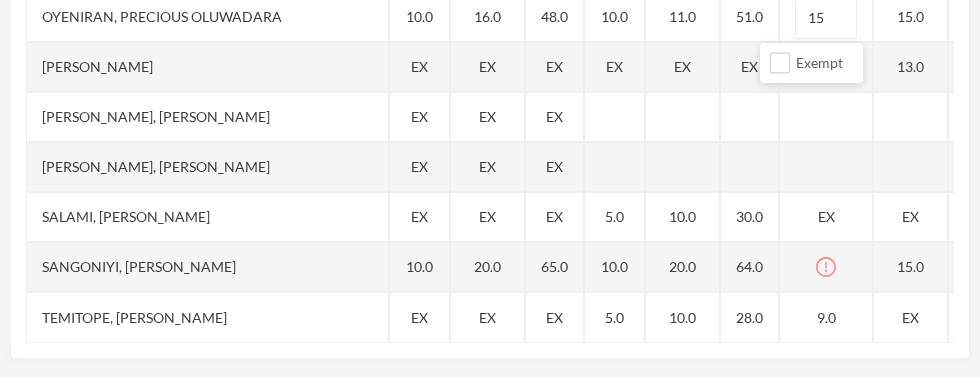 click at bounding box center (826, 267) 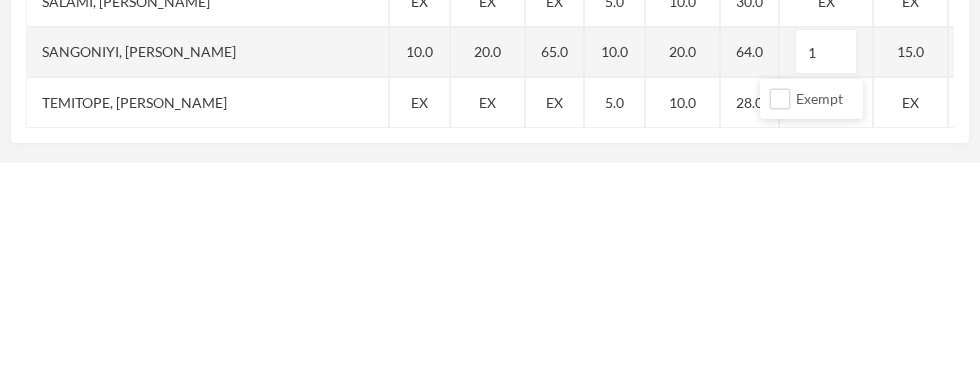 type on "15" 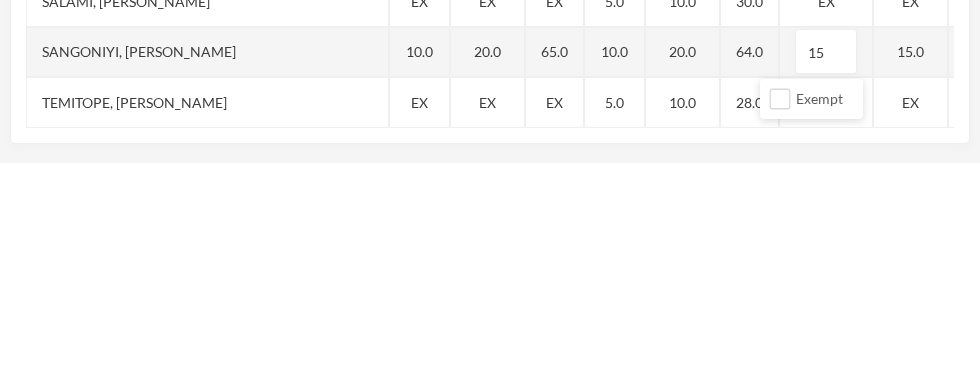 click on "15.0" at bounding box center (911, 267) 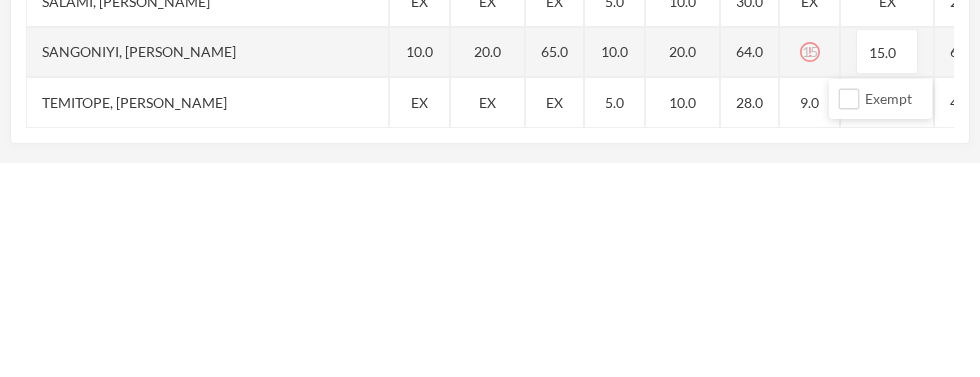 click 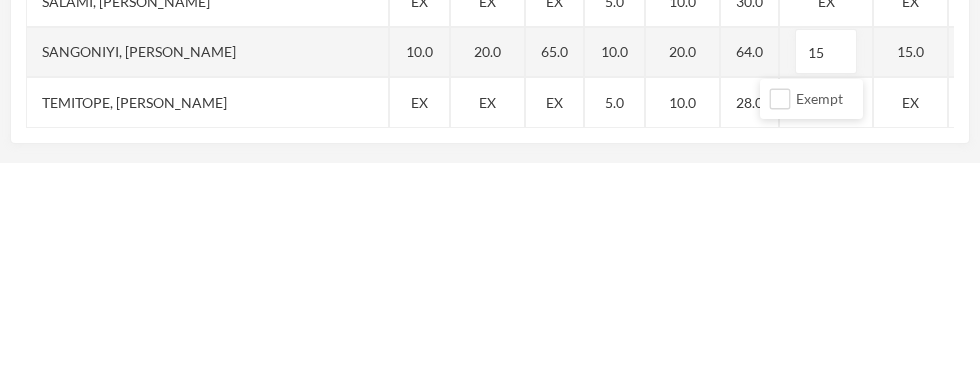 type on "1" 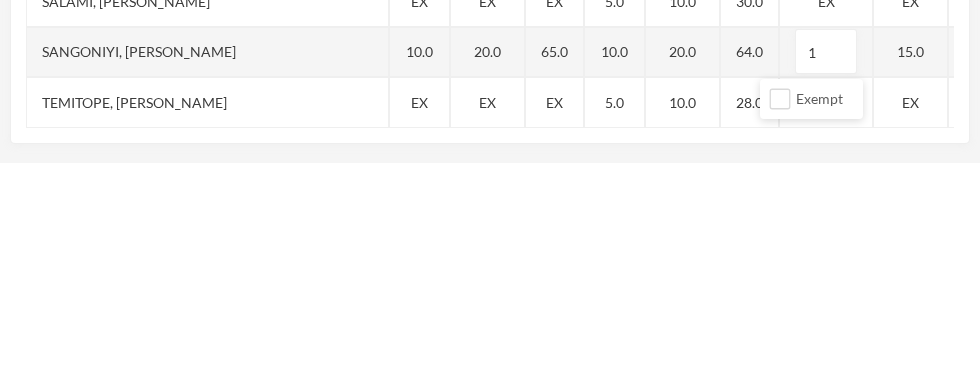 type on "15" 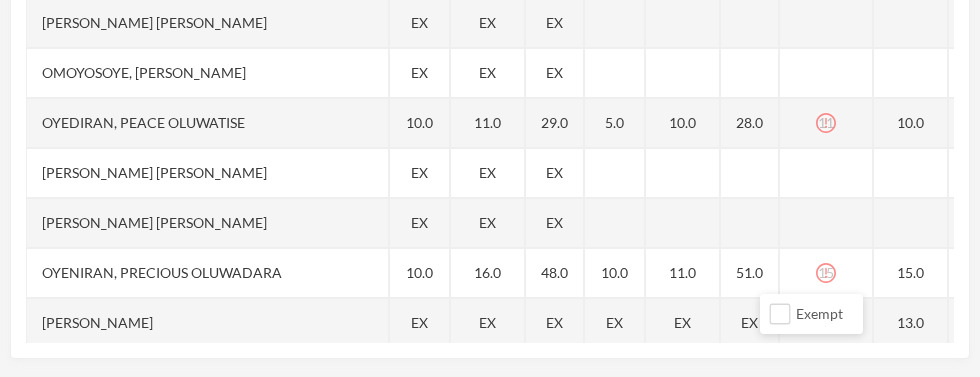 scroll, scrollTop: 2595, scrollLeft: 0, axis: vertical 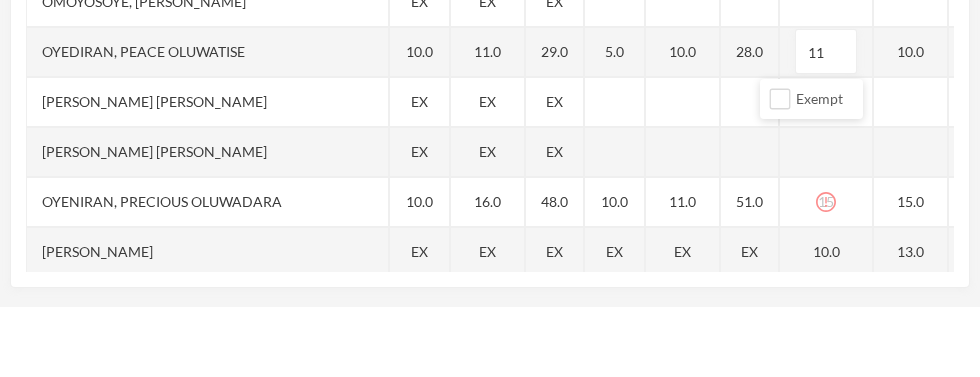 type on "1" 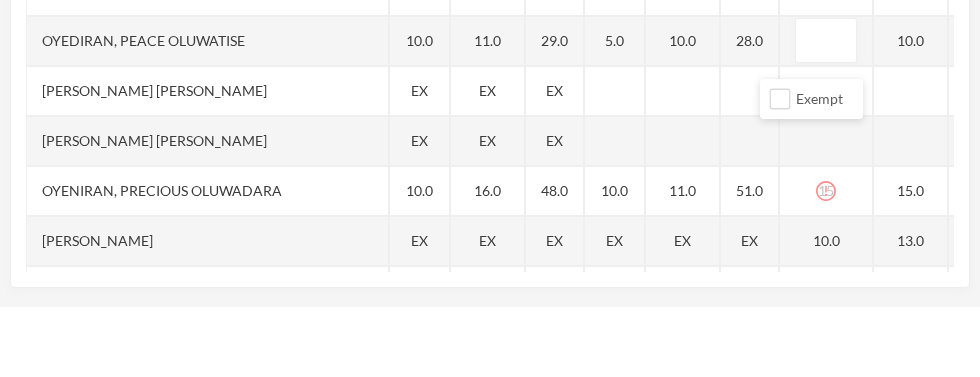 scroll, scrollTop: 2602, scrollLeft: 0, axis: vertical 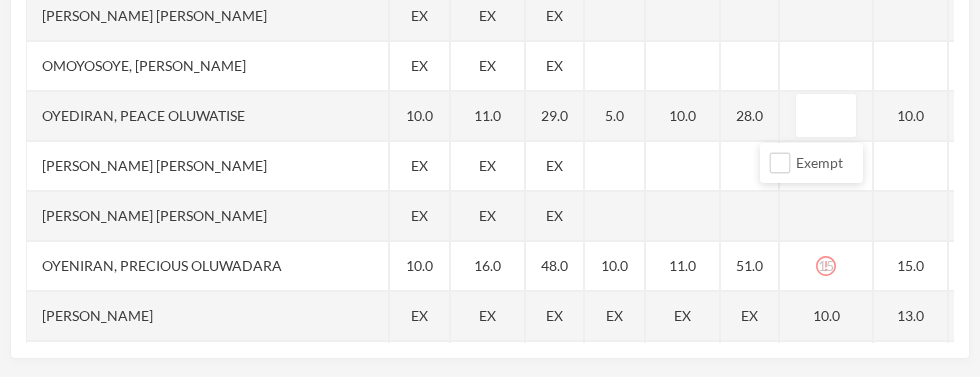 type 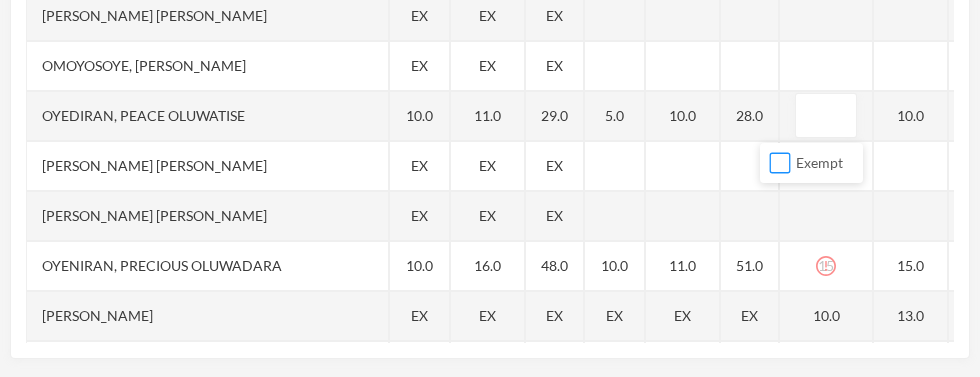click on "Exempt" at bounding box center [780, 162] 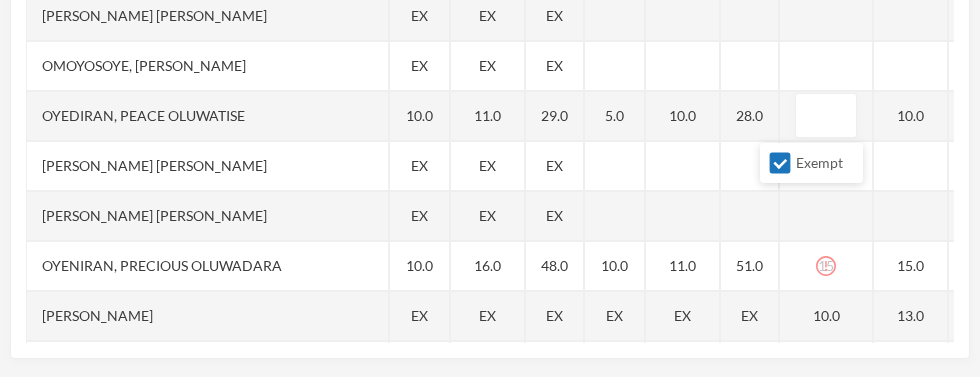 click on "15" at bounding box center [826, 266] 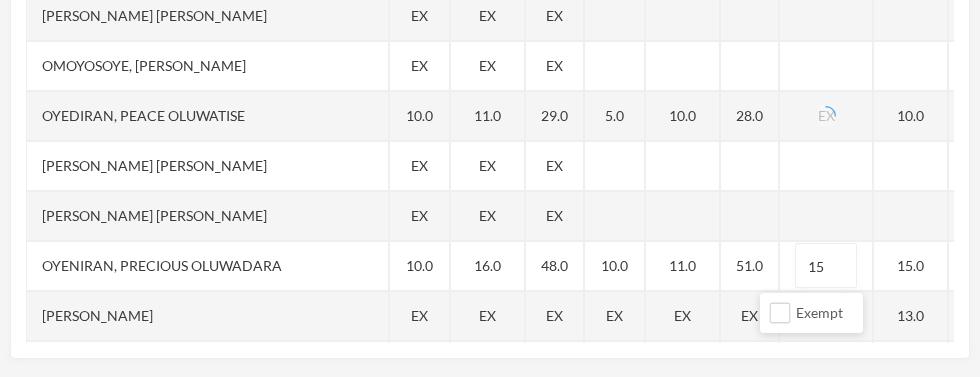 type on "1" 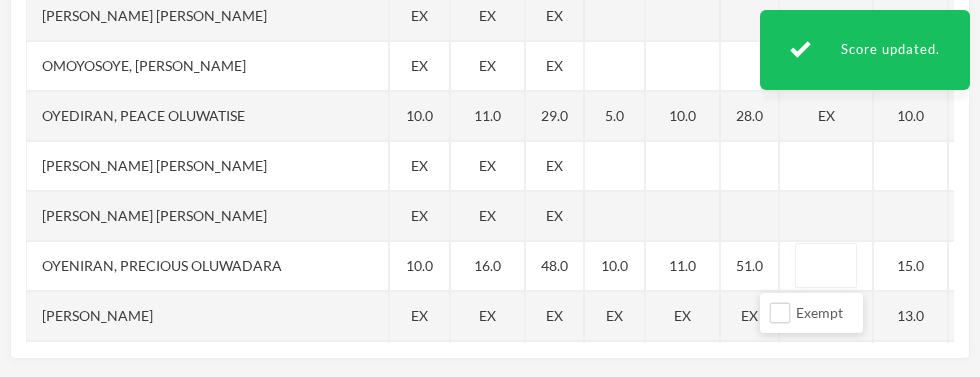 click at bounding box center [826, 266] 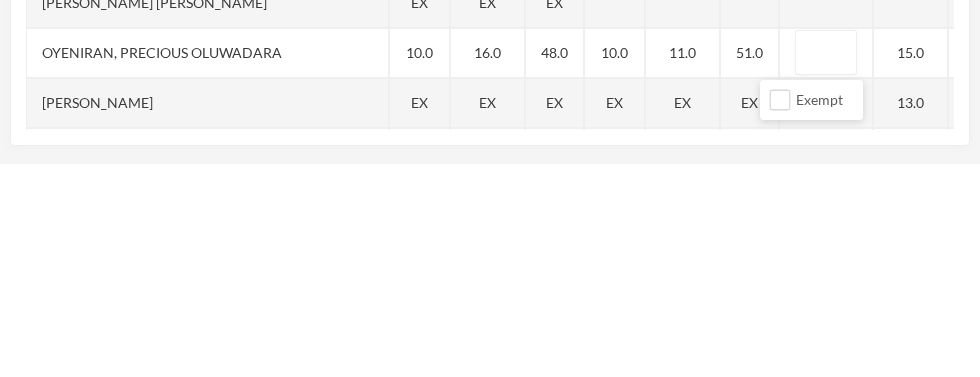 scroll, scrollTop: 526, scrollLeft: 0, axis: vertical 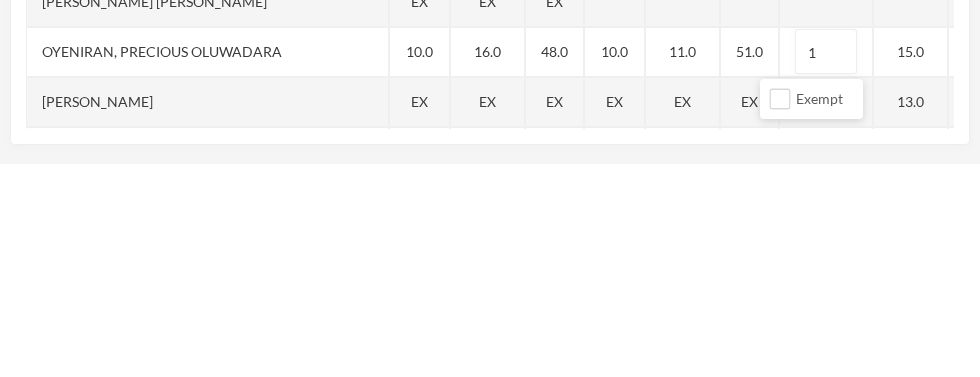 type on "15" 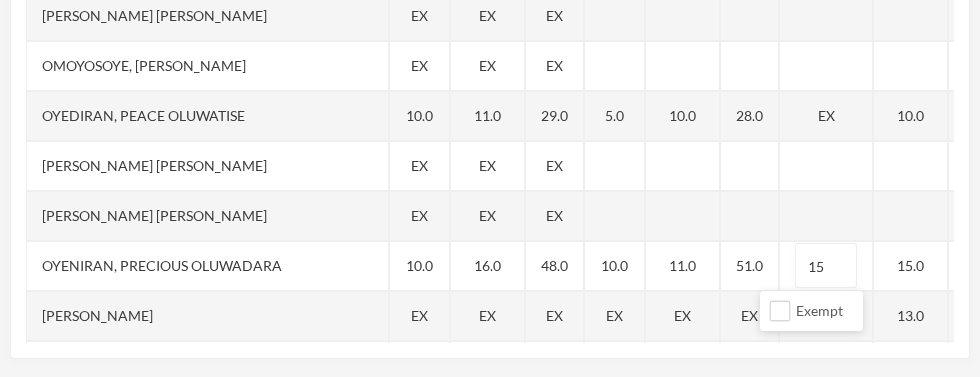 click on "EX" at bounding box center (826, 116) 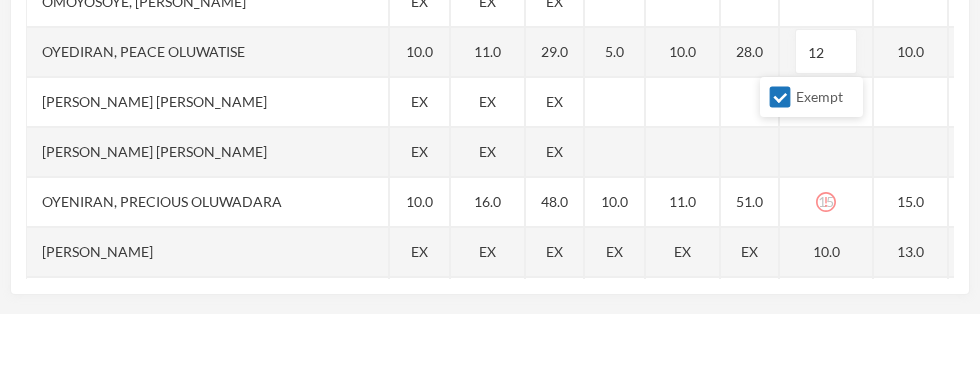 type on "12" 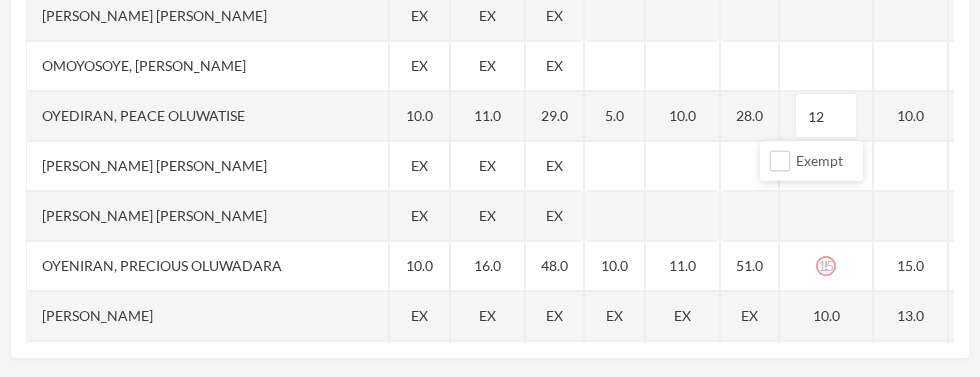click on "15" at bounding box center [826, 266] 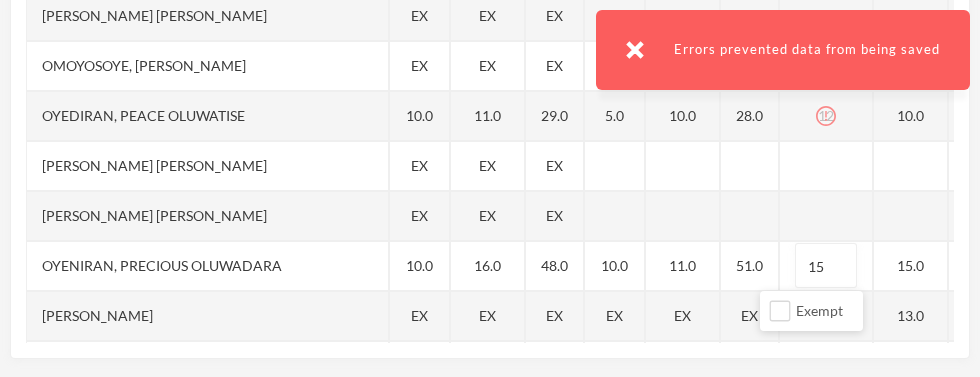 click on "12" at bounding box center [826, 116] 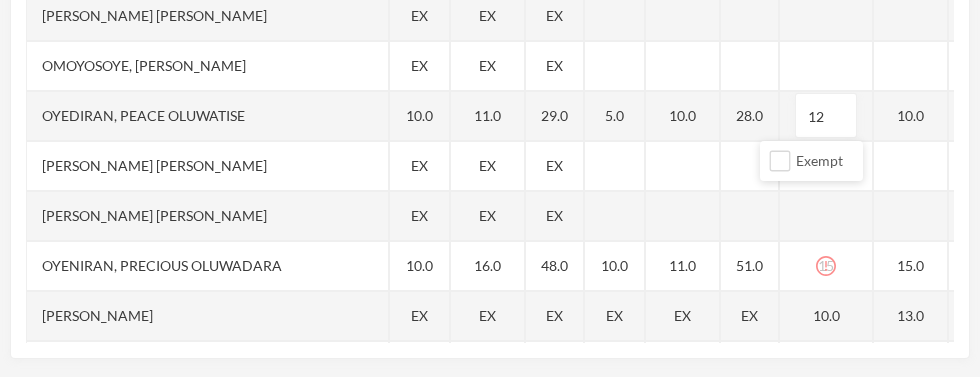 click on "15" at bounding box center [826, 266] 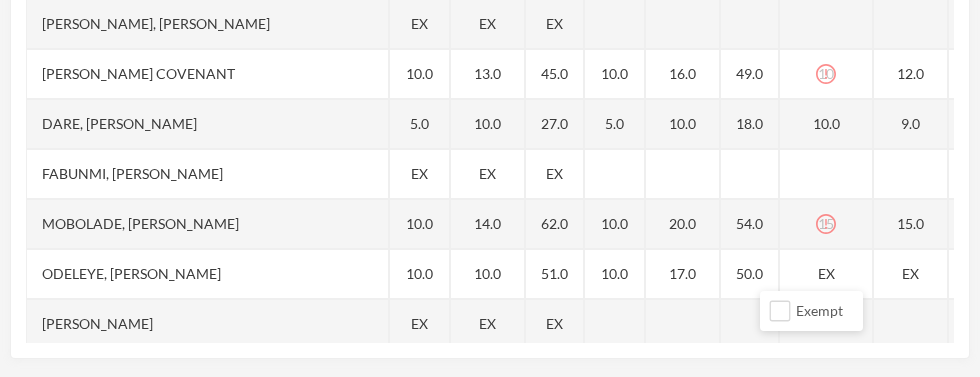 scroll, scrollTop: 1896, scrollLeft: 0, axis: vertical 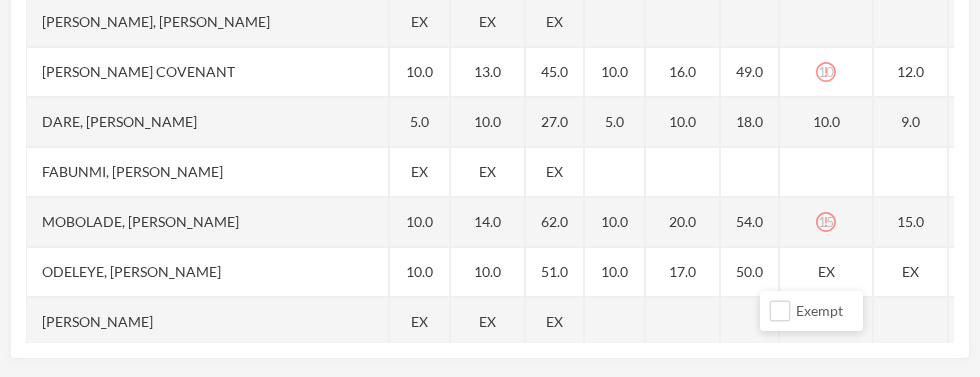 click on "10" at bounding box center [826, 72] 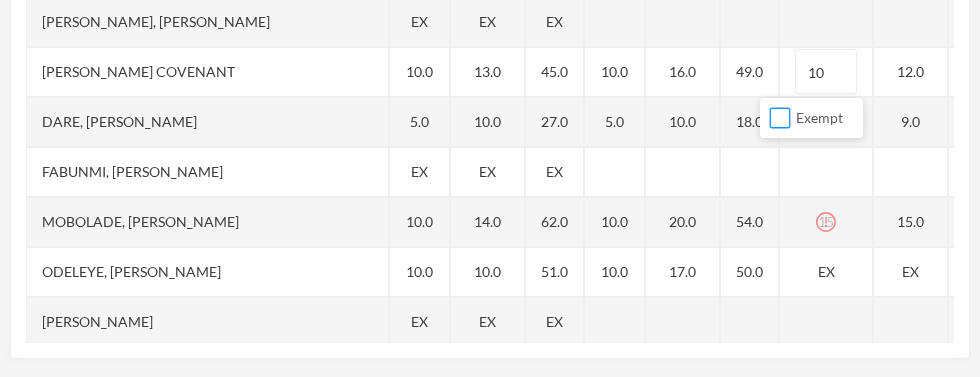 click on "Exempt" at bounding box center [780, 118] 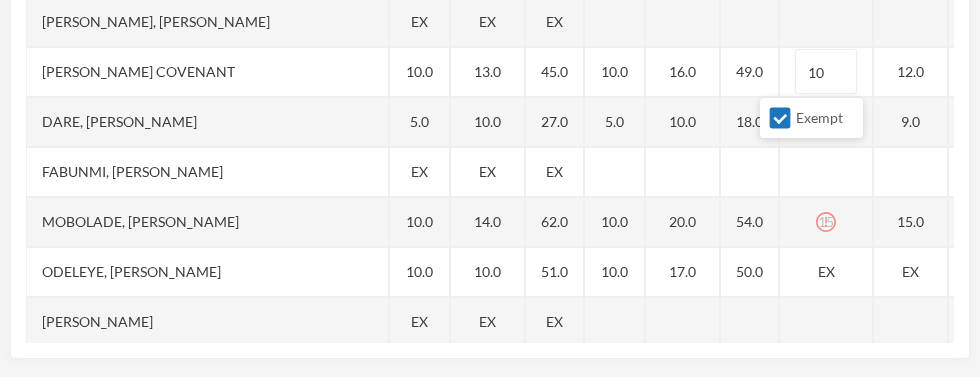 click on "15" at bounding box center [826, 222] 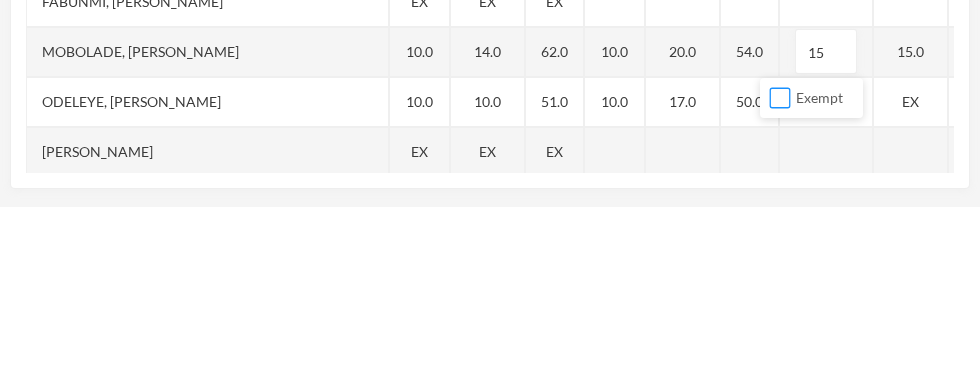 click on "Exempt" at bounding box center (780, 268) 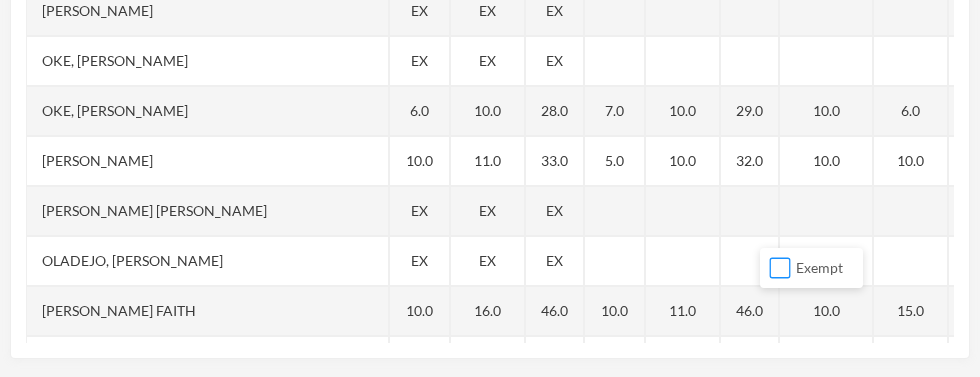 scroll, scrollTop: 2207, scrollLeft: 29, axis: both 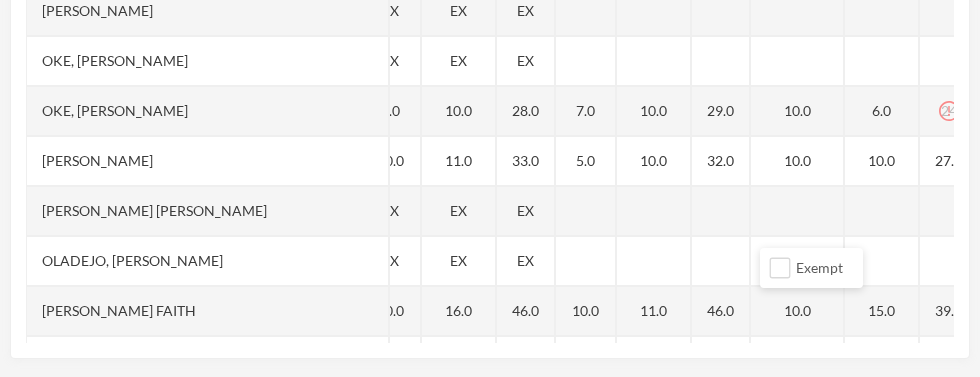 click 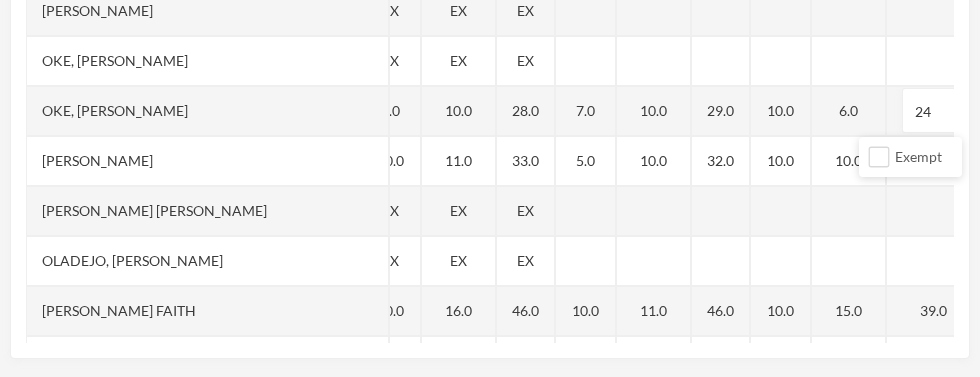 scroll, scrollTop: 2207, scrollLeft: 5, axis: both 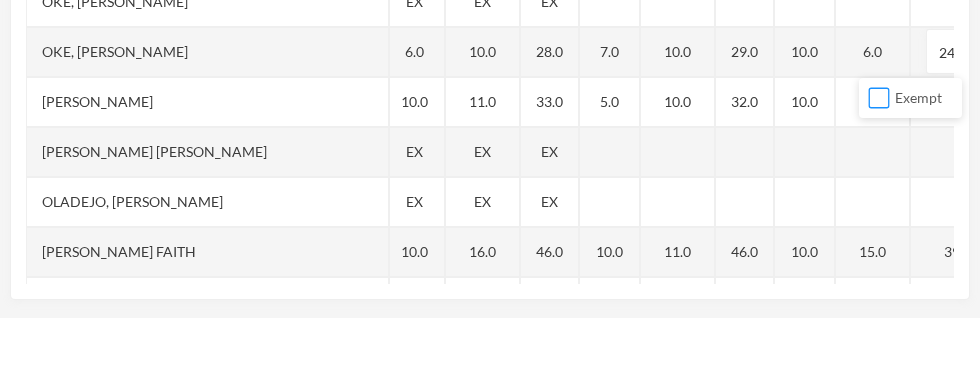 click on "Exempt" at bounding box center (879, 157) 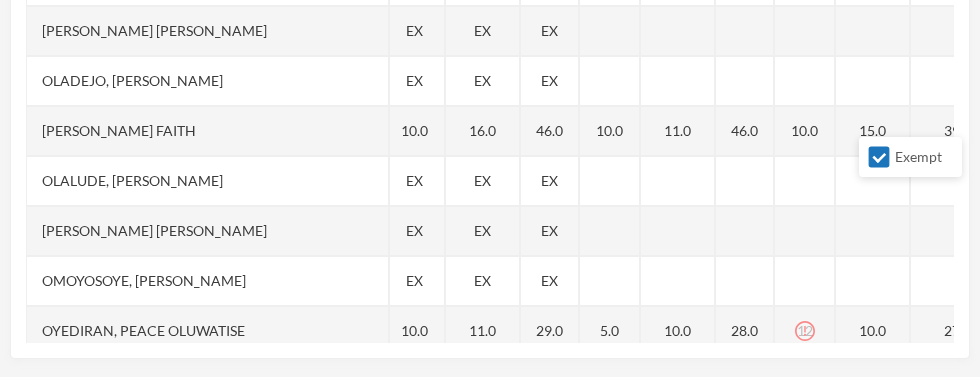 scroll, scrollTop: 2444, scrollLeft: 5, axis: both 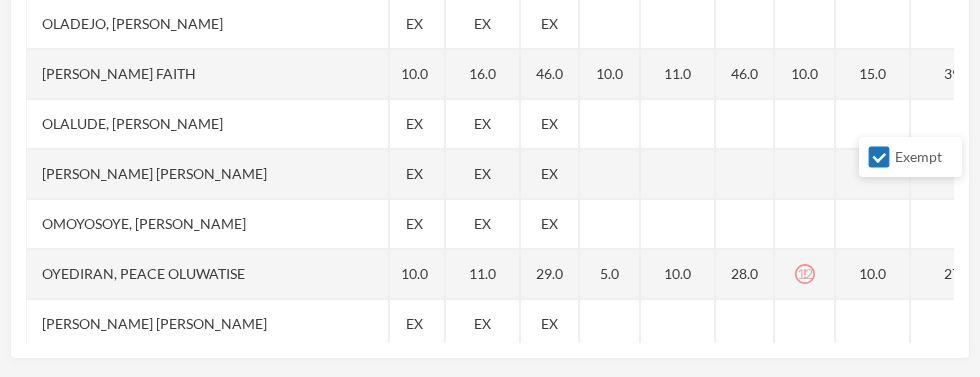 click 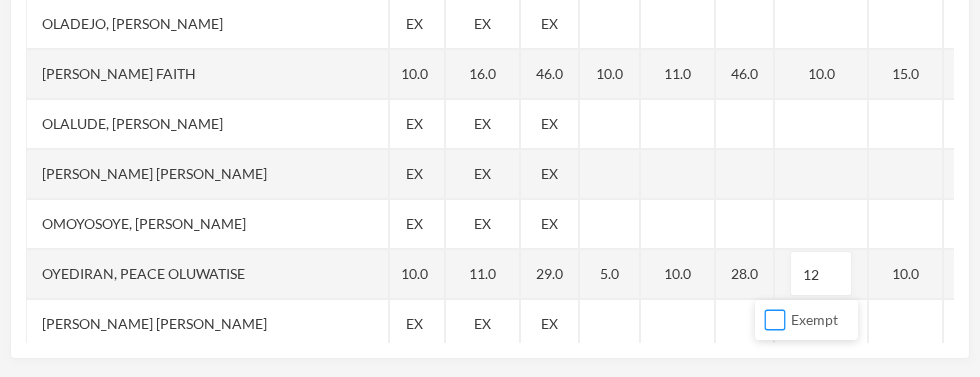 click on "Exempt" at bounding box center [775, 320] 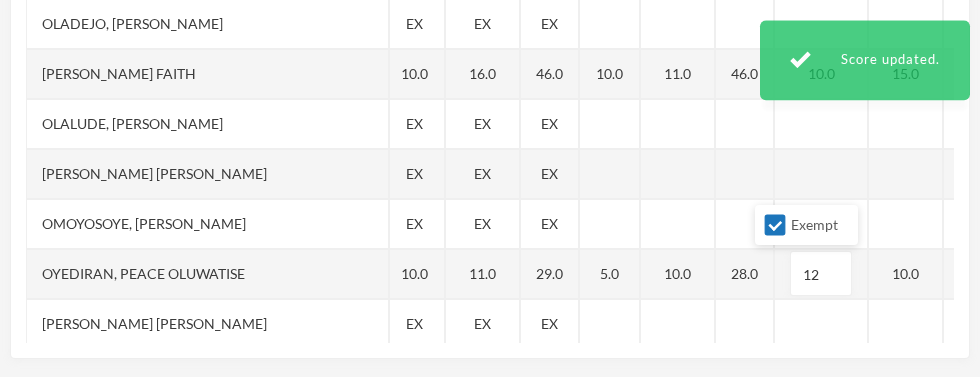 scroll, scrollTop: 2539, scrollLeft: 5, axis: both 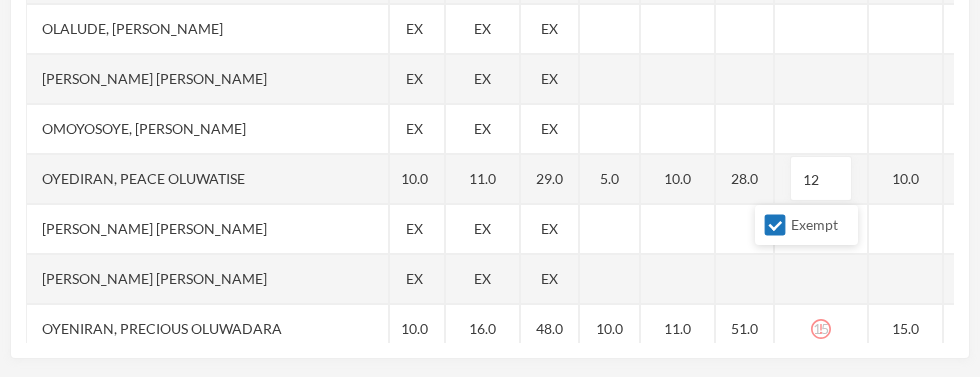 click on "15" at bounding box center (821, 329) 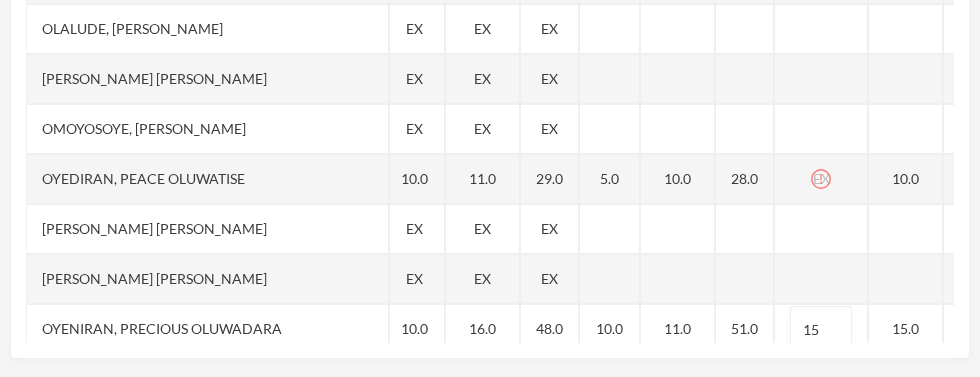 scroll, scrollTop: 2548, scrollLeft: 5, axis: both 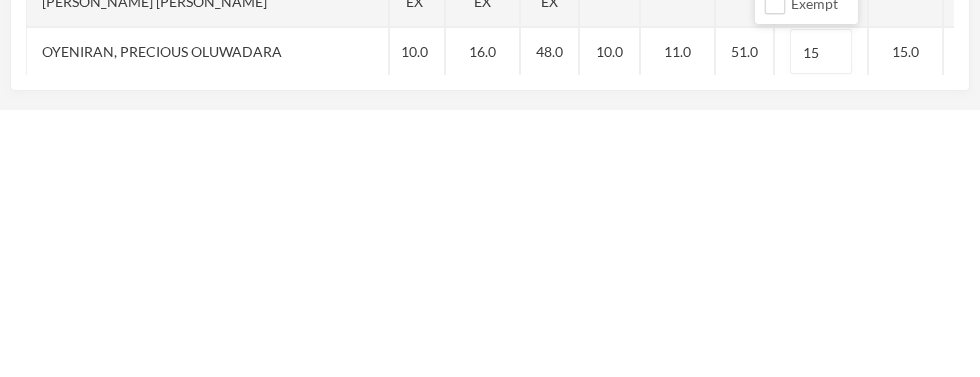 click on "Exempt" at bounding box center [806, 272] 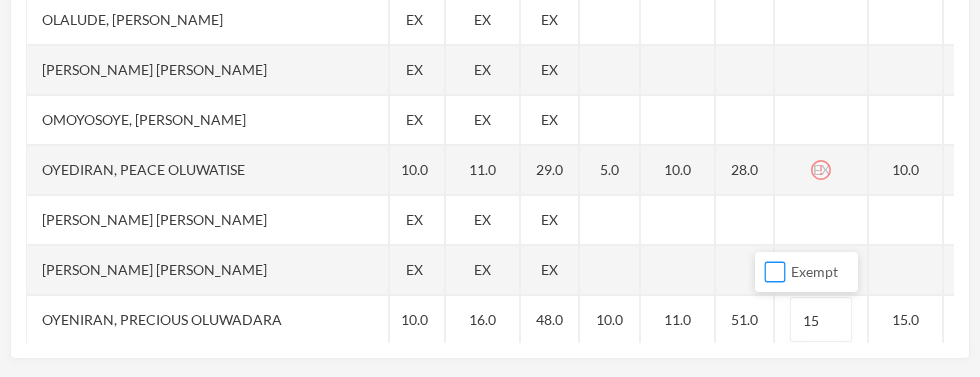 click on "Exempt" at bounding box center (775, 272) 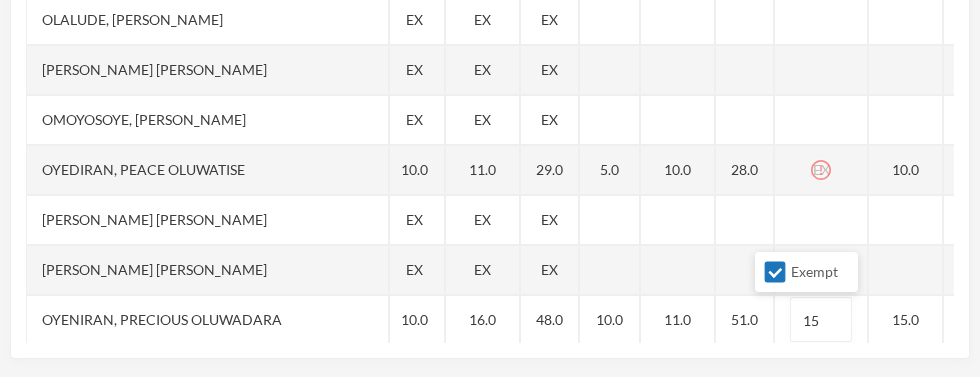 click on "EX" at bounding box center [821, 170] 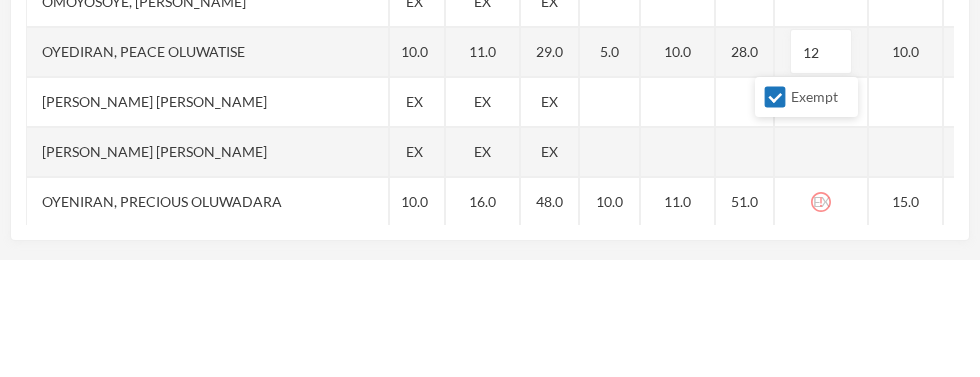 click on "Exempt" at bounding box center (775, 215) 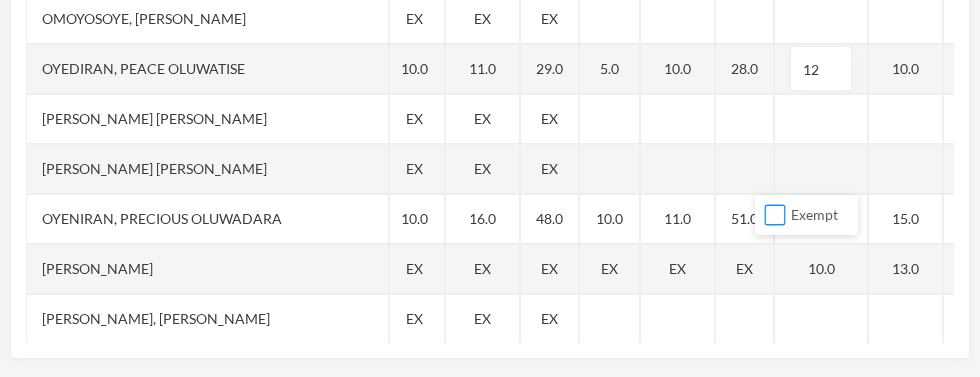 scroll, scrollTop: 2701, scrollLeft: 5, axis: both 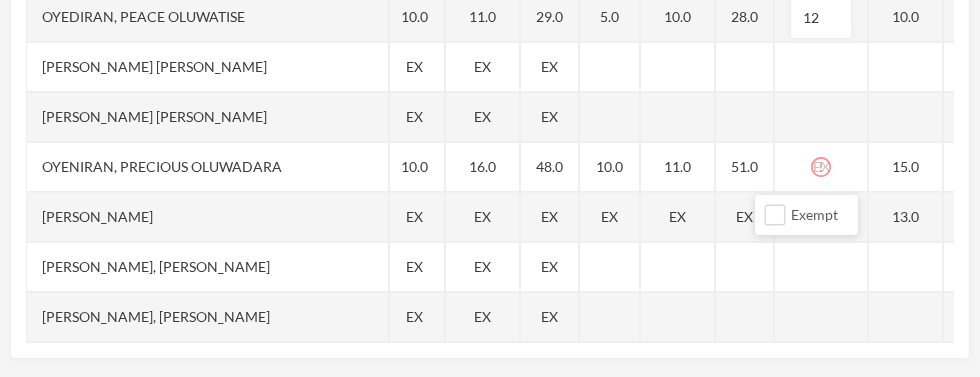 click on "EX" at bounding box center (821, 167) 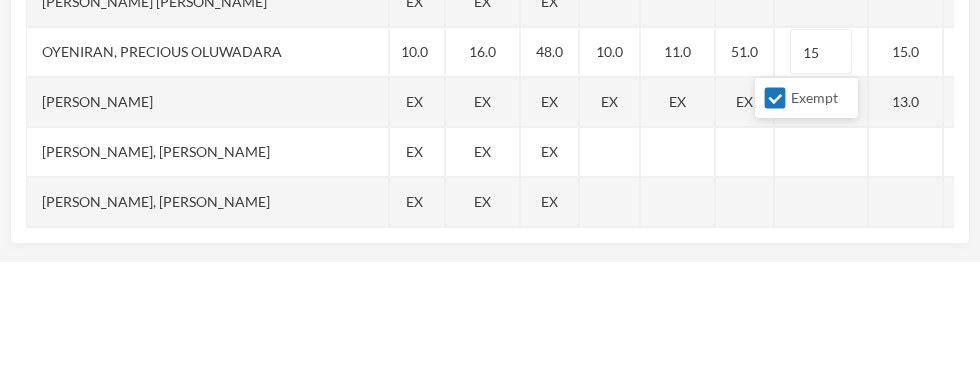 click on "Exempt" at bounding box center [775, 213] 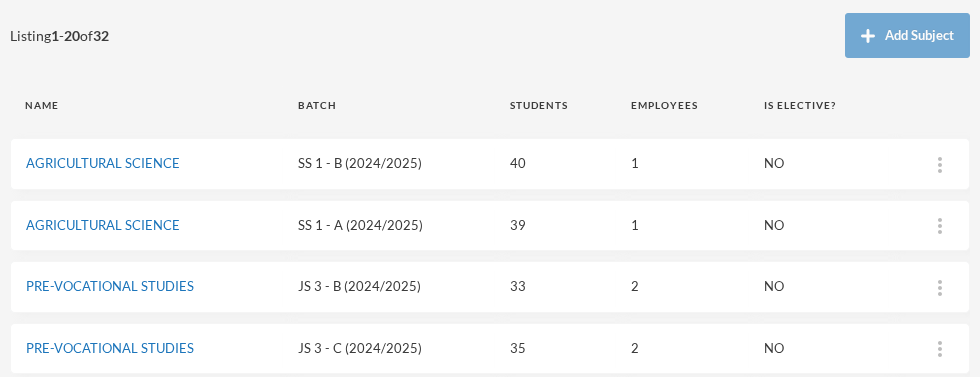 scroll, scrollTop: 209, scrollLeft: 0, axis: vertical 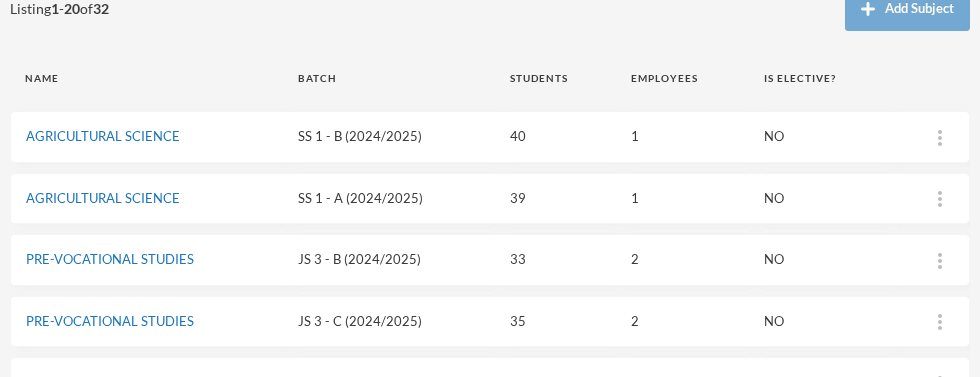 click on "AGRICULTURAL SCIENCE" at bounding box center [103, 198] 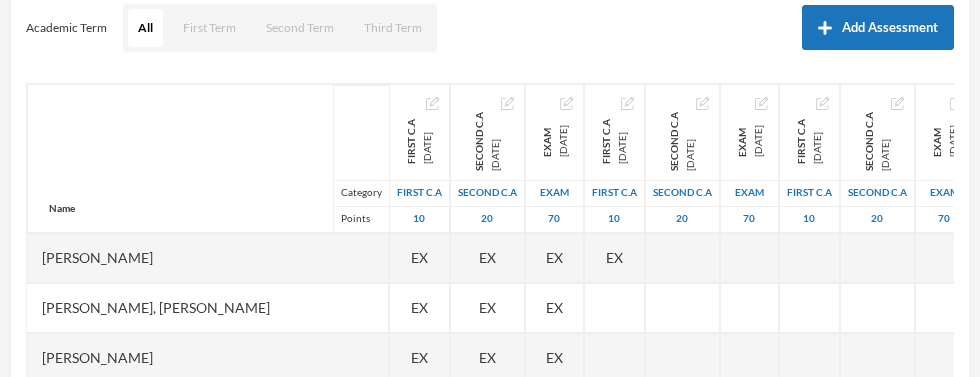 scroll, scrollTop: 449, scrollLeft: 0, axis: vertical 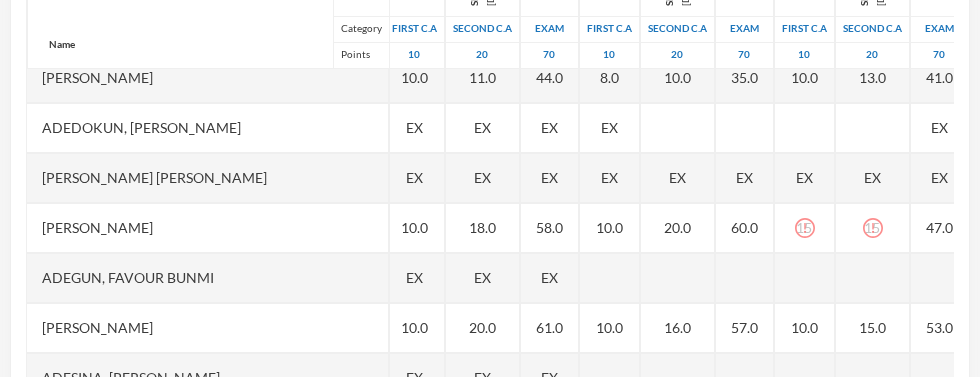 click on "15" at bounding box center [805, 228] 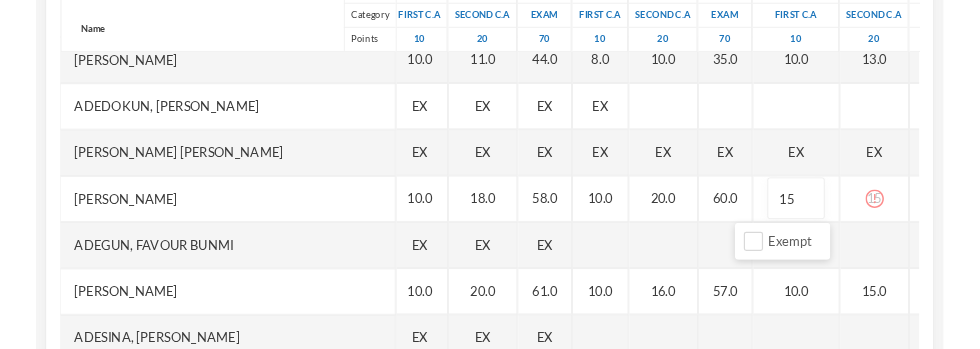scroll, scrollTop: 469, scrollLeft: 0, axis: vertical 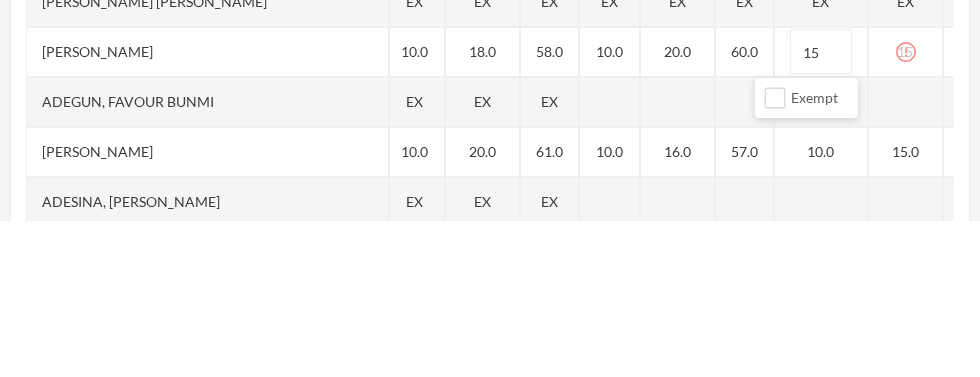 type on "1" 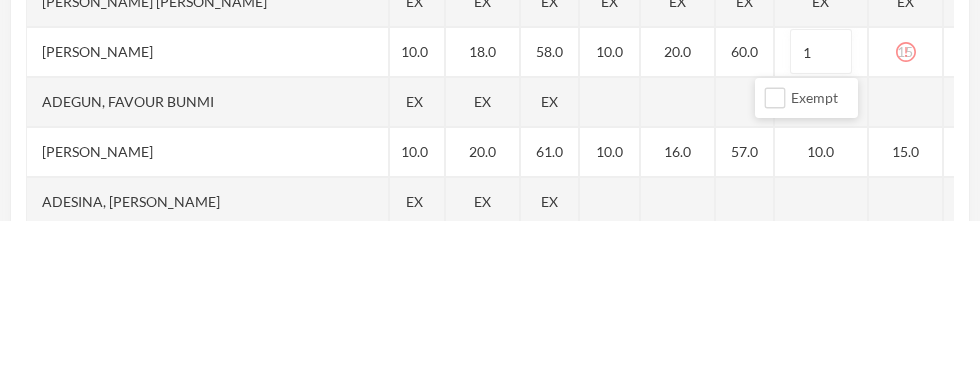 type 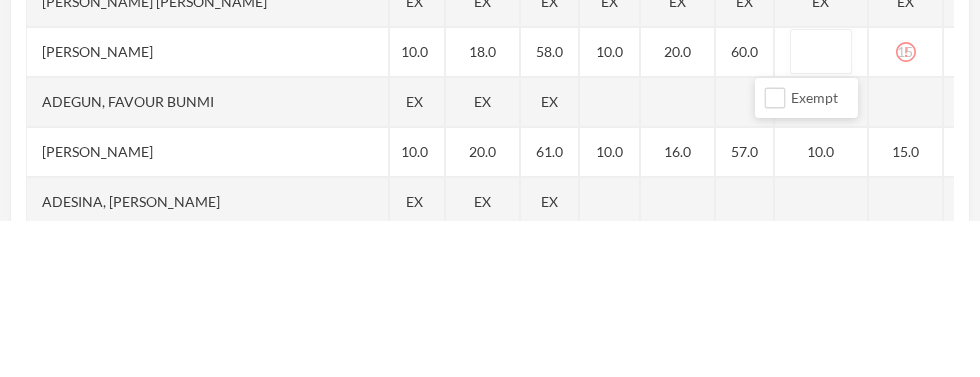 click on "Name   Category Points [PERSON_NAME], [PERSON_NAME] [PERSON_NAME], [PERSON_NAME] [PERSON_NAME], [PERSON_NAME] [PERSON_NAME], [PERSON_NAME], [PERSON_NAME], Adejoju [PERSON_NAME], [PERSON_NAME], [PERSON_NAME] [PERSON_NAME], [PERSON_NAME] [PERSON_NAME], Oluwajomiloju [GEOGRAPHIC_DATA] [PERSON_NAME] [GEOGRAPHIC_DATA][PERSON_NAME] [PERSON_NAME], Ololade [PERSON_NAME], [PERSON_NAME], [PERSON_NAME], [PERSON_NAME] [PERSON_NAME], [PERSON_NAME] [PERSON_NAME], [PERSON_NAME] [PERSON_NAME] [PERSON_NAME], [PERSON_NAME], Oluwadarasimi Peace [PERSON_NAME] [PERSON_NAME], [PERSON_NAME] [PERSON_NAME] Oluwanifemi [PERSON_NAME], [PERSON_NAME], [PERSON_NAME] [PERSON_NAME], Ayomide [PERSON_NAME], [PERSON_NAME] [PERSON_NAME], Oluwasemiloore [PERSON_NAME], Precious [PERSON_NAME], Iyanuoluwa [PERSON_NAME], [PERSON_NAME] [PERSON_NAME], [PERSON_NAME], [PERSON_NAME], [PERSON_NAME]" at bounding box center [490, 150] 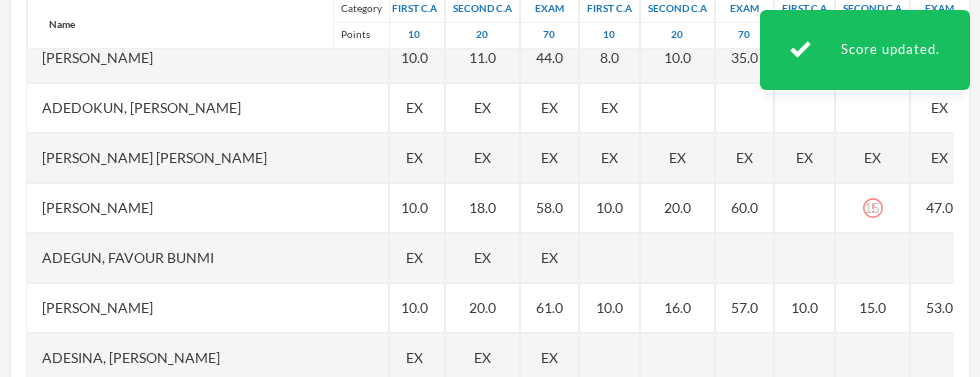 click at bounding box center [805, 208] 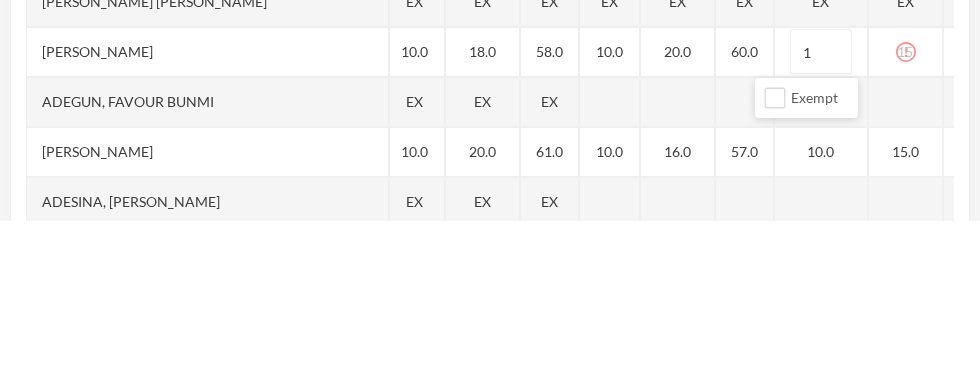 type on "15" 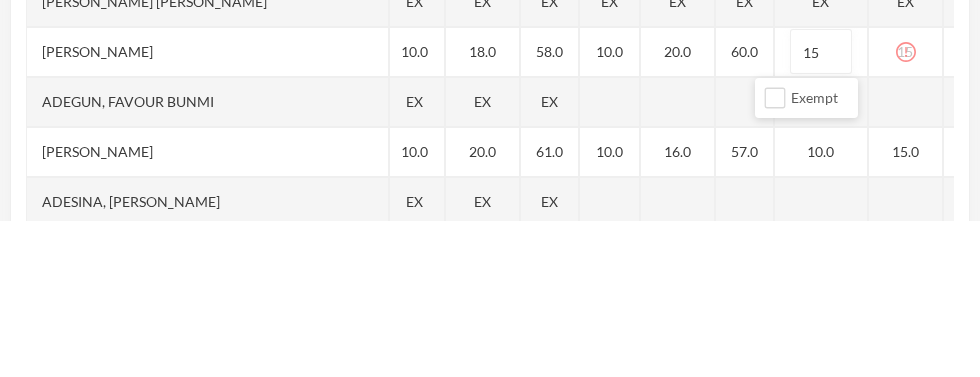 click on "Name   Category Points [PERSON_NAME], [PERSON_NAME] [PERSON_NAME], [PERSON_NAME] [PERSON_NAME], [PERSON_NAME] [PERSON_NAME], [PERSON_NAME], [PERSON_NAME], Adejoju [PERSON_NAME], [PERSON_NAME], [PERSON_NAME] [PERSON_NAME], [PERSON_NAME] [PERSON_NAME], Oluwajomiloju [GEOGRAPHIC_DATA] [PERSON_NAME] [GEOGRAPHIC_DATA][PERSON_NAME] [PERSON_NAME], Ololade [PERSON_NAME], [PERSON_NAME], [PERSON_NAME], [PERSON_NAME] [PERSON_NAME], [PERSON_NAME] [PERSON_NAME], [PERSON_NAME] [PERSON_NAME] [PERSON_NAME], [PERSON_NAME], Oluwadarasimi Peace [PERSON_NAME] [PERSON_NAME], [PERSON_NAME] [PERSON_NAME] Oluwanifemi [PERSON_NAME], [PERSON_NAME], [PERSON_NAME] [PERSON_NAME], Ayomide [PERSON_NAME], [PERSON_NAME] [PERSON_NAME], Oluwasemiloore [PERSON_NAME], Precious [PERSON_NAME], Iyanuoluwa [PERSON_NAME], [PERSON_NAME] [PERSON_NAME], [PERSON_NAME], [PERSON_NAME], [PERSON_NAME]" at bounding box center [490, 150] 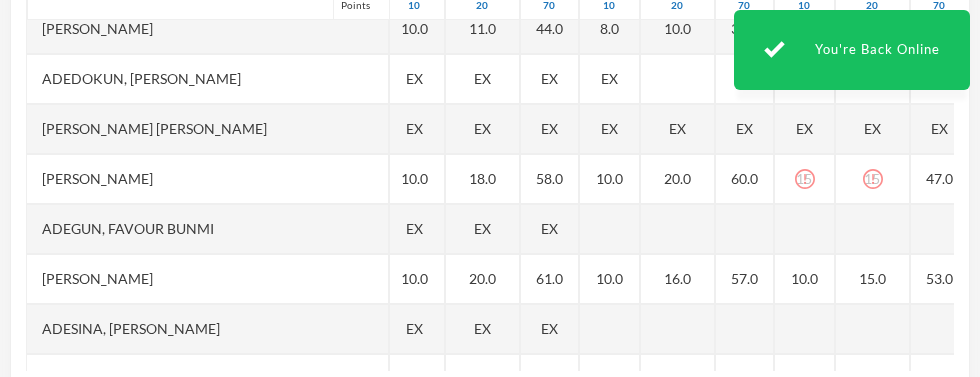 scroll, scrollTop: 469, scrollLeft: 0, axis: vertical 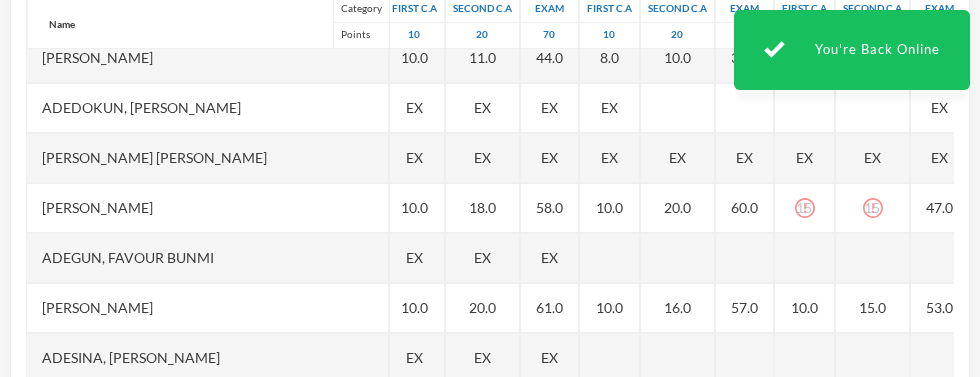click 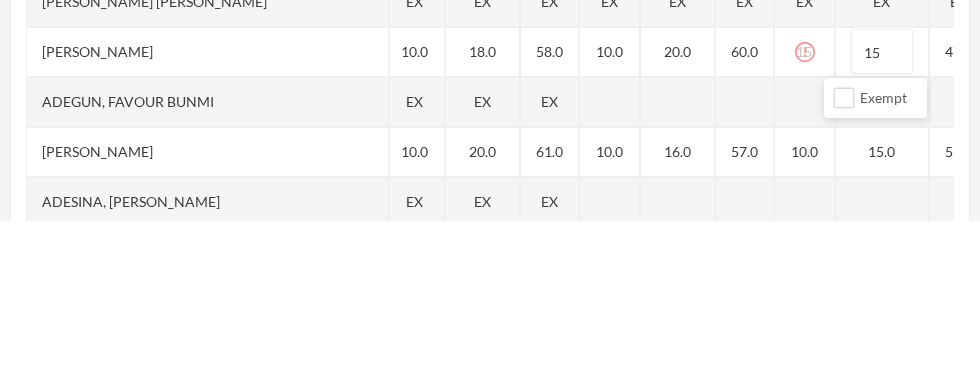 type on "1" 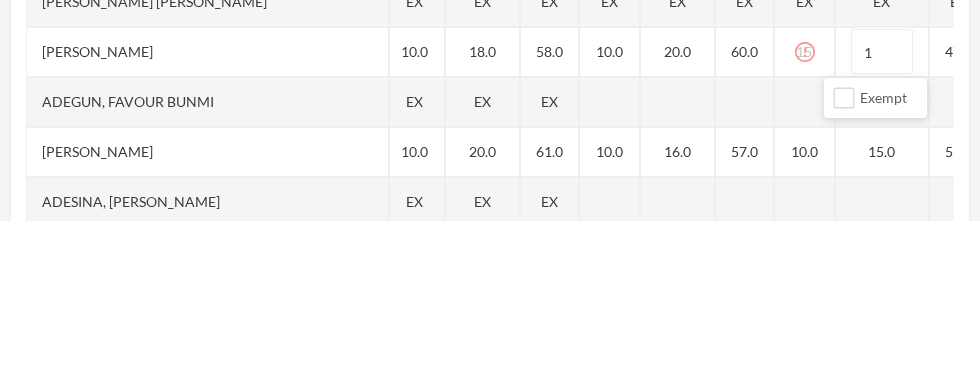 type on "15" 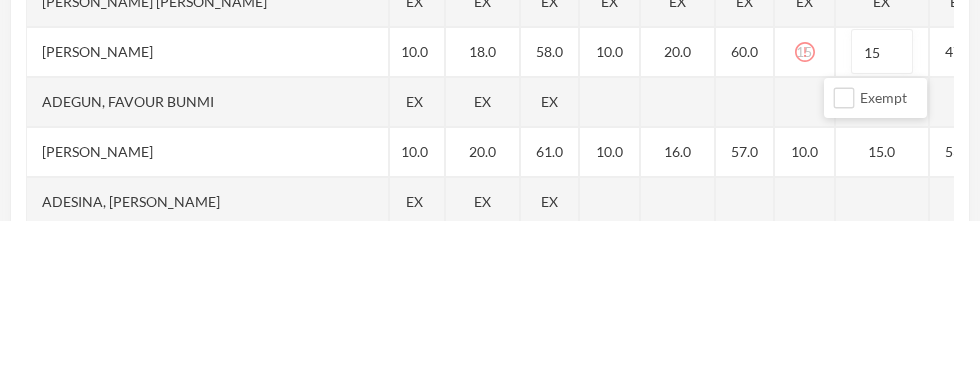 click 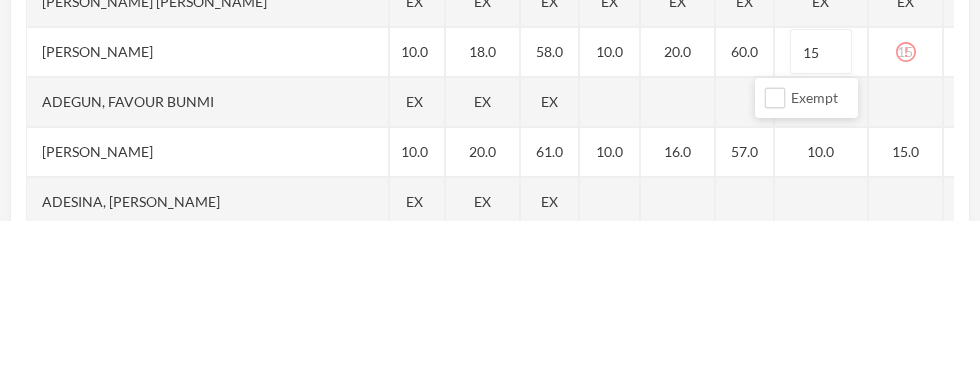 type on "1" 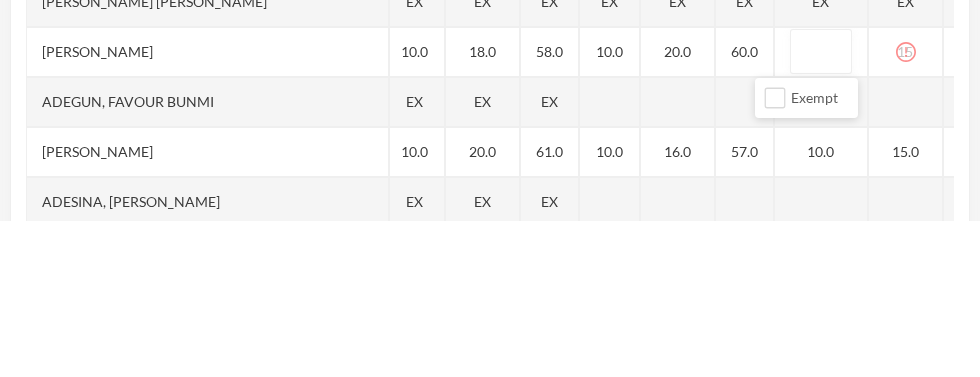 type 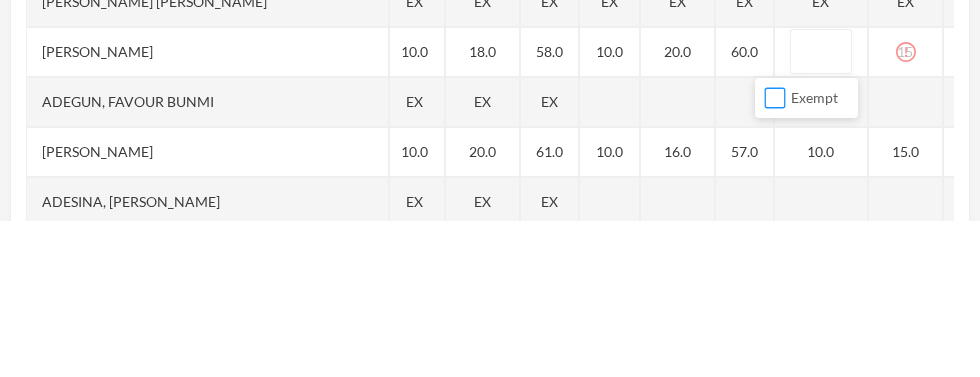 click on "Exempt" at bounding box center (775, 254) 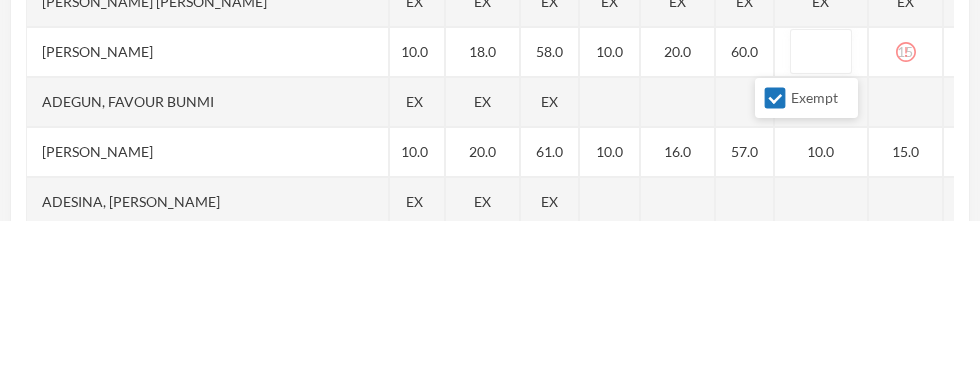 click on "13.0" at bounding box center [906, 58] 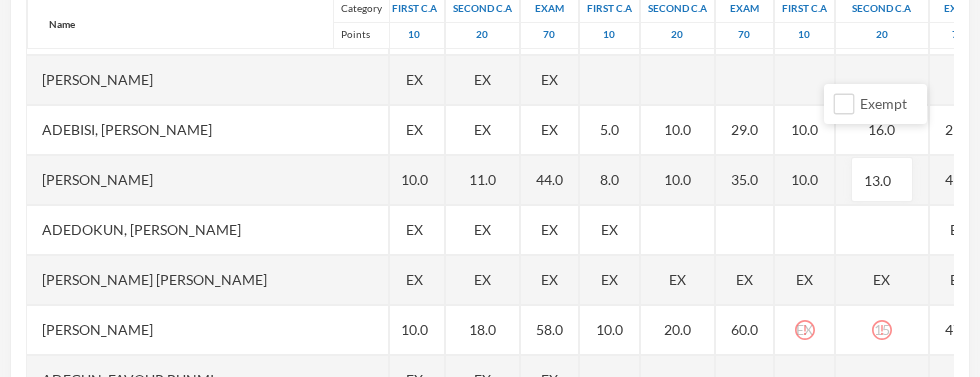 scroll, scrollTop: 187, scrollLeft: 5, axis: both 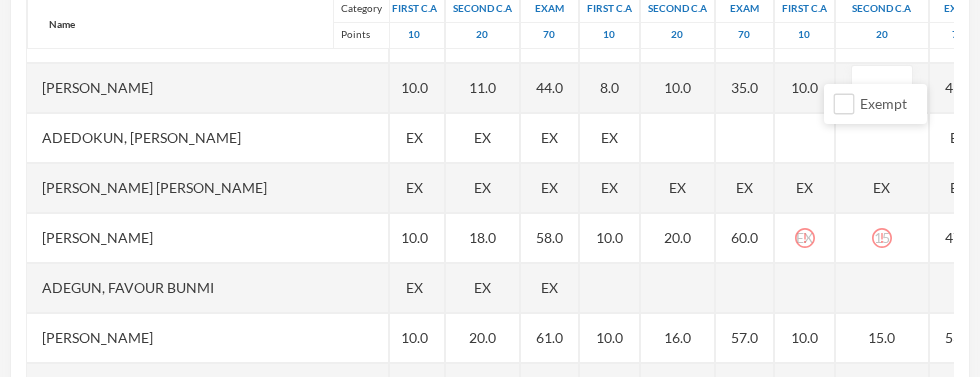 click on "EX" at bounding box center [805, 238] 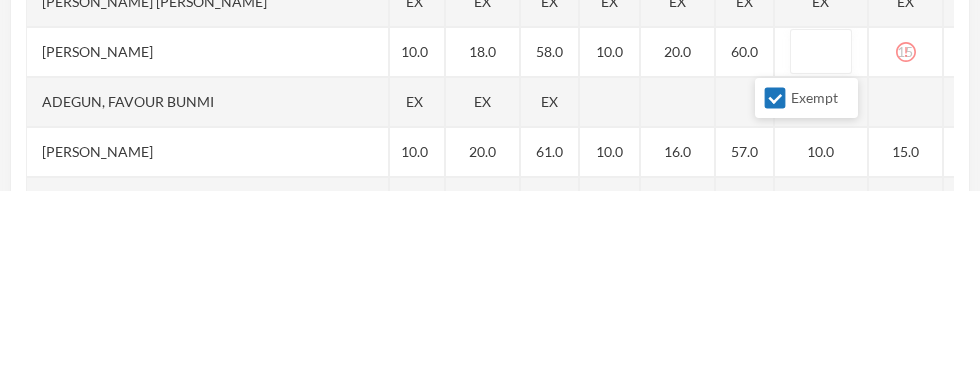 click on "Exempt" at bounding box center (775, 284) 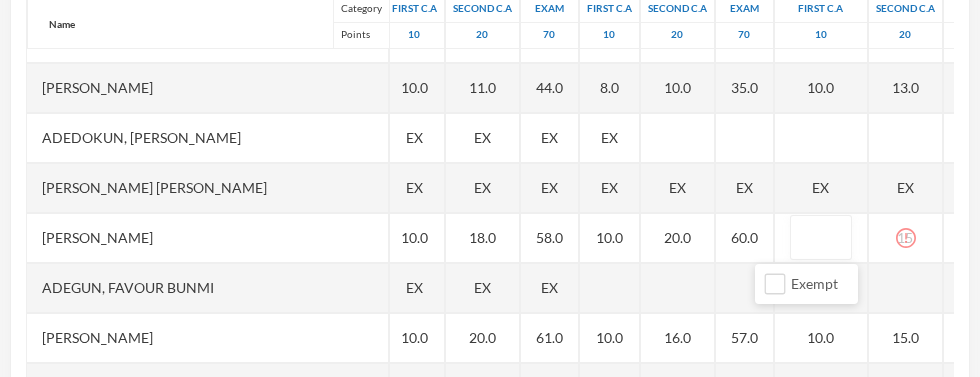 click at bounding box center [821, 238] 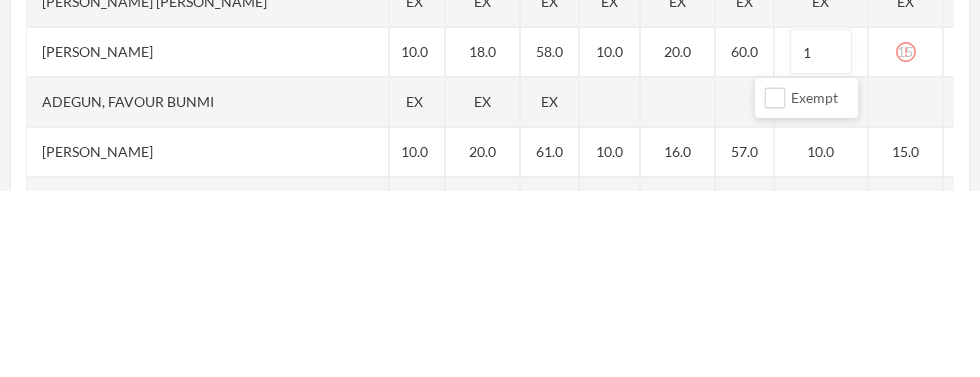 type on "15" 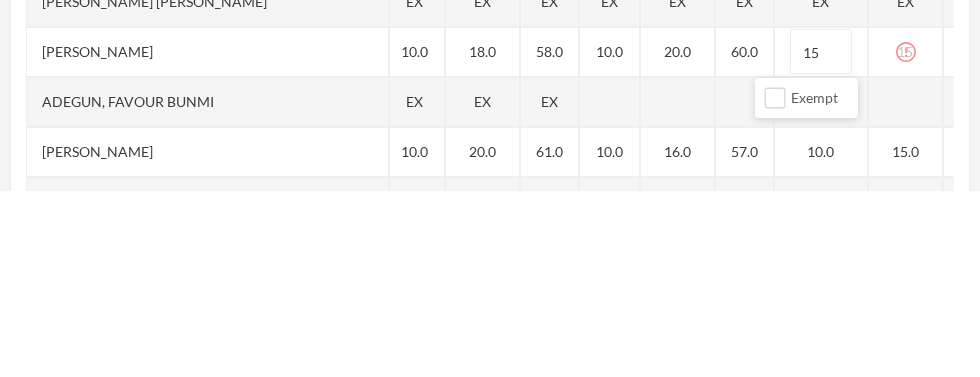click on "15" at bounding box center (906, 238) 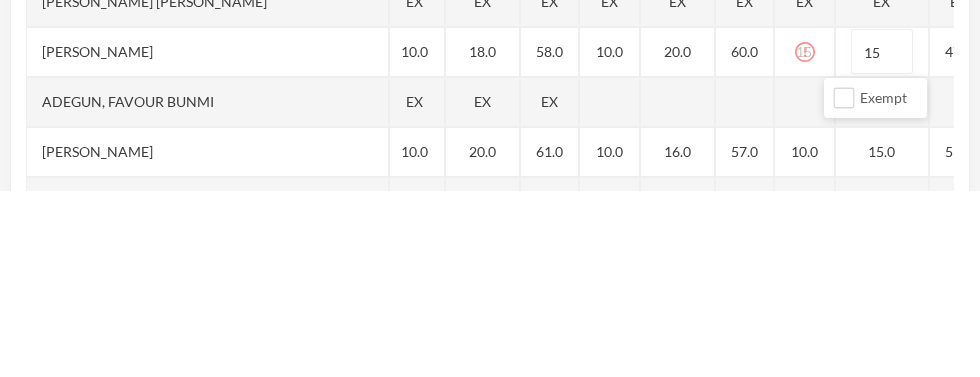type on "1" 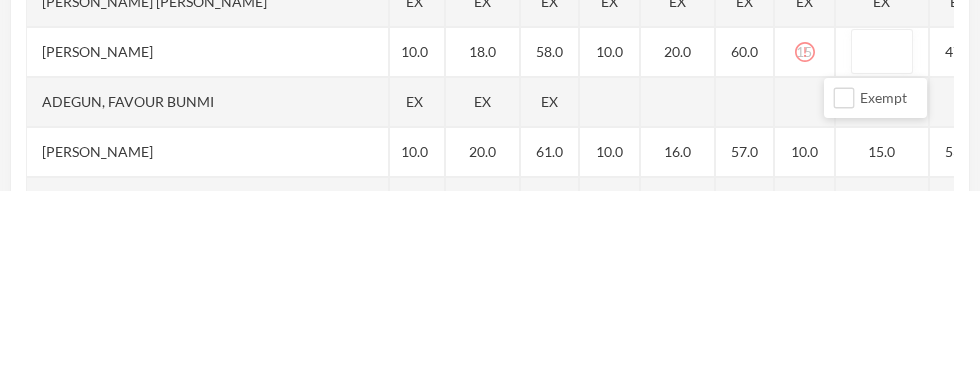 type 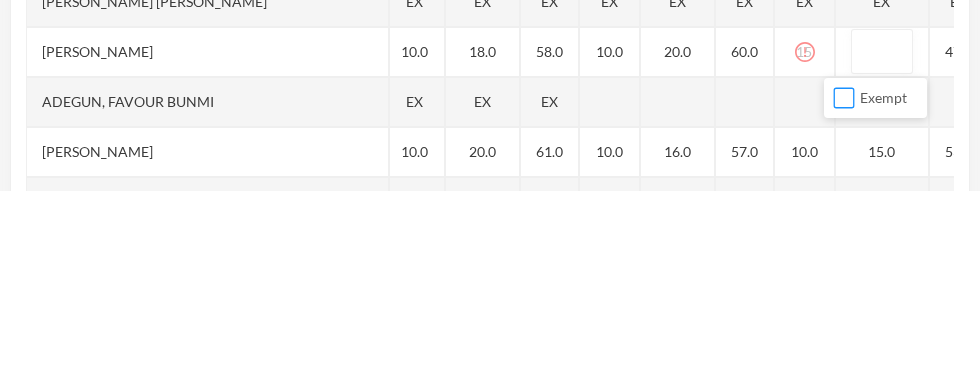 click on "Exempt" at bounding box center (844, 284) 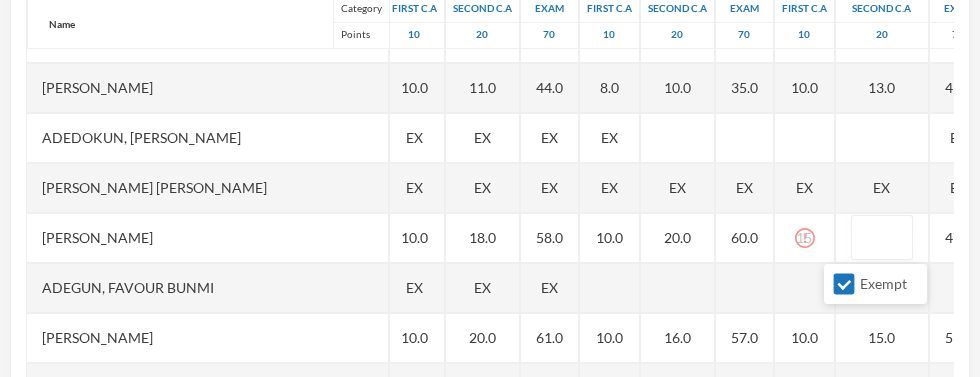 click on "Exempt" at bounding box center (844, 284) 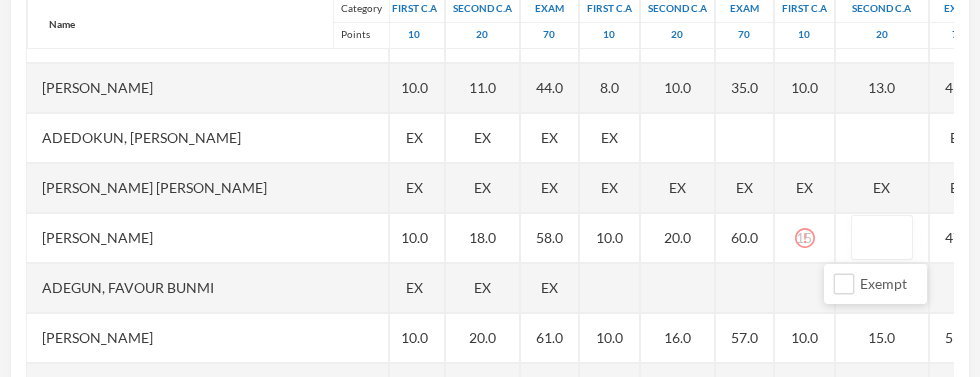 click at bounding box center [882, 238] 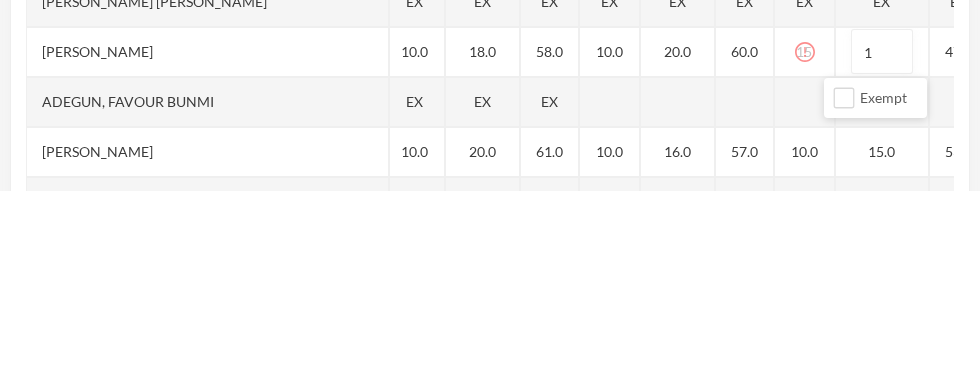type on "15" 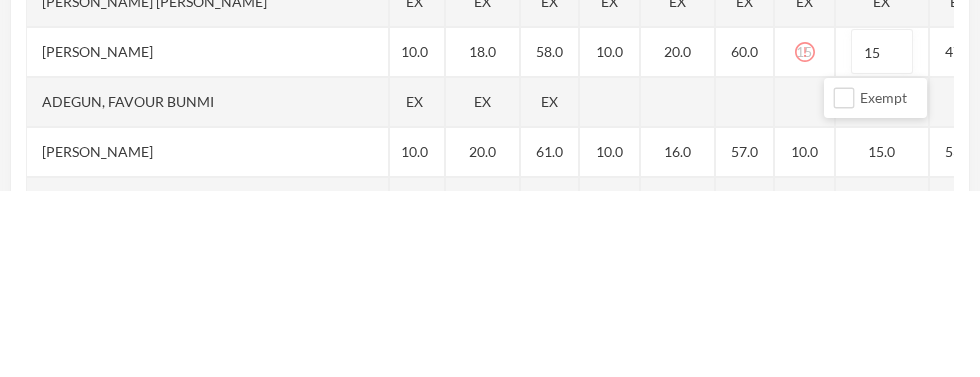 click on "15" at bounding box center [805, 238] 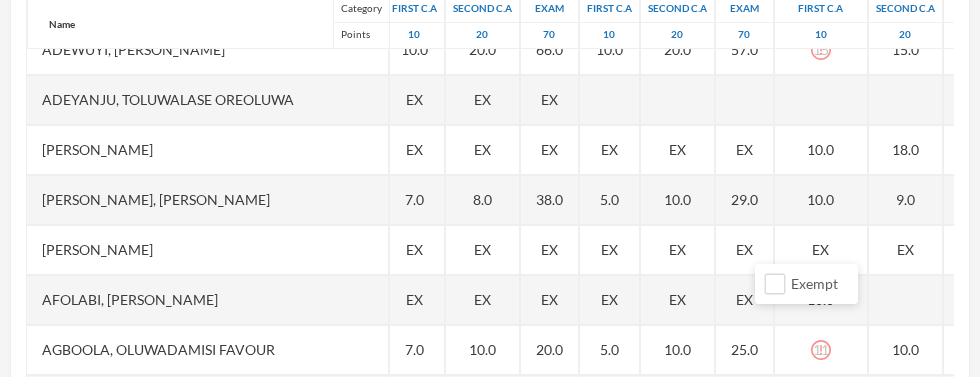 scroll, scrollTop: 680, scrollLeft: 5, axis: both 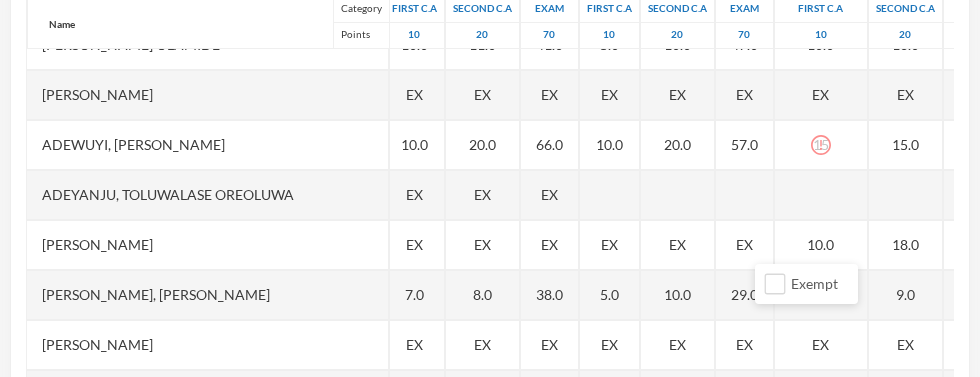 click on "15" at bounding box center [821, 145] 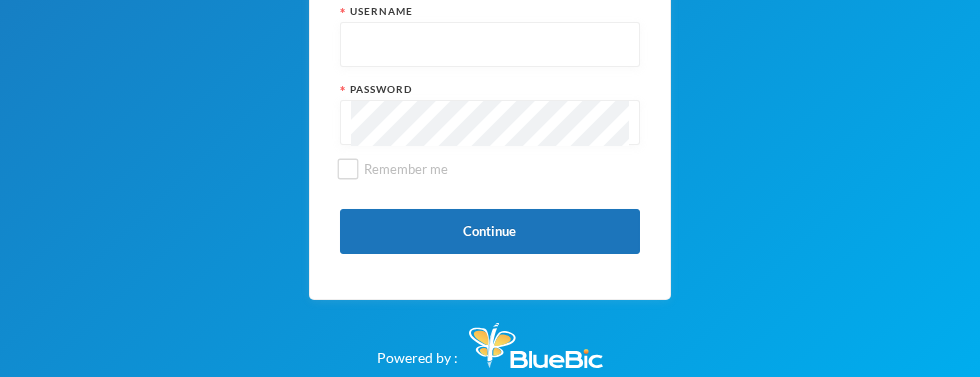 scroll, scrollTop: 256, scrollLeft: 0, axis: vertical 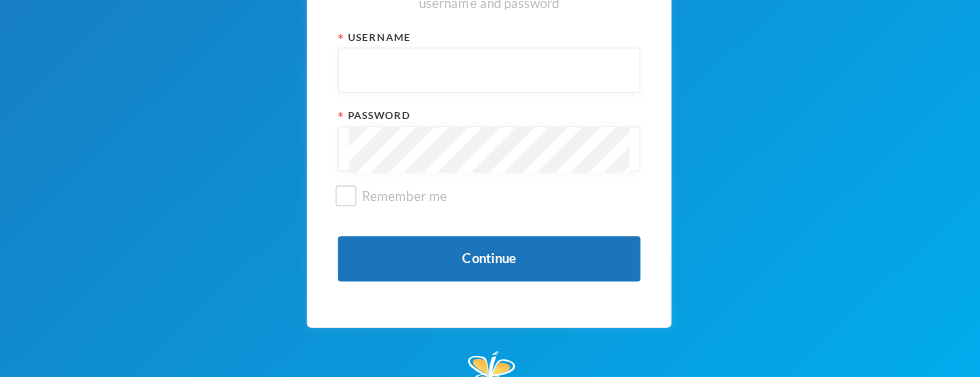 click at bounding box center (490, 72) 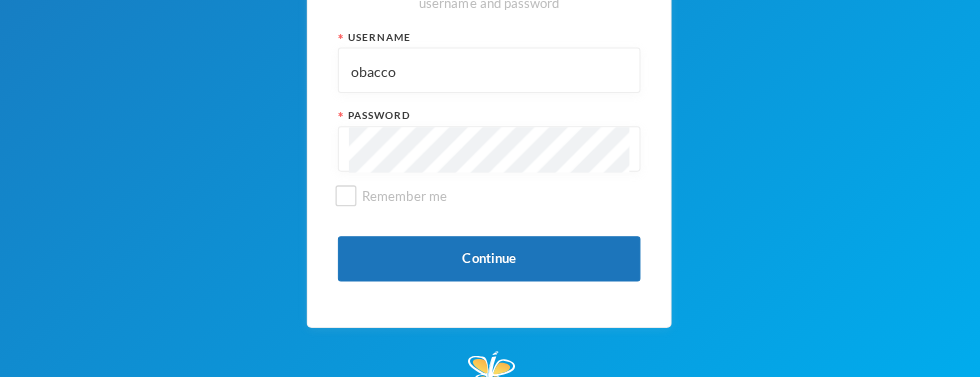 click on "obacco" at bounding box center [490, 72] 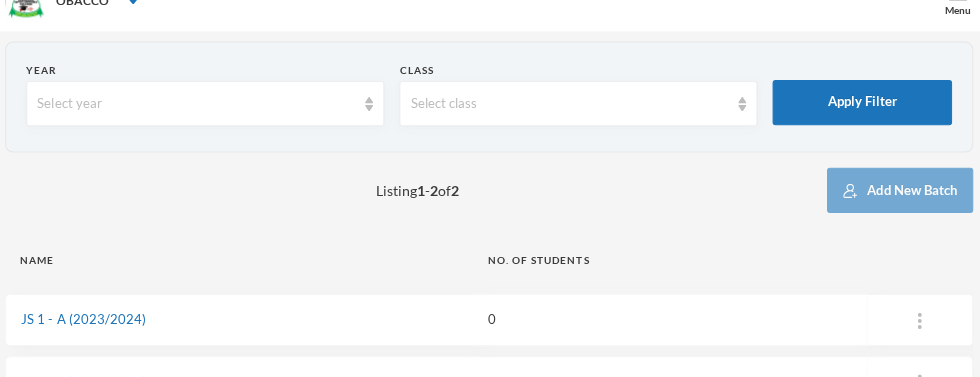 scroll, scrollTop: 0, scrollLeft: 0, axis: both 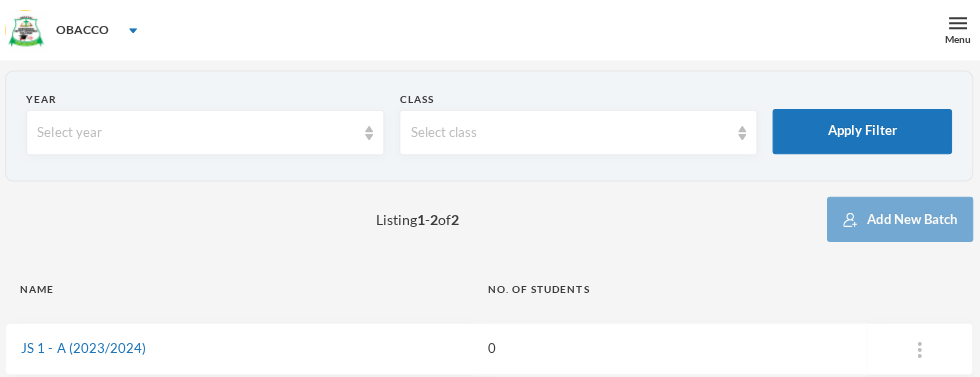 click on "Menu" at bounding box center (955, 30) 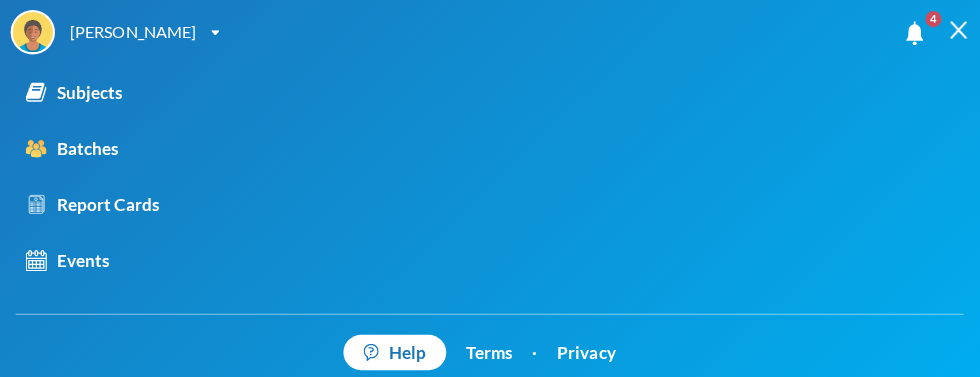 click on "Subjects" at bounding box center [78, 92] 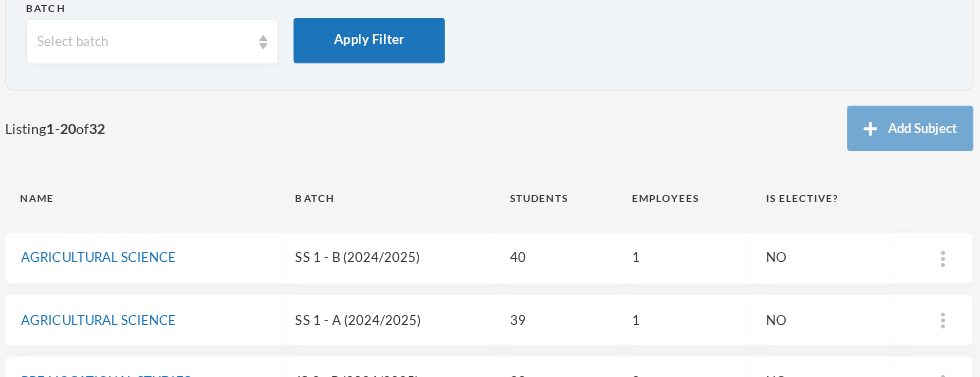 scroll, scrollTop: 87, scrollLeft: 0, axis: vertical 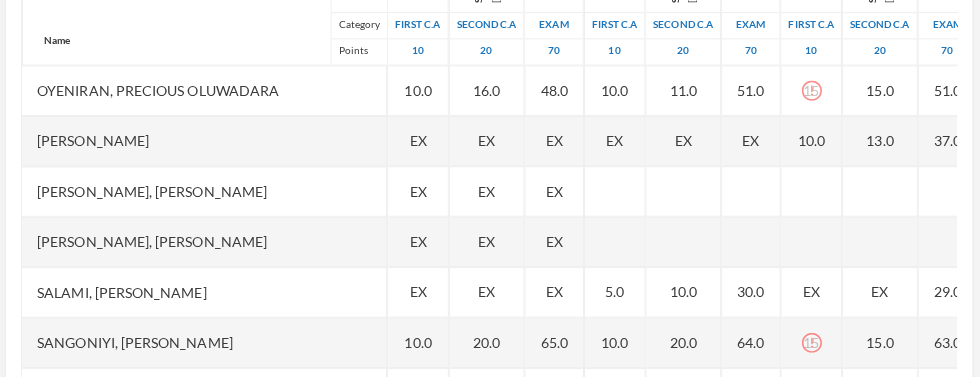 click 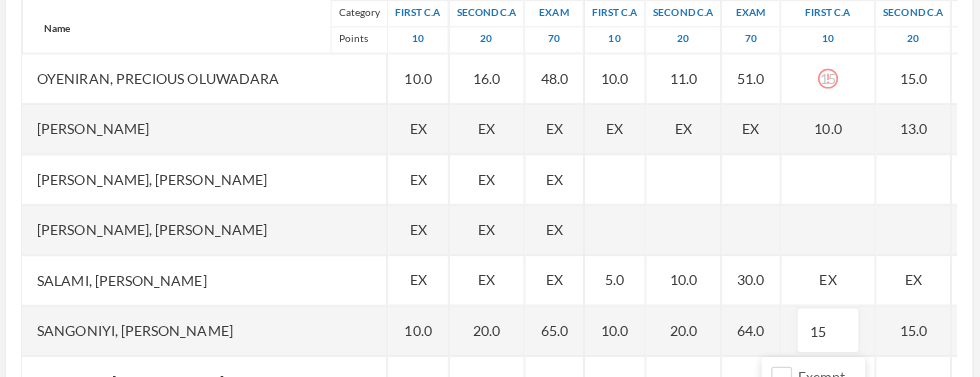 scroll, scrollTop: 467, scrollLeft: 0, axis: vertical 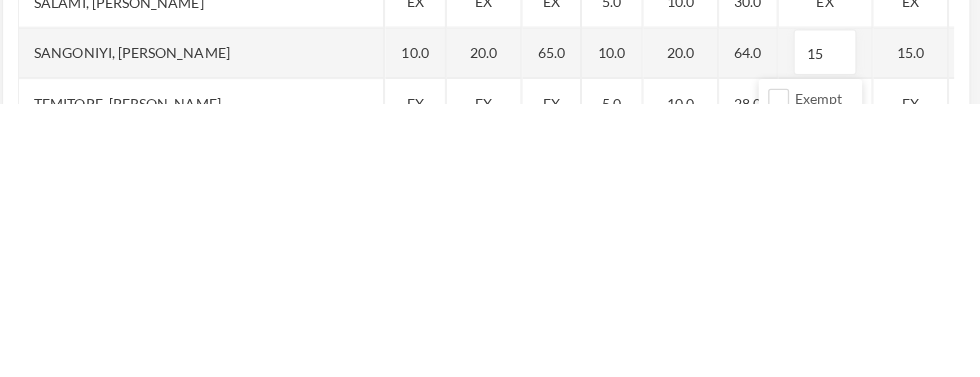 type on "1" 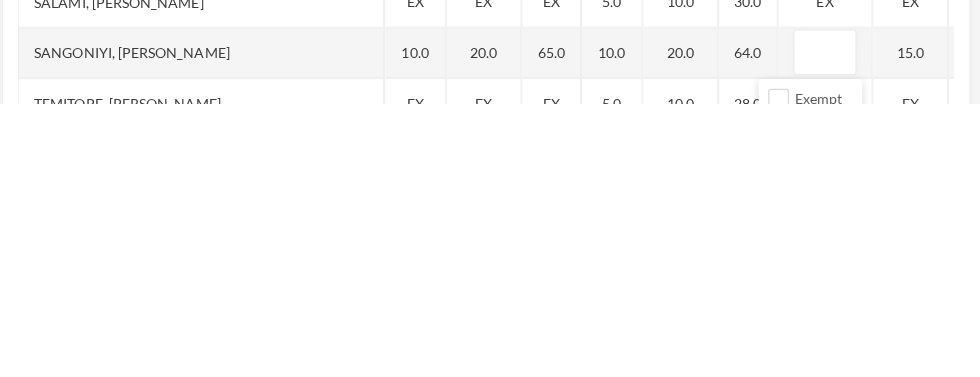 type 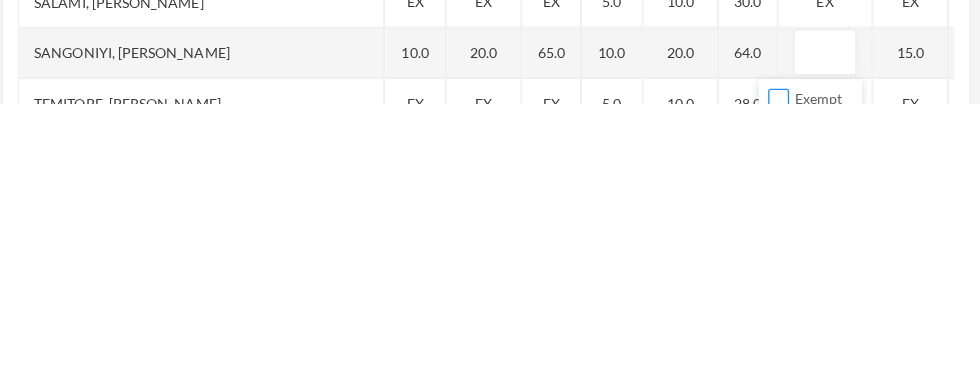 click on "Exempt" at bounding box center (780, 372) 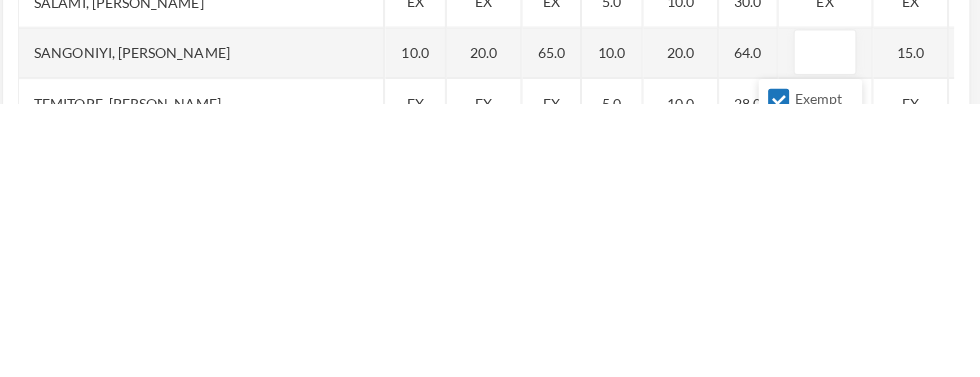 scroll, scrollTop: 467, scrollLeft: 0, axis: vertical 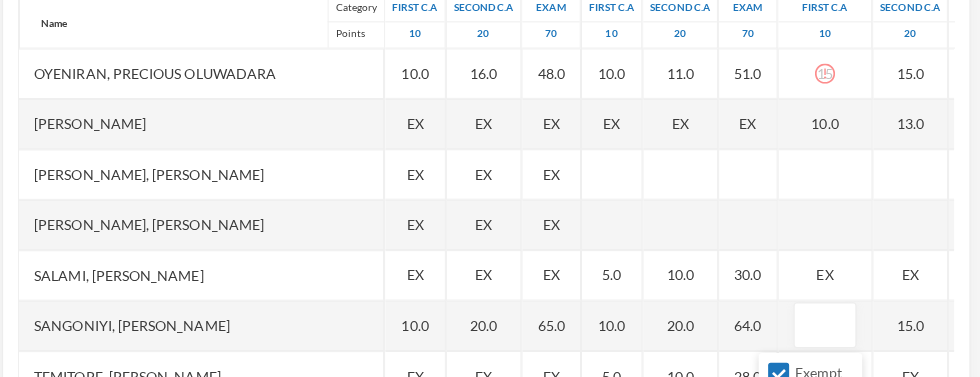 click on "15" at bounding box center (826, 76) 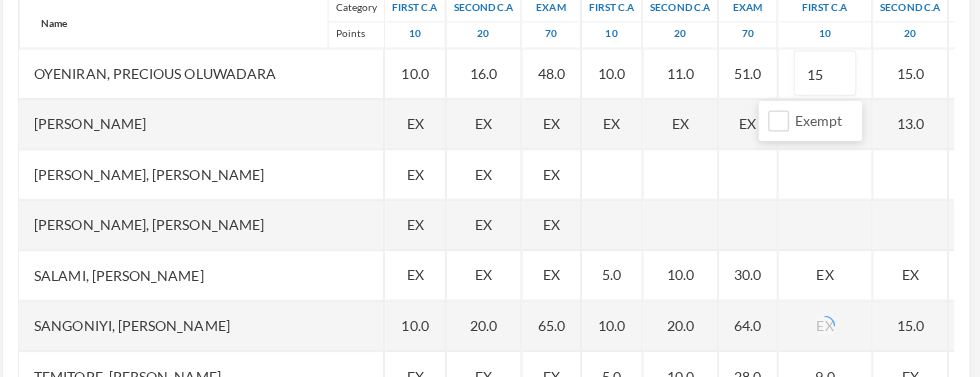 type on "1" 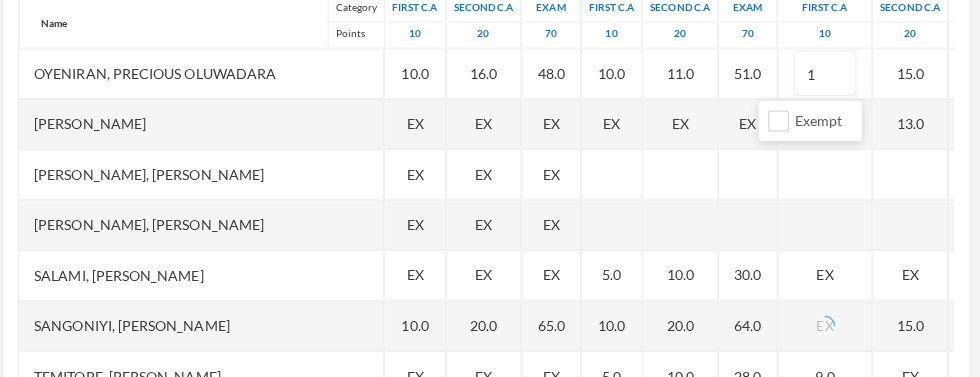 type 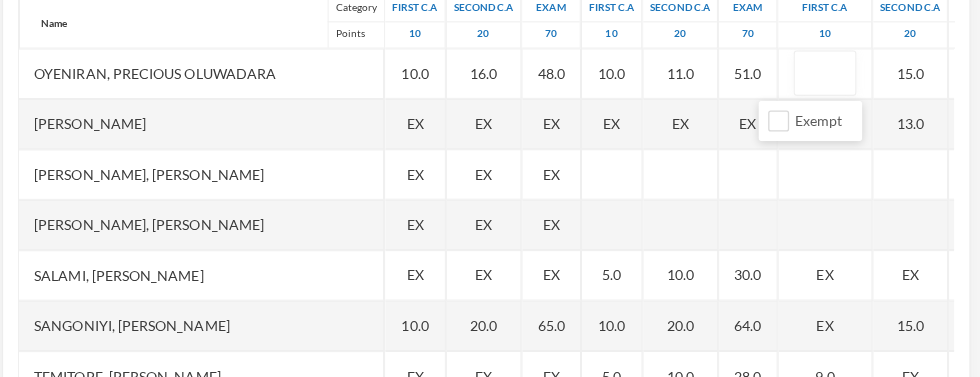 scroll, scrollTop: 526, scrollLeft: 0, axis: vertical 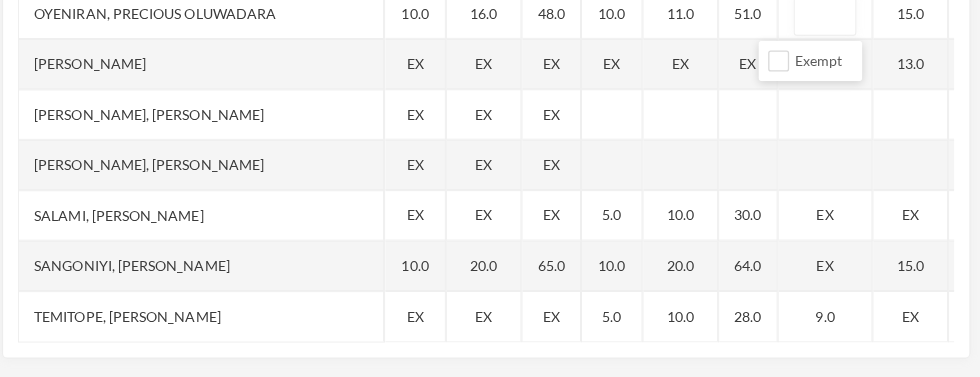 click on "EX" at bounding box center [826, 267] 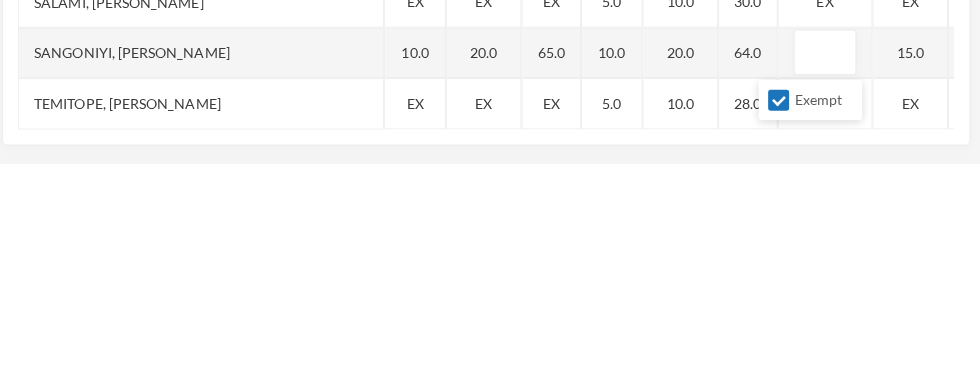 click on "Exempt" at bounding box center [780, 313] 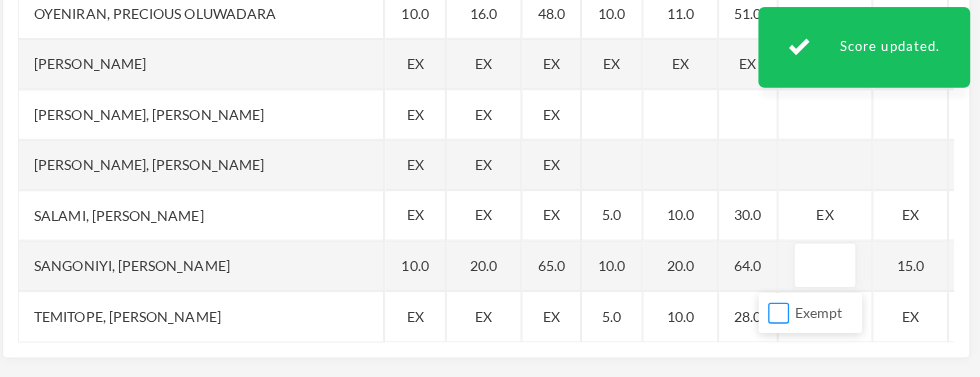 scroll, scrollTop: 526, scrollLeft: 0, axis: vertical 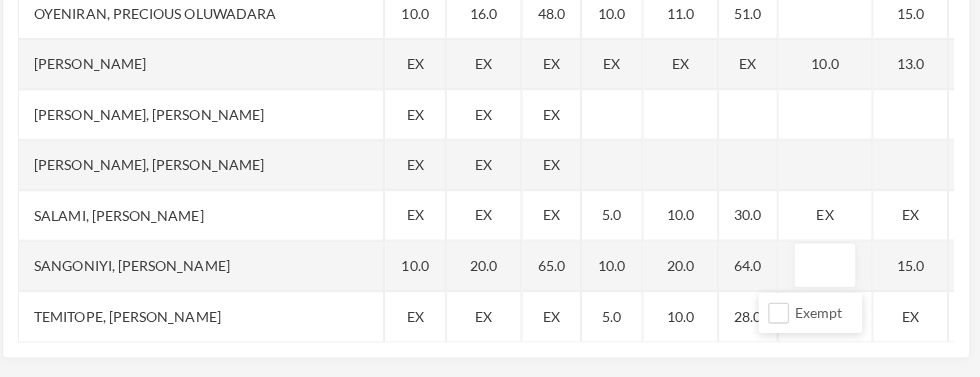 click at bounding box center [826, 267] 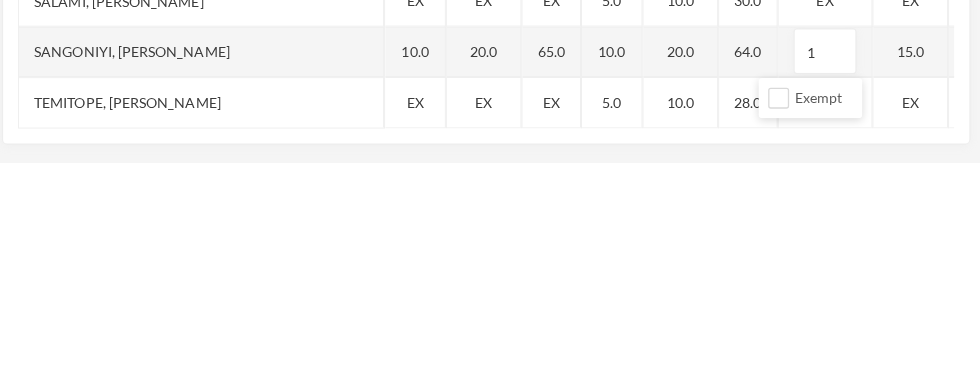 type on "15" 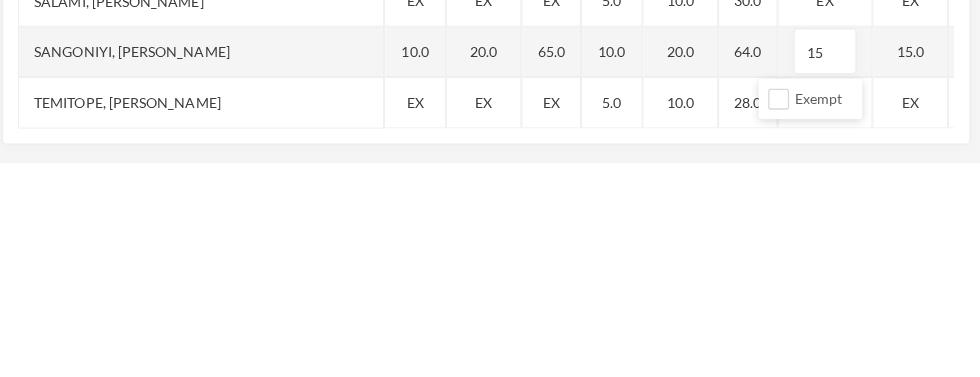scroll, scrollTop: 526, scrollLeft: 0, axis: vertical 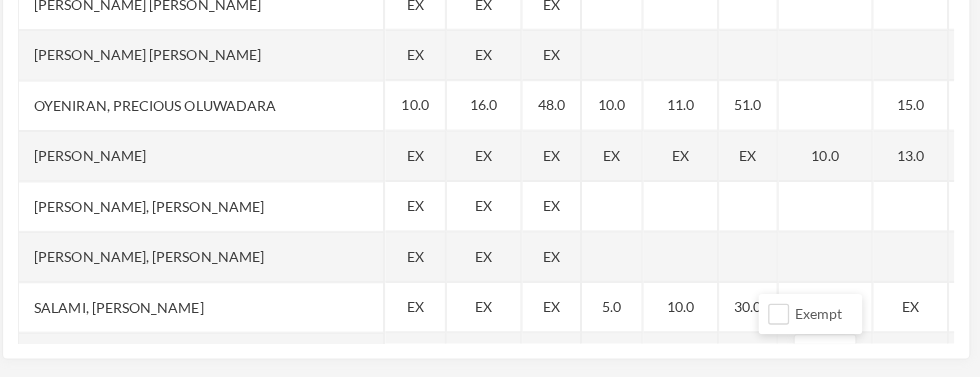 click at bounding box center [826, 107] 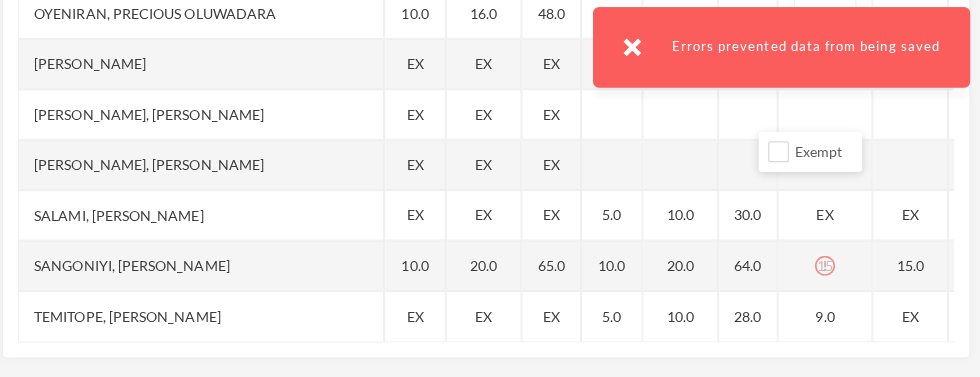 scroll, scrollTop: 2850, scrollLeft: 0, axis: vertical 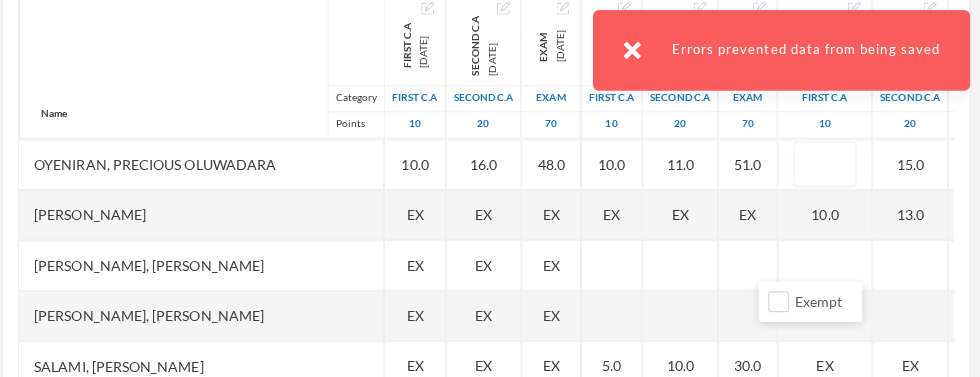 click at bounding box center (826, 163) 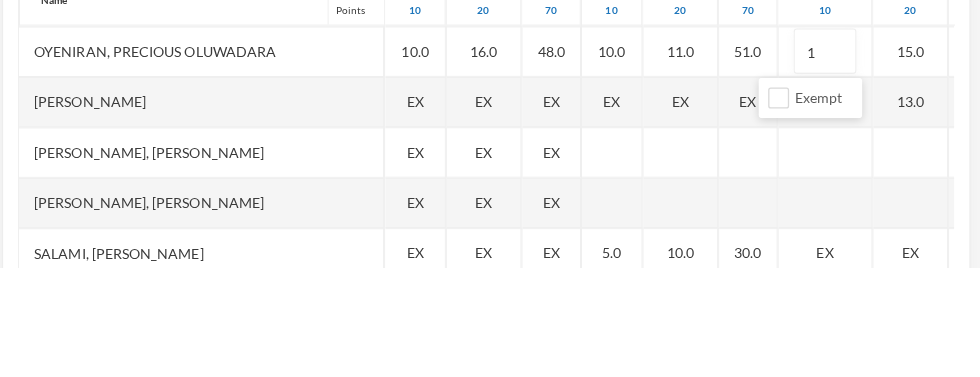type on "15" 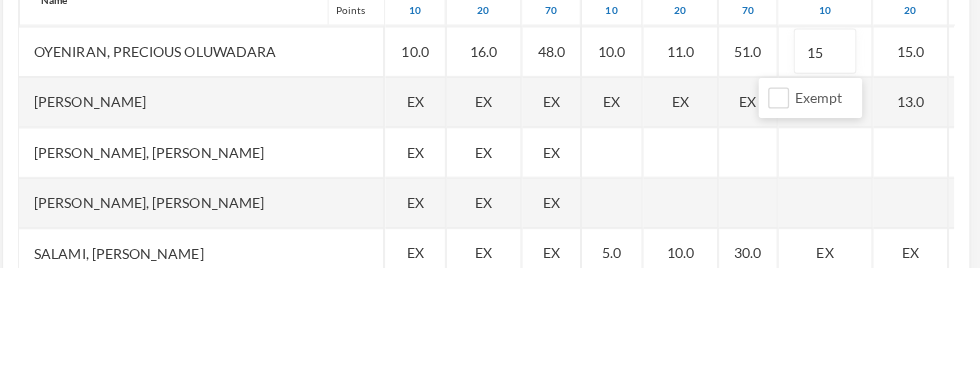 scroll, scrollTop: 381, scrollLeft: 0, axis: vertical 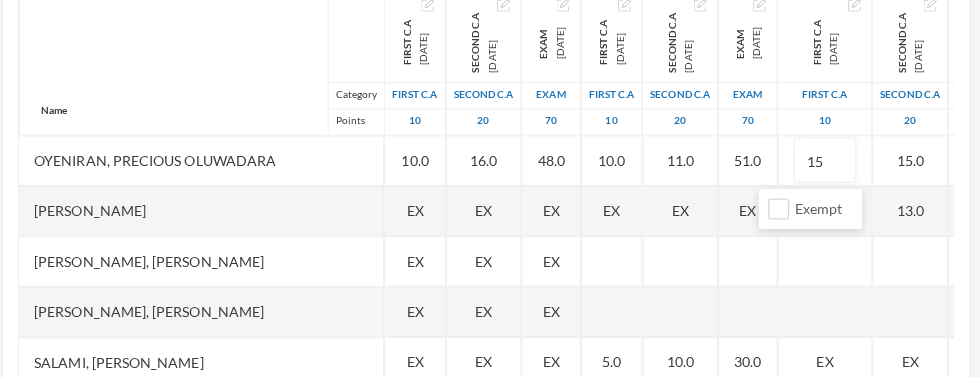 click on "15" at bounding box center [826, 162] 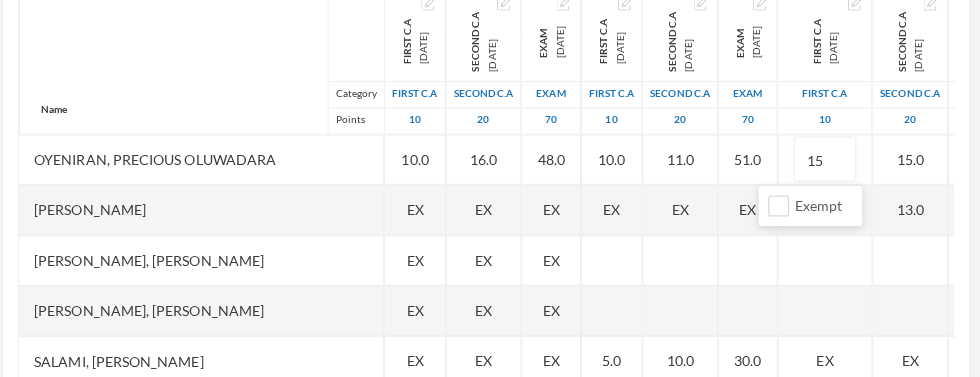 scroll, scrollTop: 526, scrollLeft: 0, axis: vertical 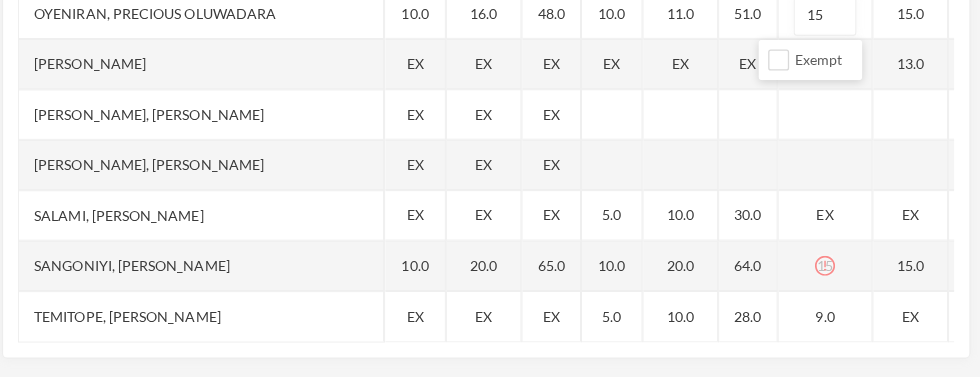 click on "15" at bounding box center [826, 267] 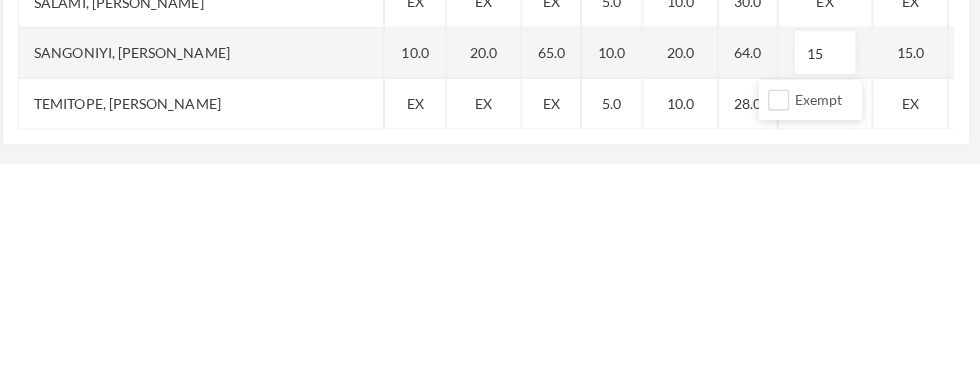 type on "1" 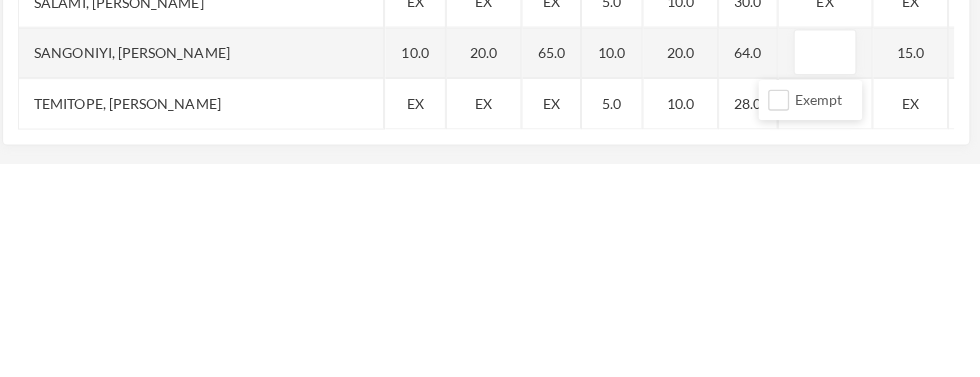 type 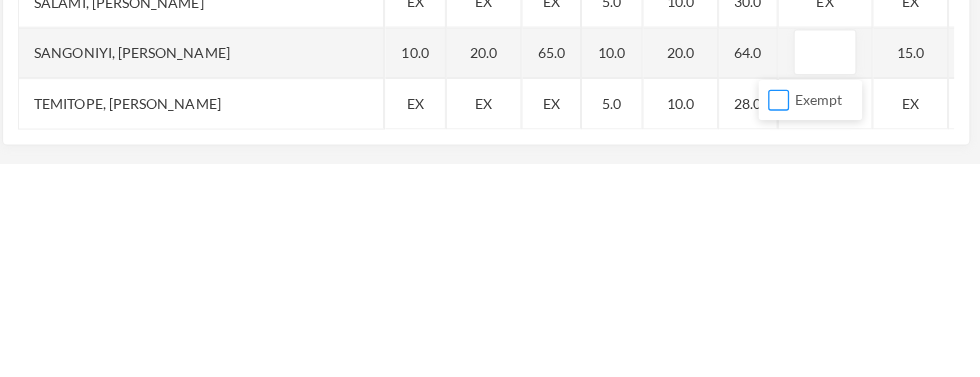 click on "Exempt" at bounding box center (780, 313) 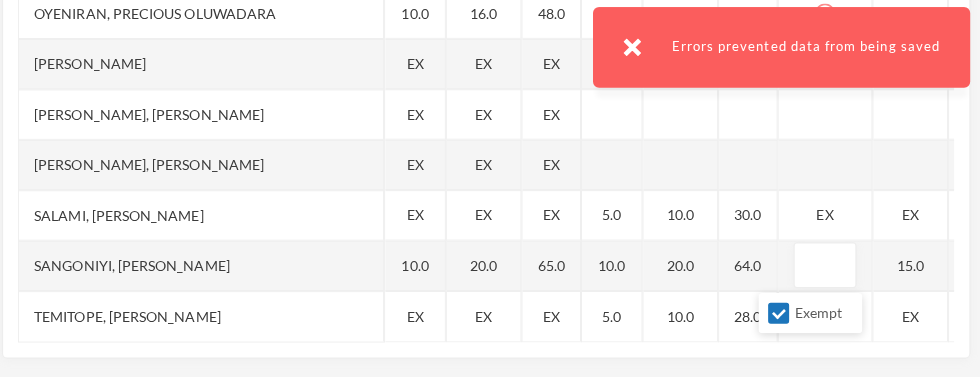 click at bounding box center (826, 267) 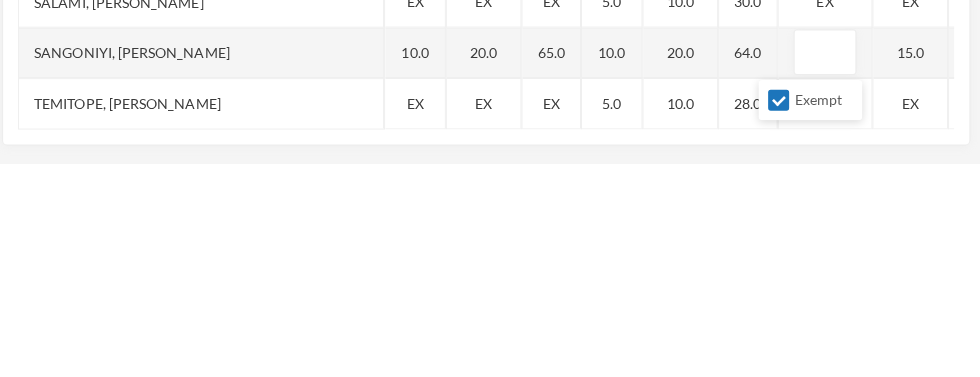 click on "Exempt" at bounding box center [780, 313] 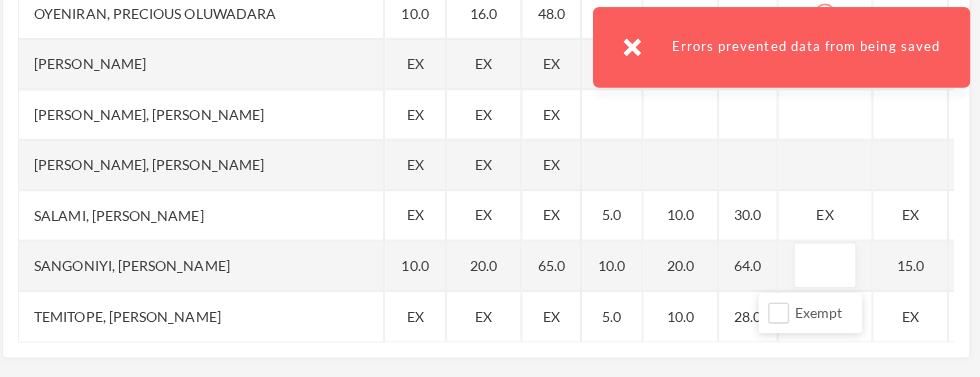 click at bounding box center (826, 267) 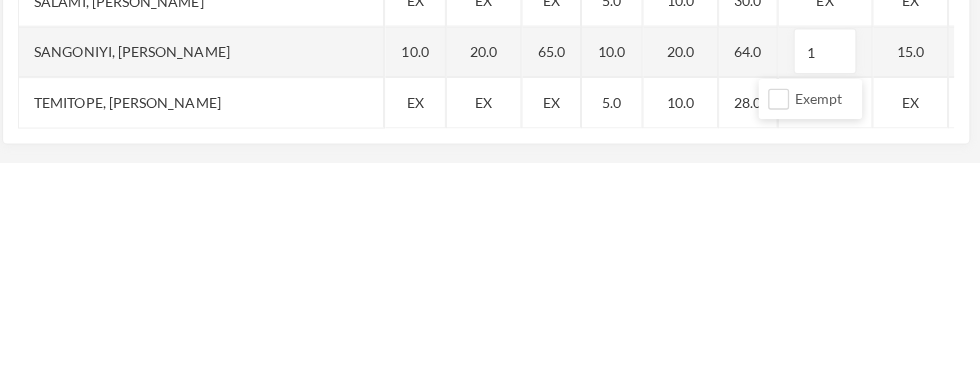 type on "15" 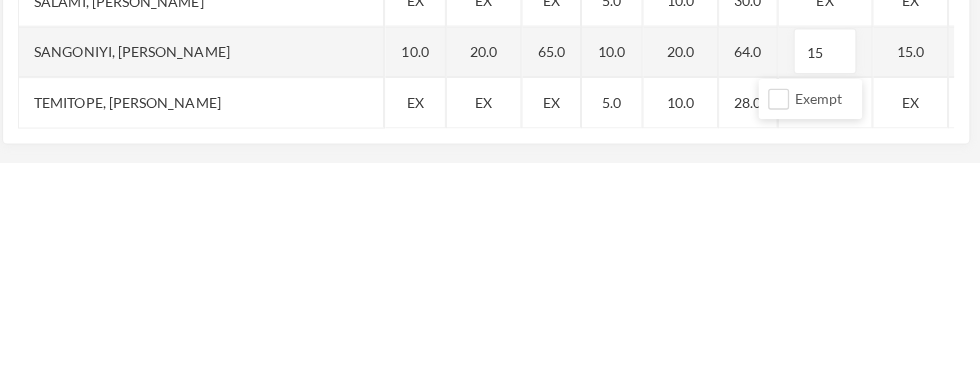 scroll, scrollTop: 526, scrollLeft: 0, axis: vertical 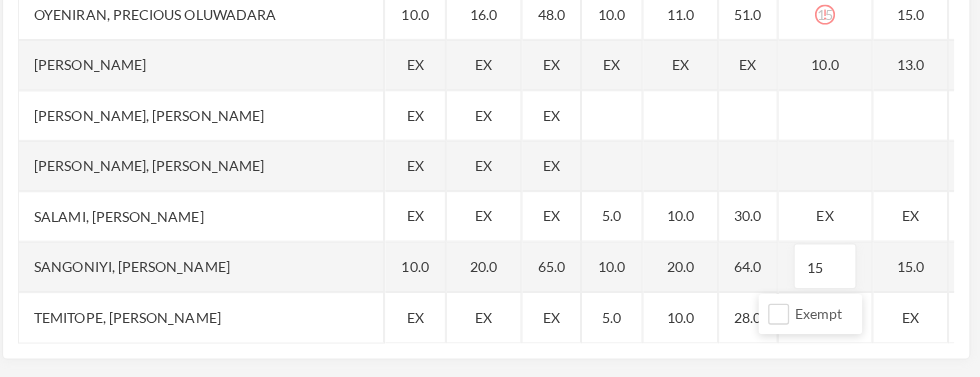 click on "15" at bounding box center [826, 17] 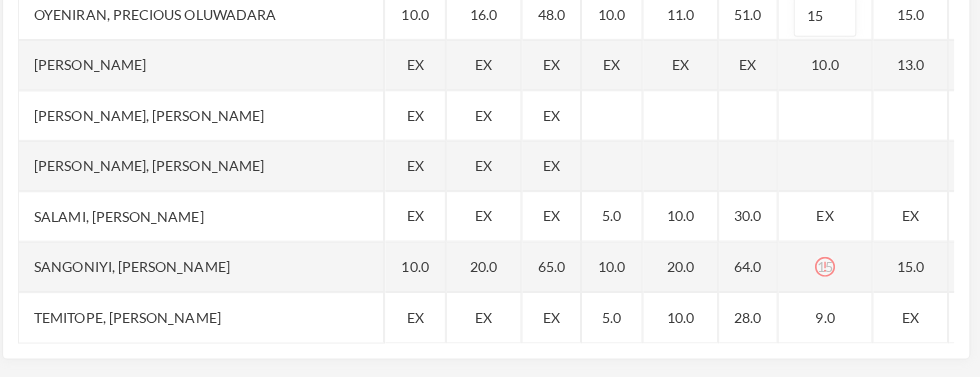 scroll, scrollTop: 520, scrollLeft: 0, axis: vertical 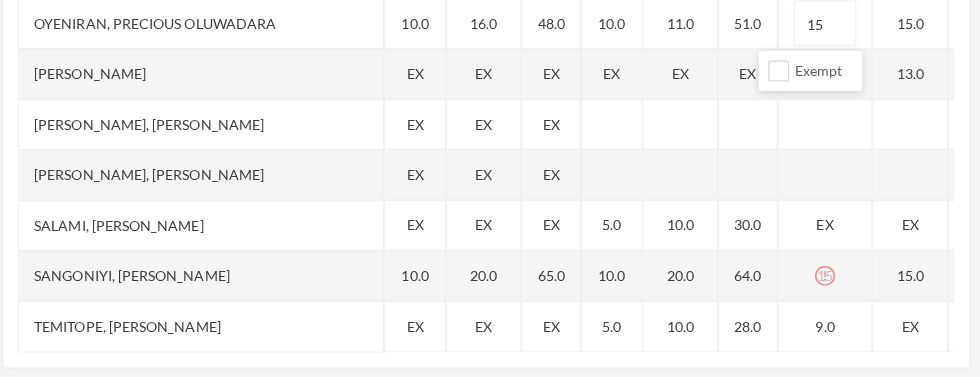 type on "1" 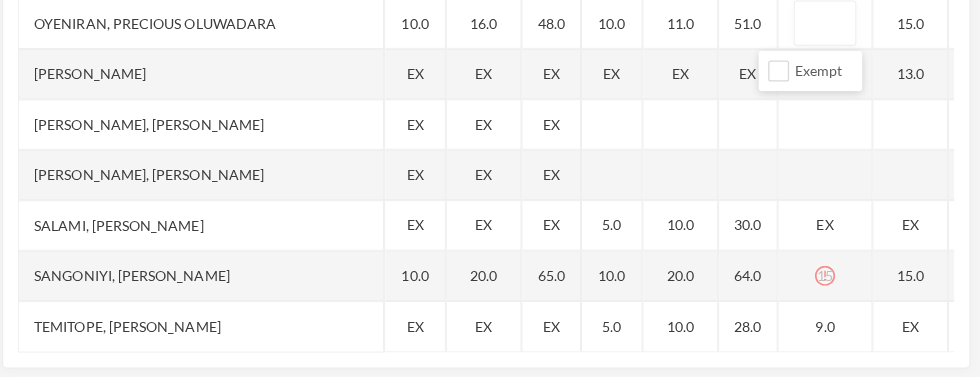 type 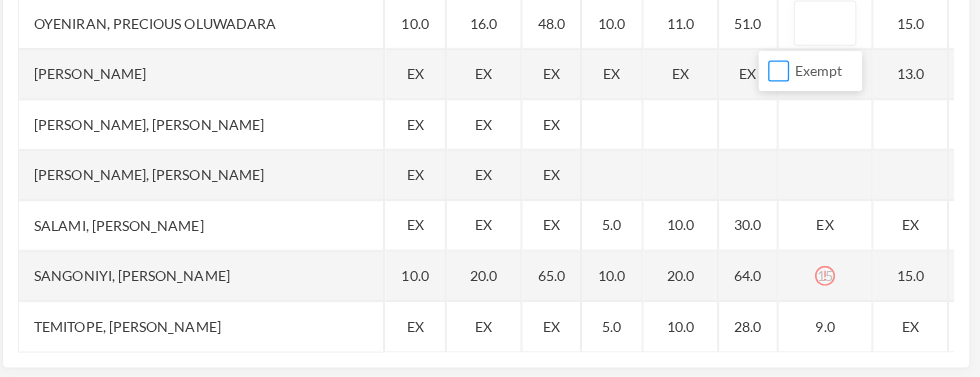 click on "Exempt" at bounding box center [780, 69] 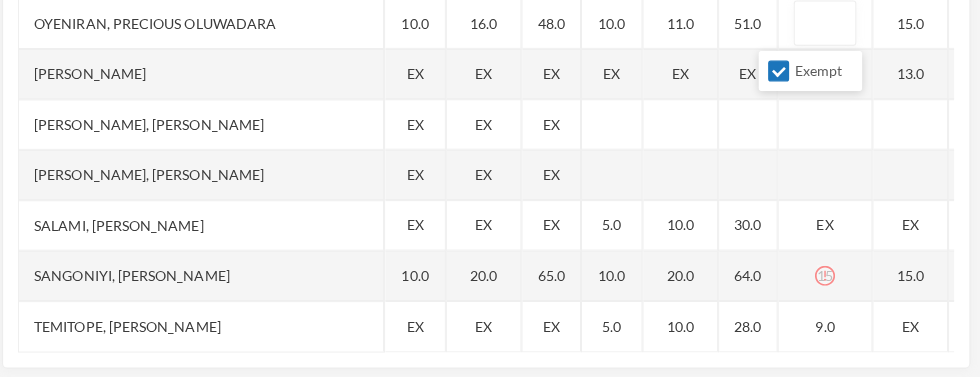 click on "Exempt" at bounding box center [780, 69] 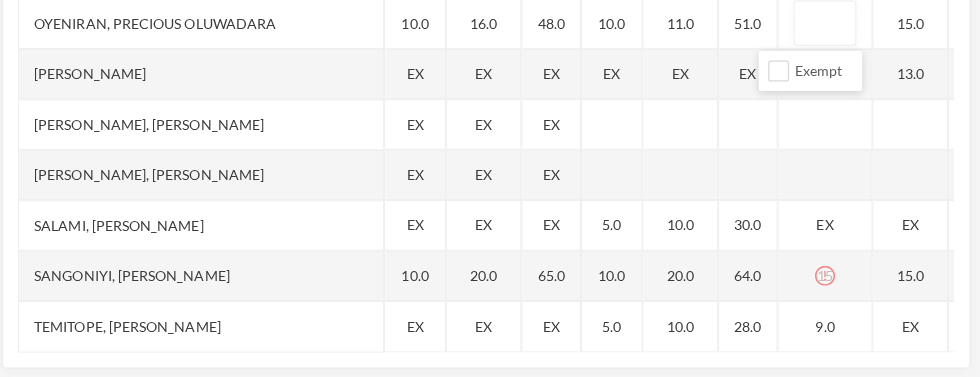 click on "15" at bounding box center [826, 273] 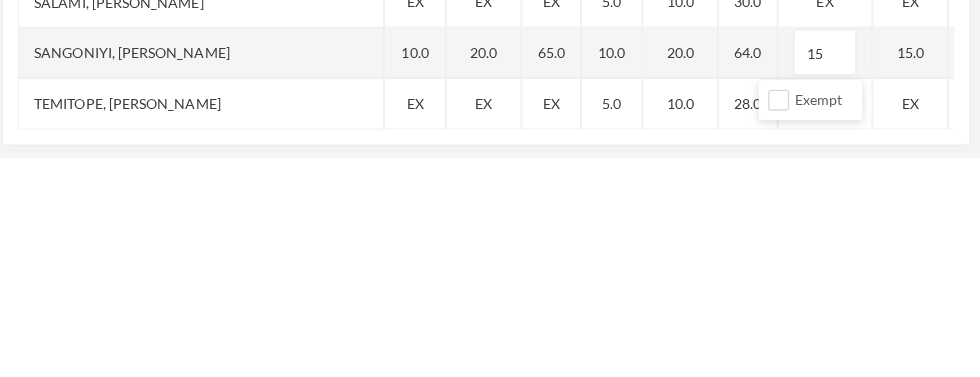 type on "1" 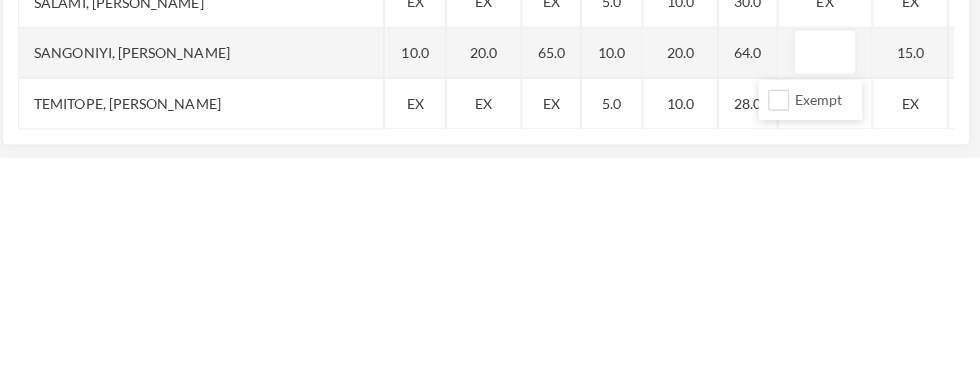 type 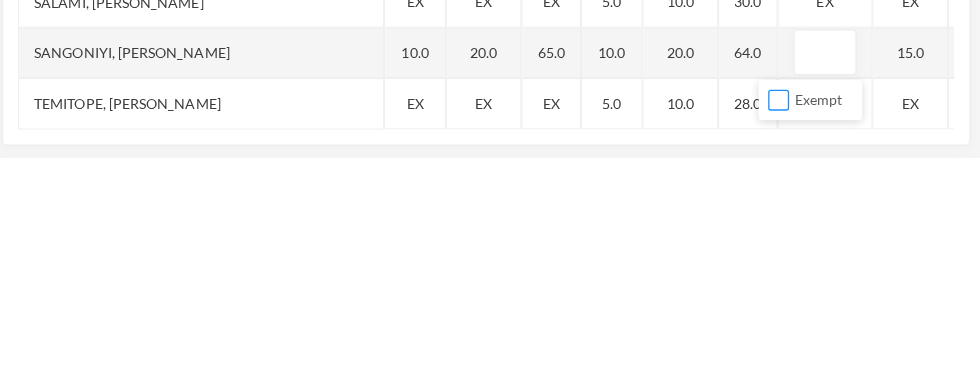 click on "Exempt" at bounding box center [780, 319] 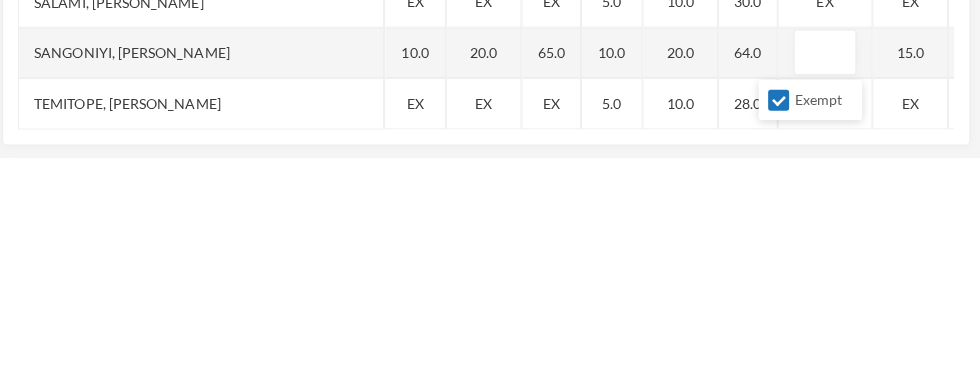 scroll, scrollTop: 521, scrollLeft: 0, axis: vertical 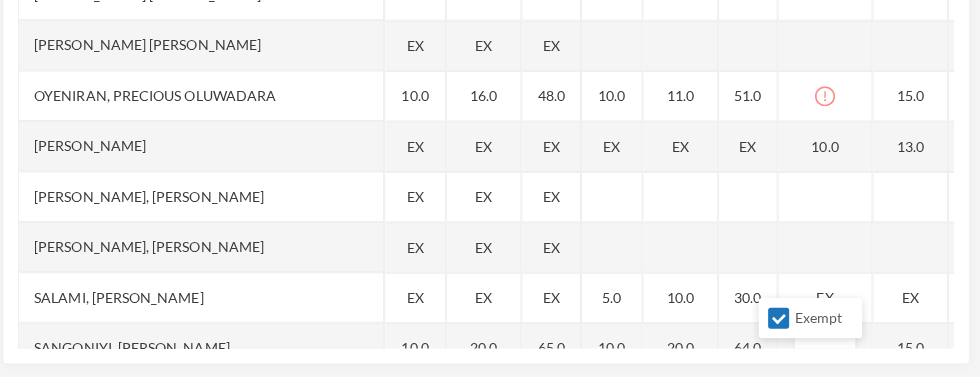 click at bounding box center [826, 98] 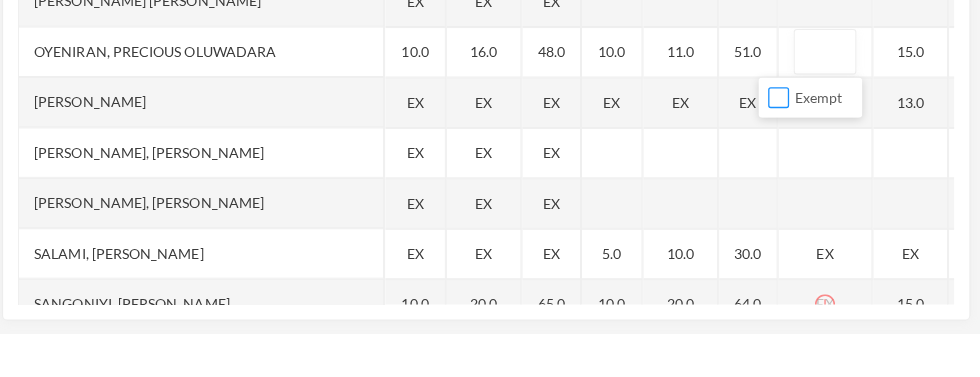 click on "Exempt" at bounding box center (780, 143) 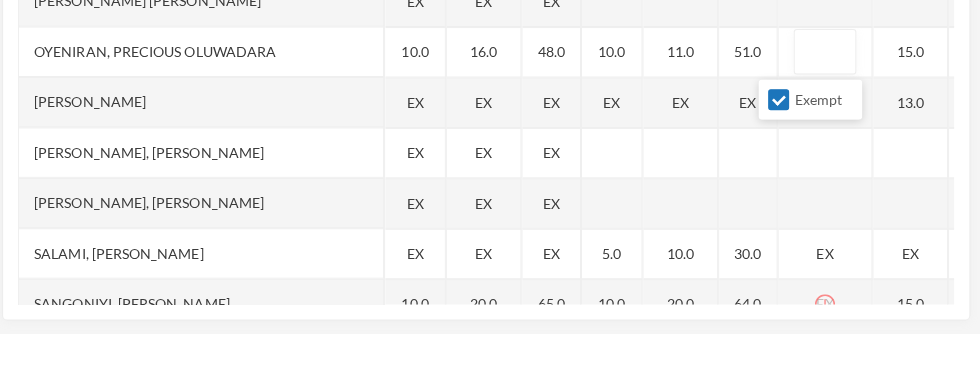 scroll, scrollTop: 521, scrollLeft: 0, axis: vertical 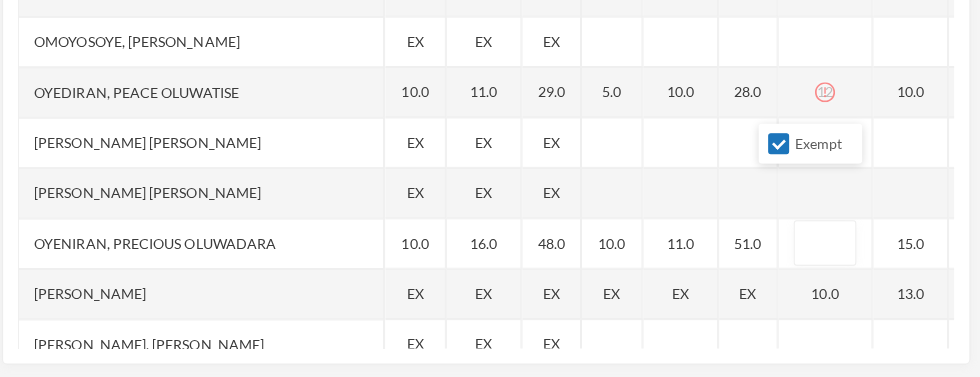 click on "12" at bounding box center [826, 94] 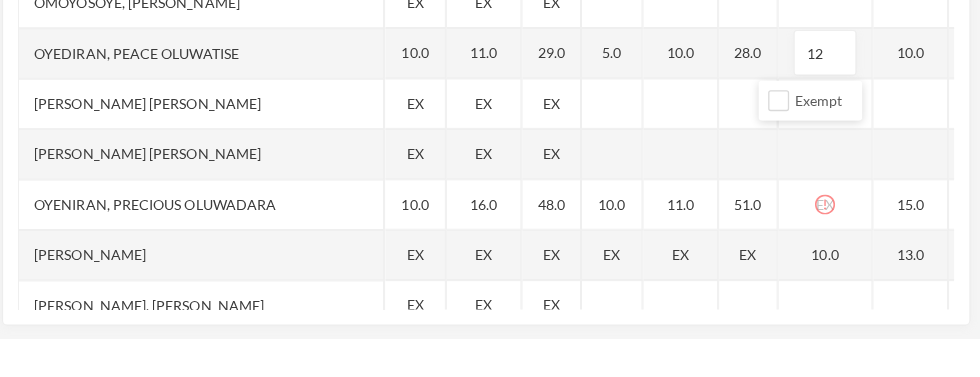type on "1" 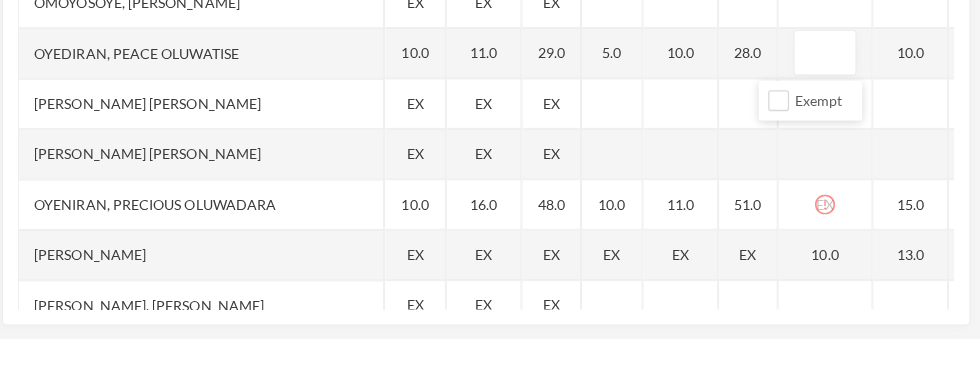 type 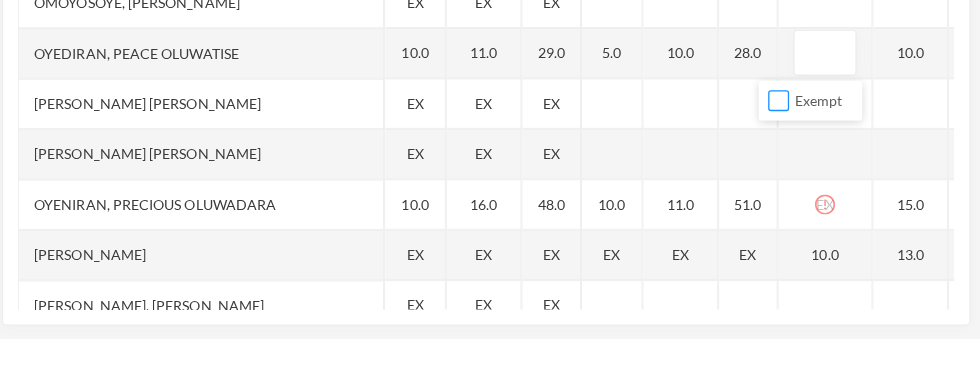 click on "Exempt" at bounding box center [780, 140] 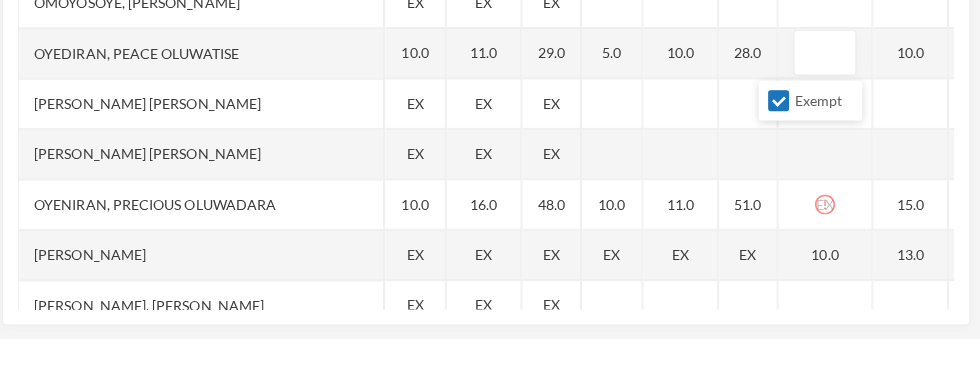 scroll, scrollTop: 522, scrollLeft: 0, axis: vertical 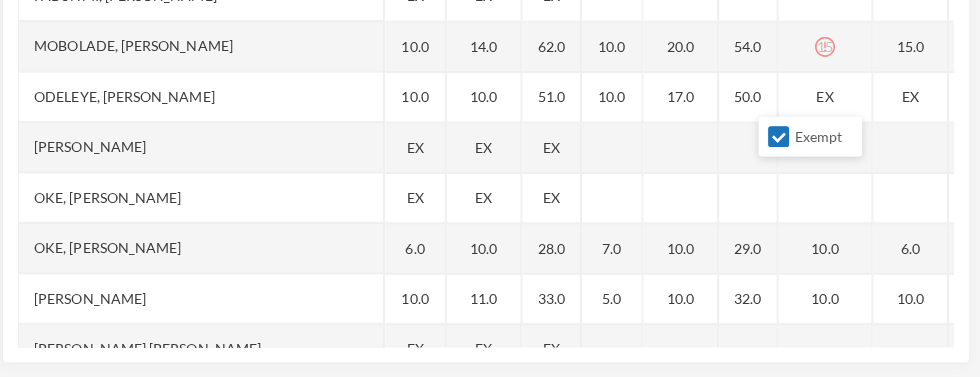 click on "15" at bounding box center [826, 49] 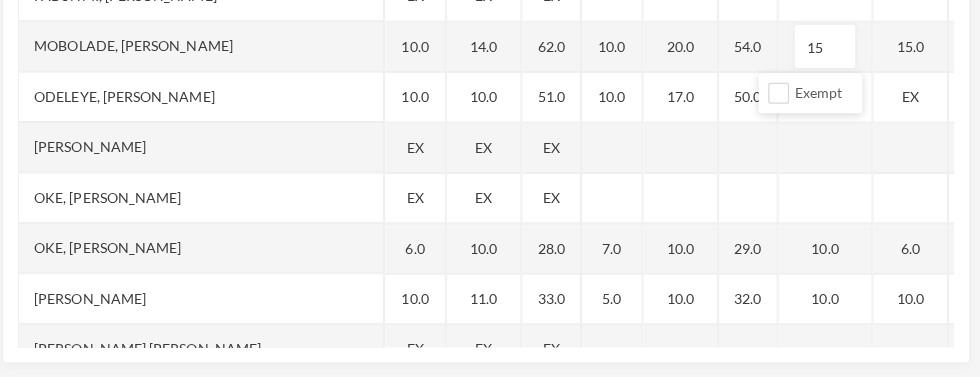 type on "1" 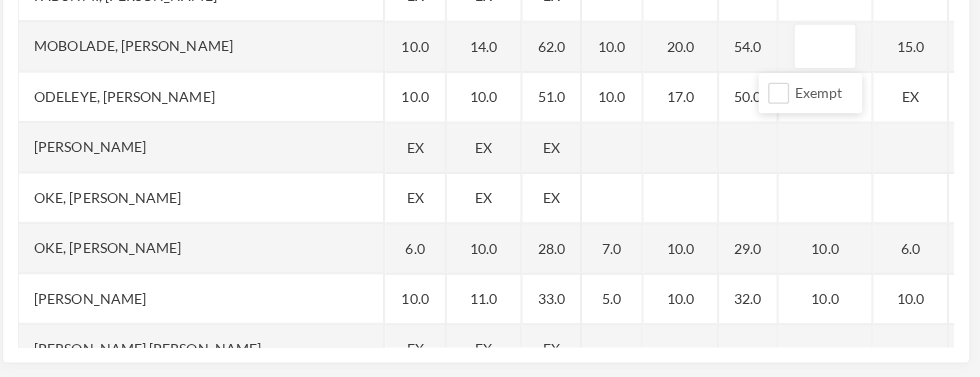 type 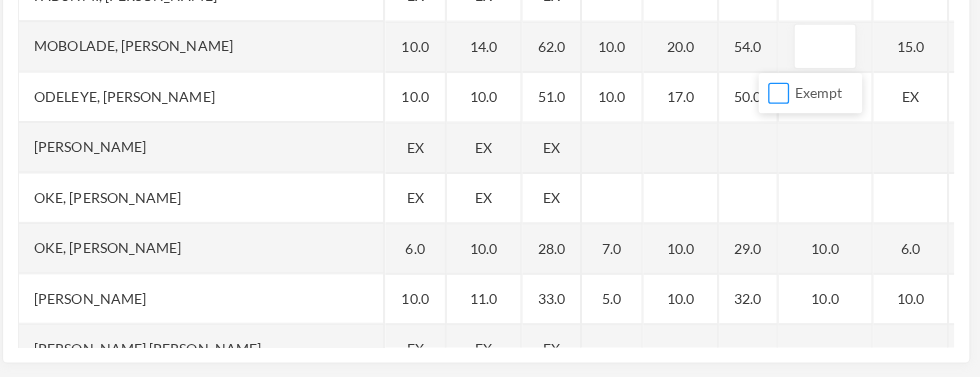 click on "Exempt" at bounding box center (780, 95) 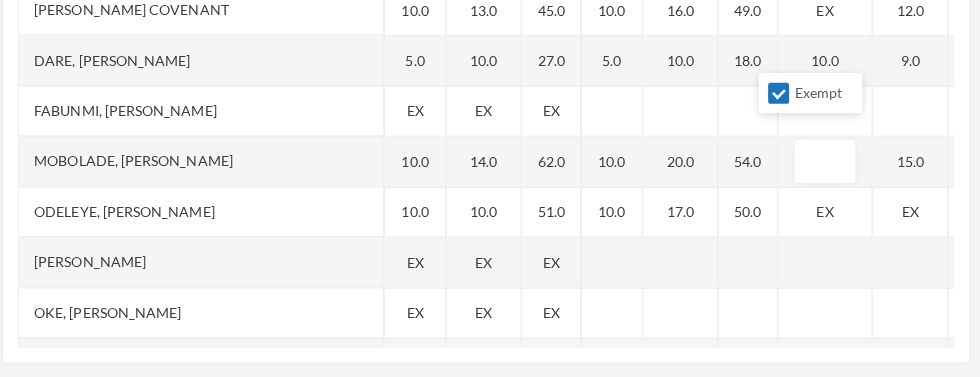 scroll, scrollTop: 1959, scrollLeft: 0, axis: vertical 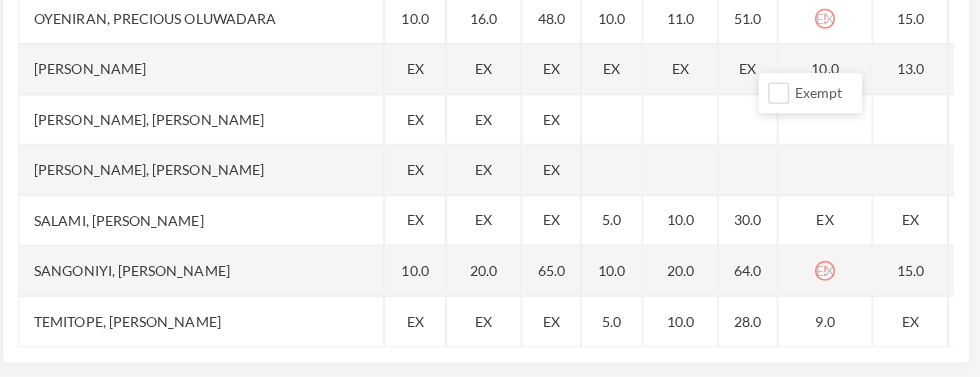 click on "EX" at bounding box center (826, 271) 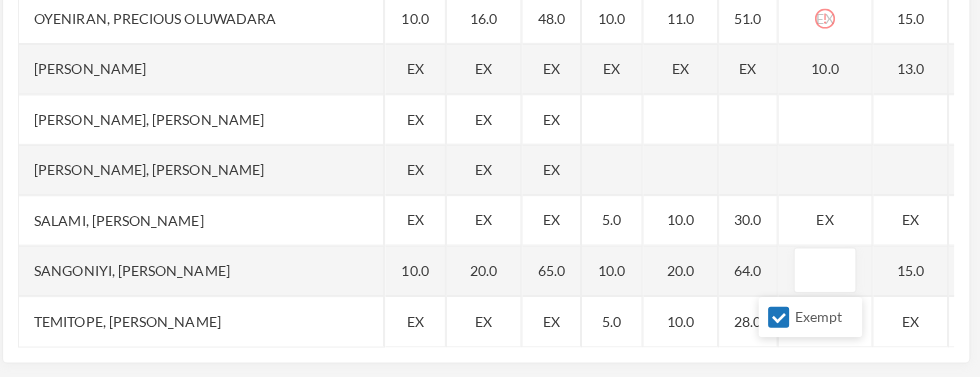 click at bounding box center [826, 121] 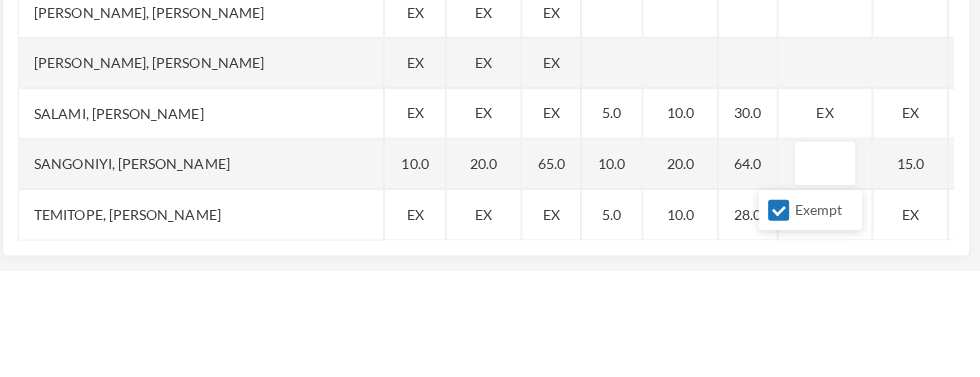 click on "9.0" at bounding box center [826, 321] 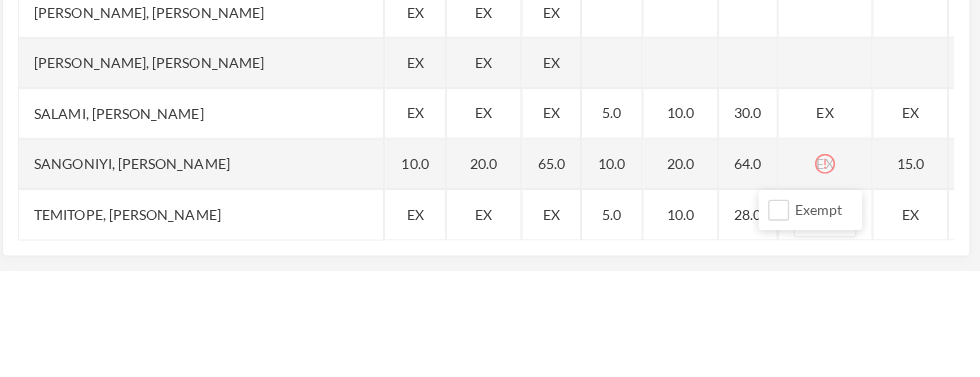 scroll, scrollTop: 522, scrollLeft: 0, axis: vertical 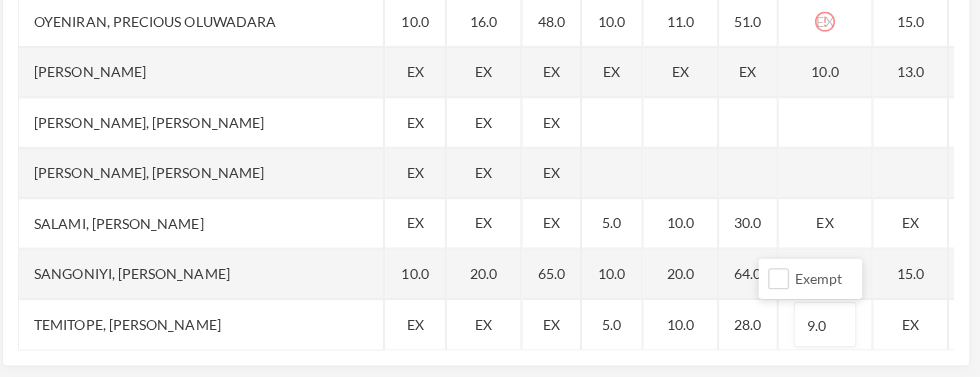 click on "EX" at bounding box center [826, 21] 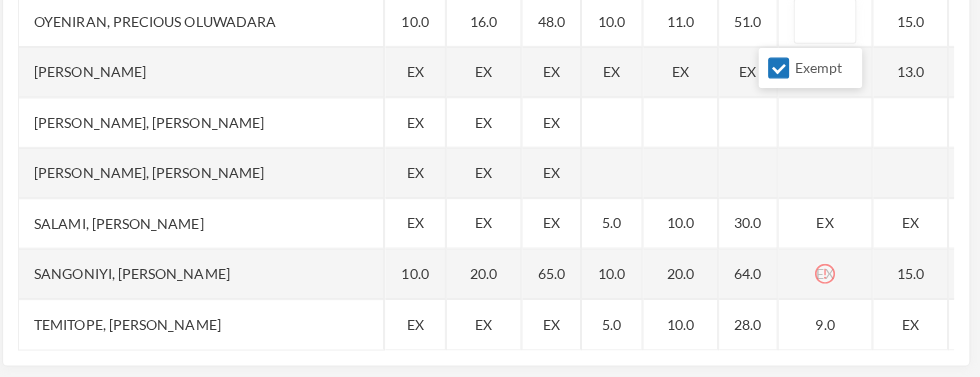 scroll, scrollTop: 521, scrollLeft: 0, axis: vertical 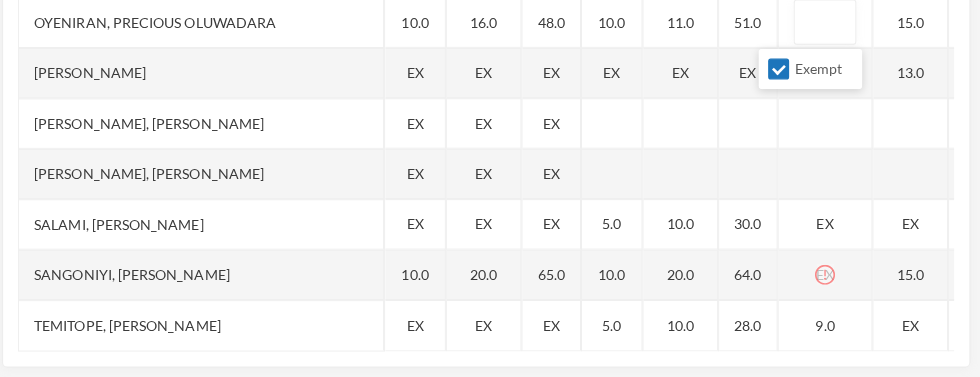 click on "Exempt" at bounding box center [780, 68] 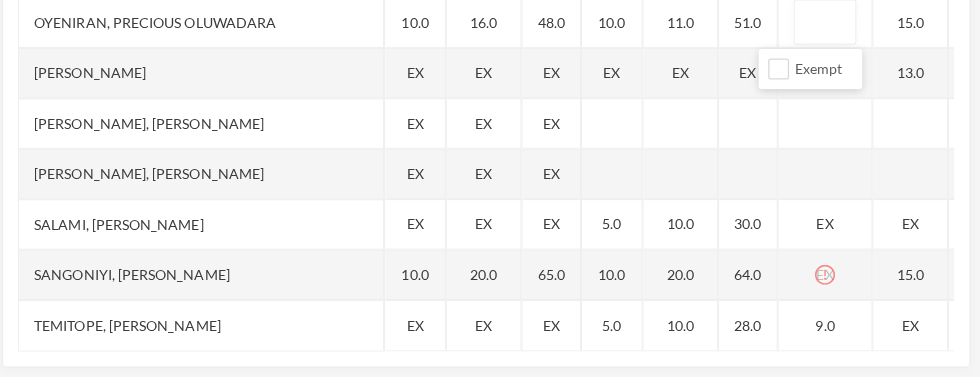 click on "EX" at bounding box center (826, 272) 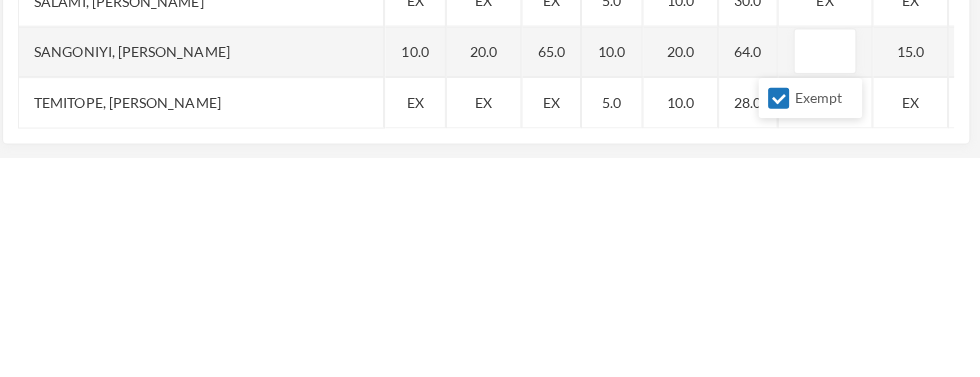 click on "Exempt" at bounding box center (780, 318) 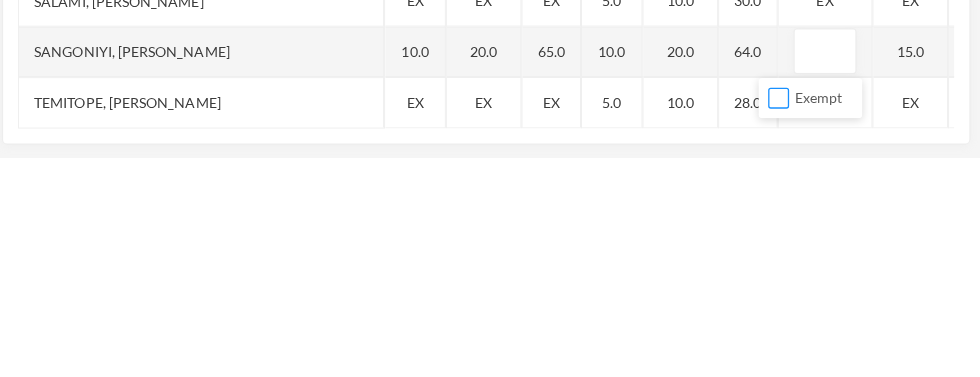 scroll, scrollTop: 521, scrollLeft: 0, axis: vertical 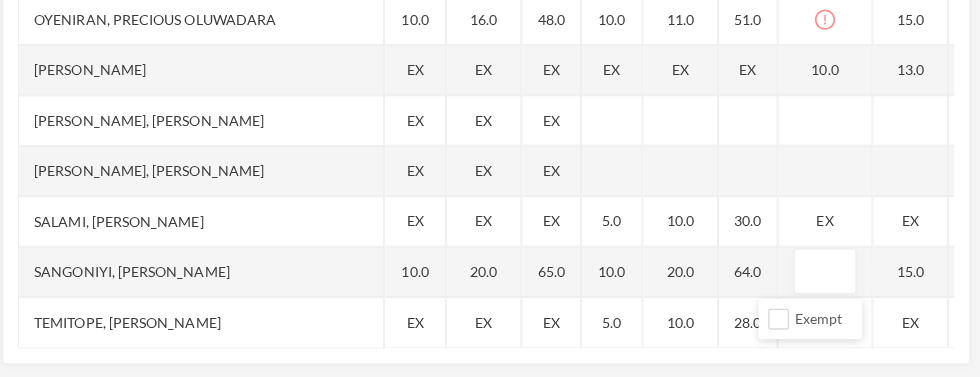 click at bounding box center [826, 272] 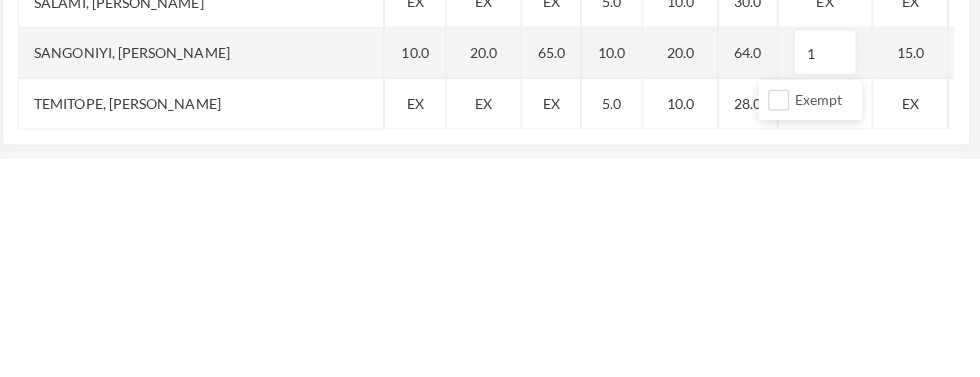type on "15" 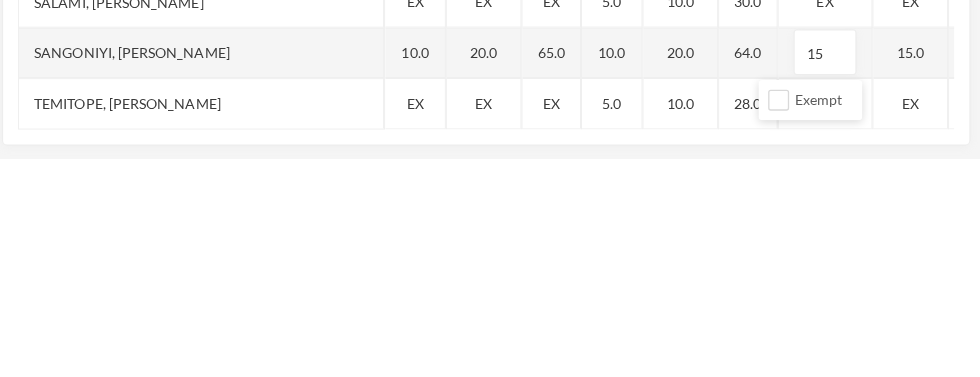 scroll, scrollTop: 522, scrollLeft: 0, axis: vertical 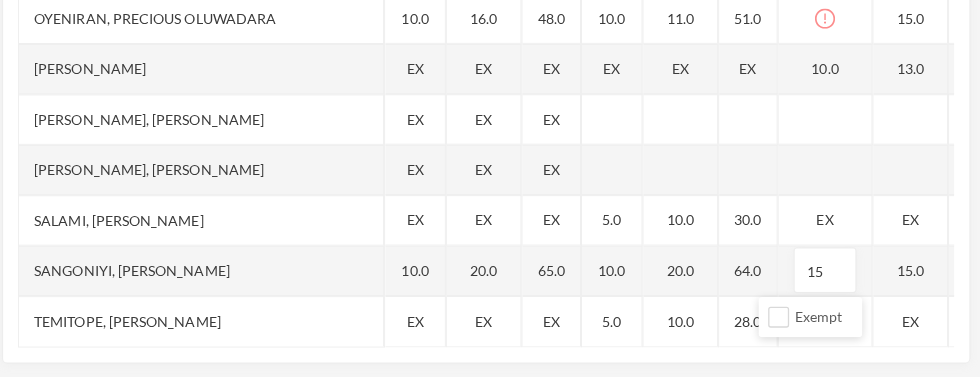 click at bounding box center (826, 21) 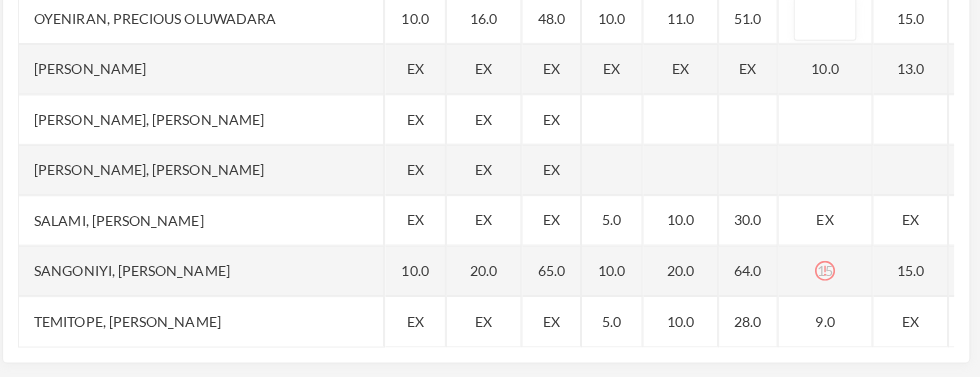 scroll, scrollTop: 520, scrollLeft: 0, axis: vertical 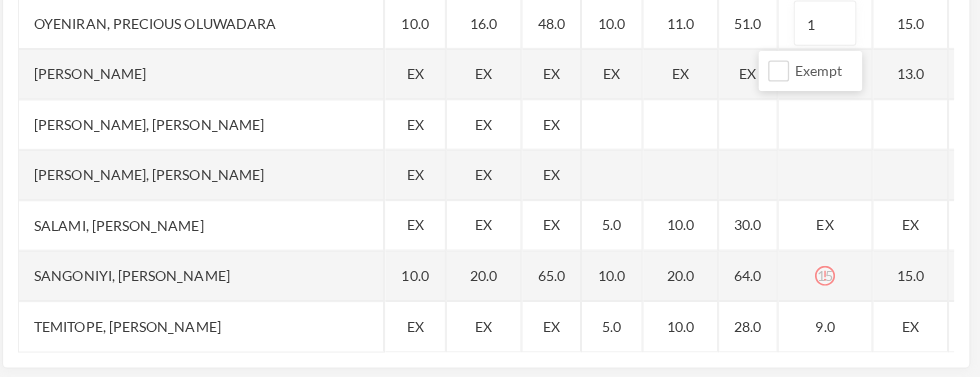 type on "15" 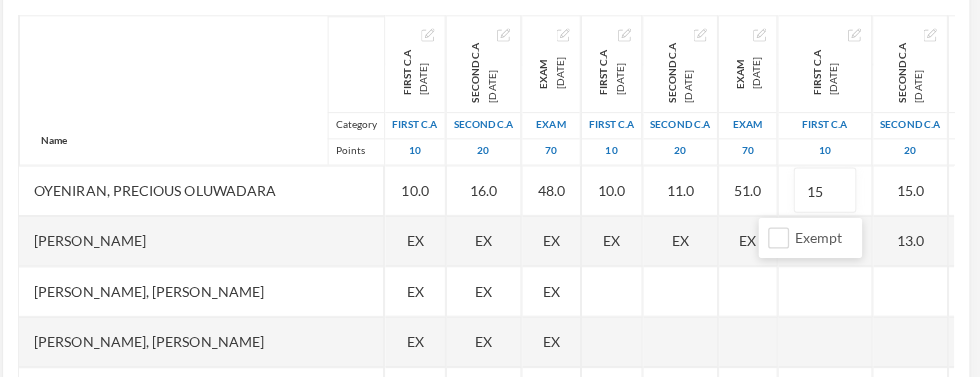 scroll, scrollTop: 349, scrollLeft: 0, axis: vertical 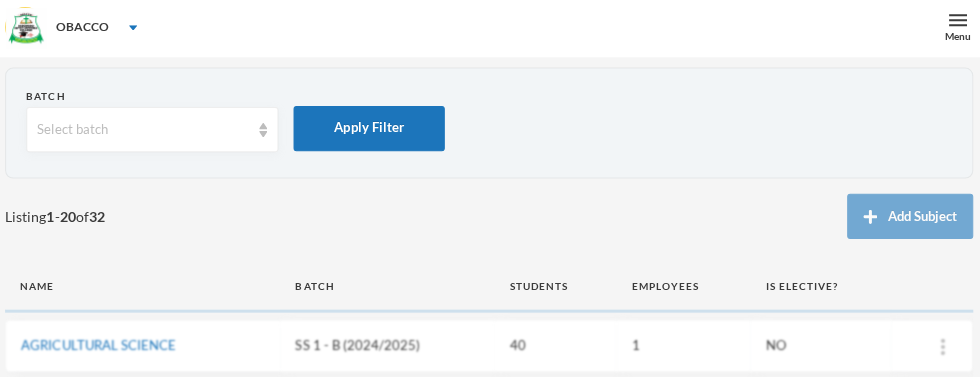 click on "Menu" at bounding box center [955, 39] 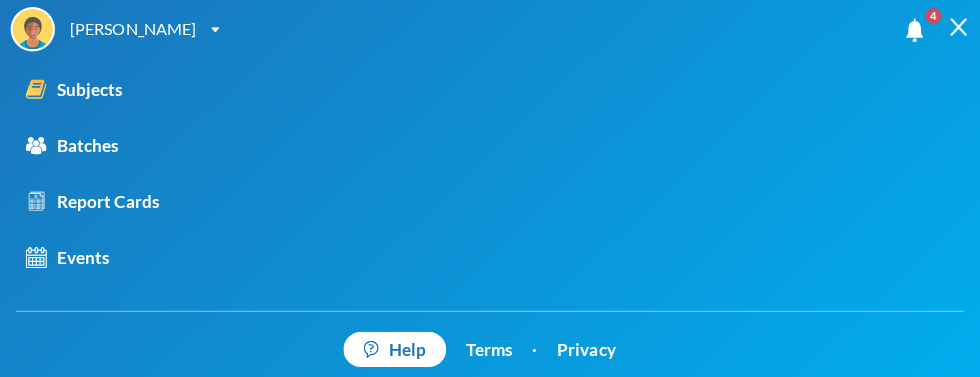 click on "Subjects" at bounding box center [171, 92] 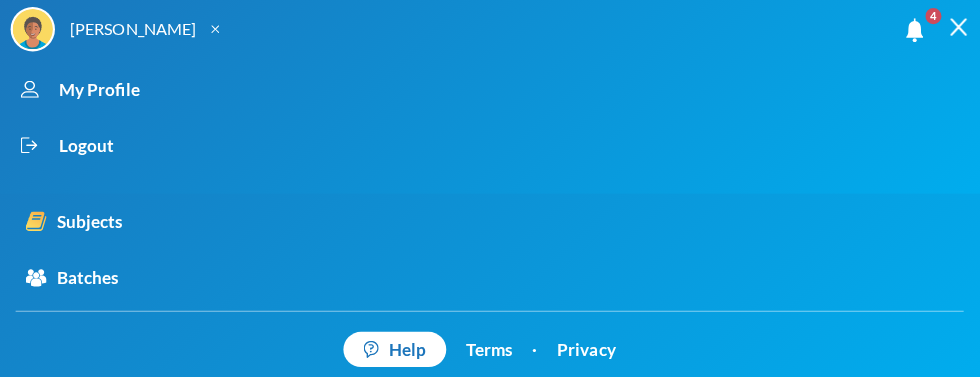 click on "Logout" at bounding box center [472, 148] 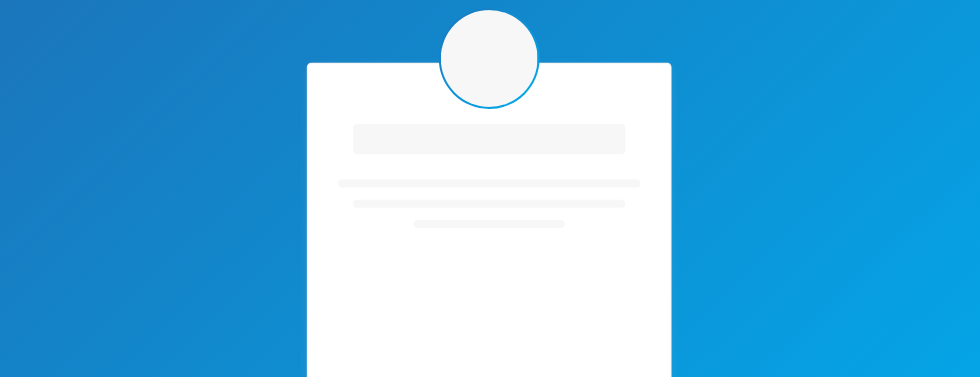 click on "Loading interface... Loading interface... Powered by :" at bounding box center [490, 305] 